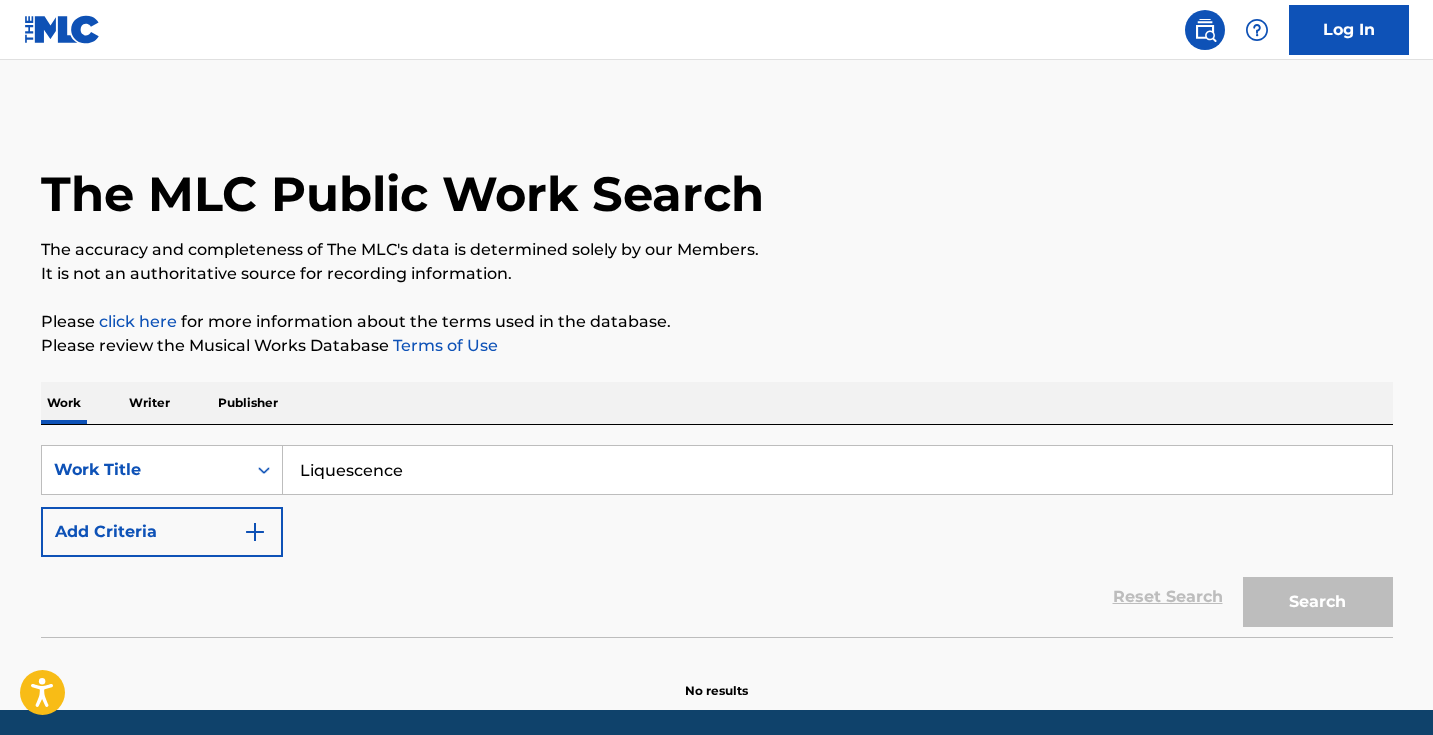 scroll, scrollTop: 0, scrollLeft: 0, axis: both 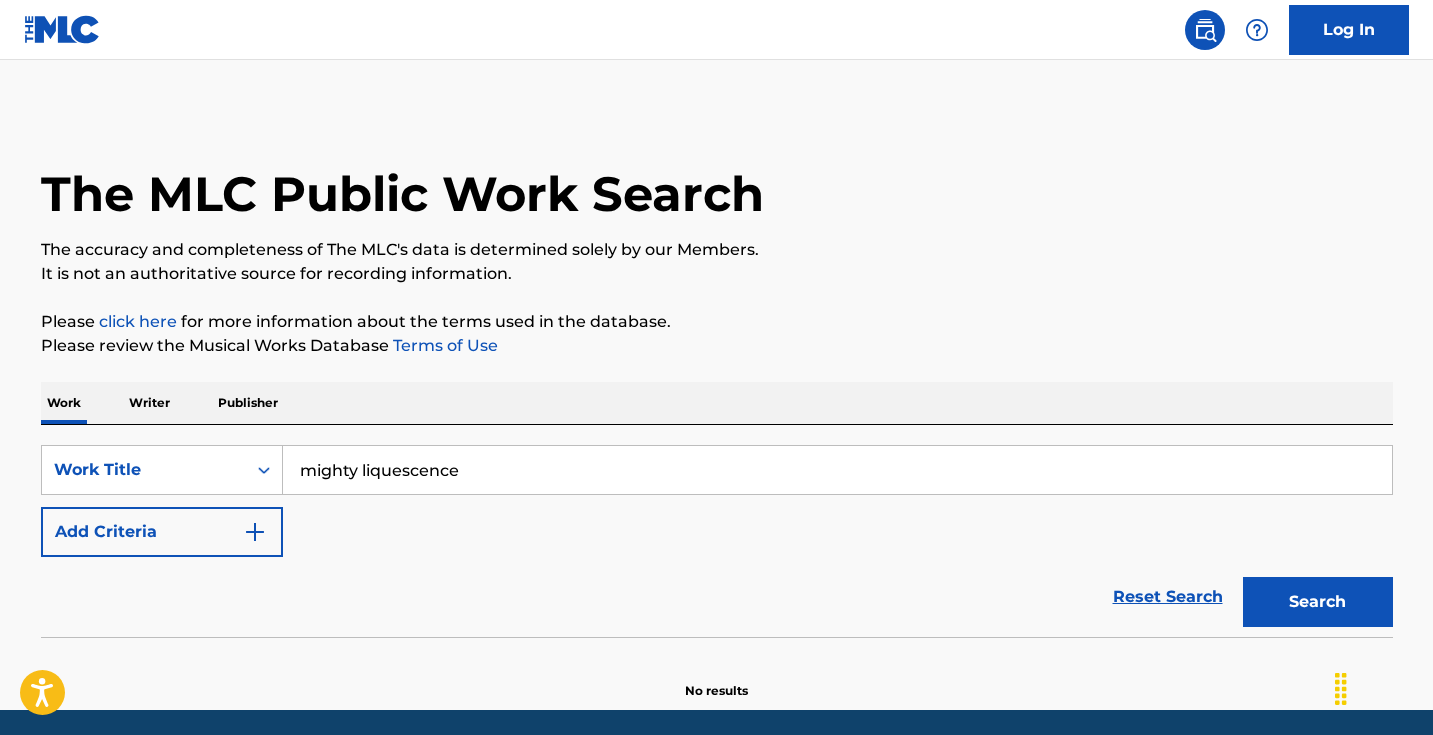 click on "SearchWithCriteria[ID] Work Title mighty liquescence Add Criteria Reset Search Search" at bounding box center [717, 531] 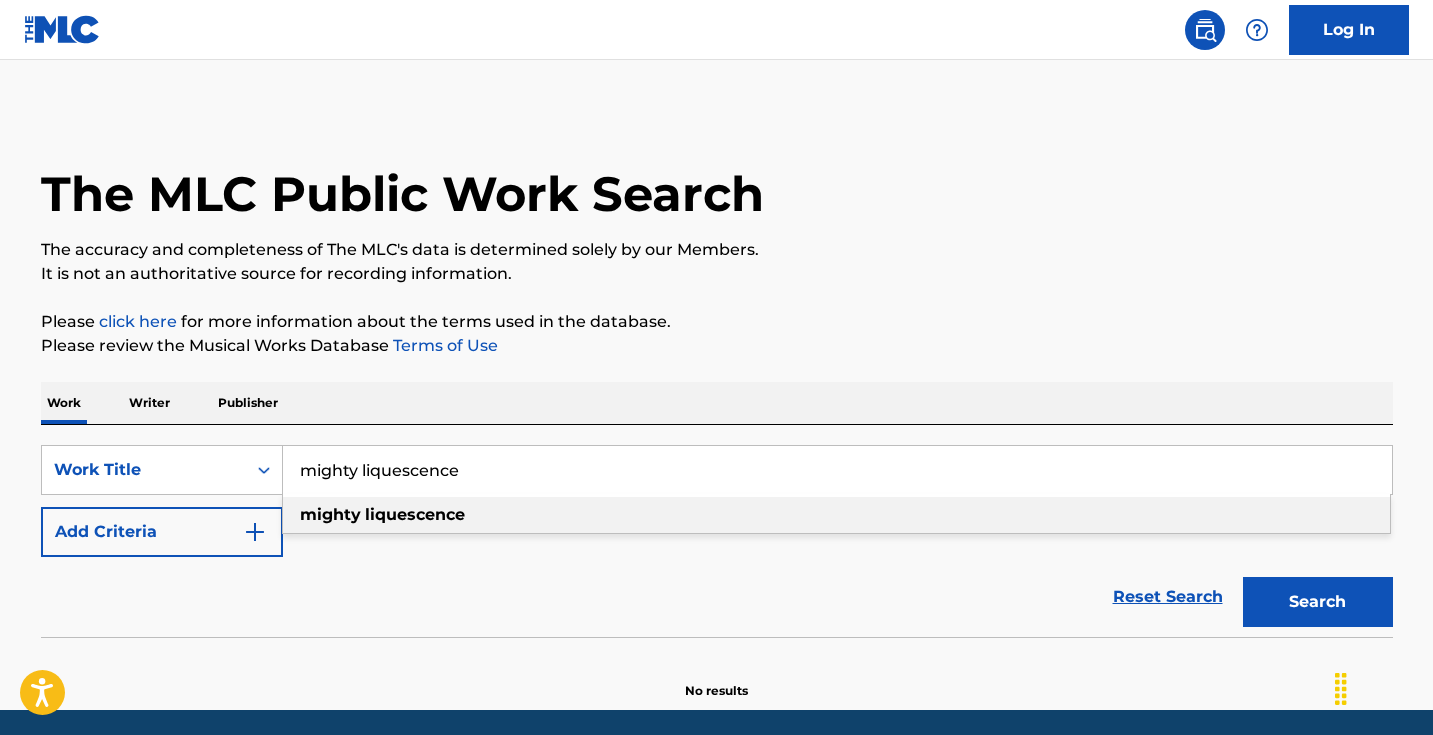 click on "mighty liquescence" at bounding box center (837, 470) 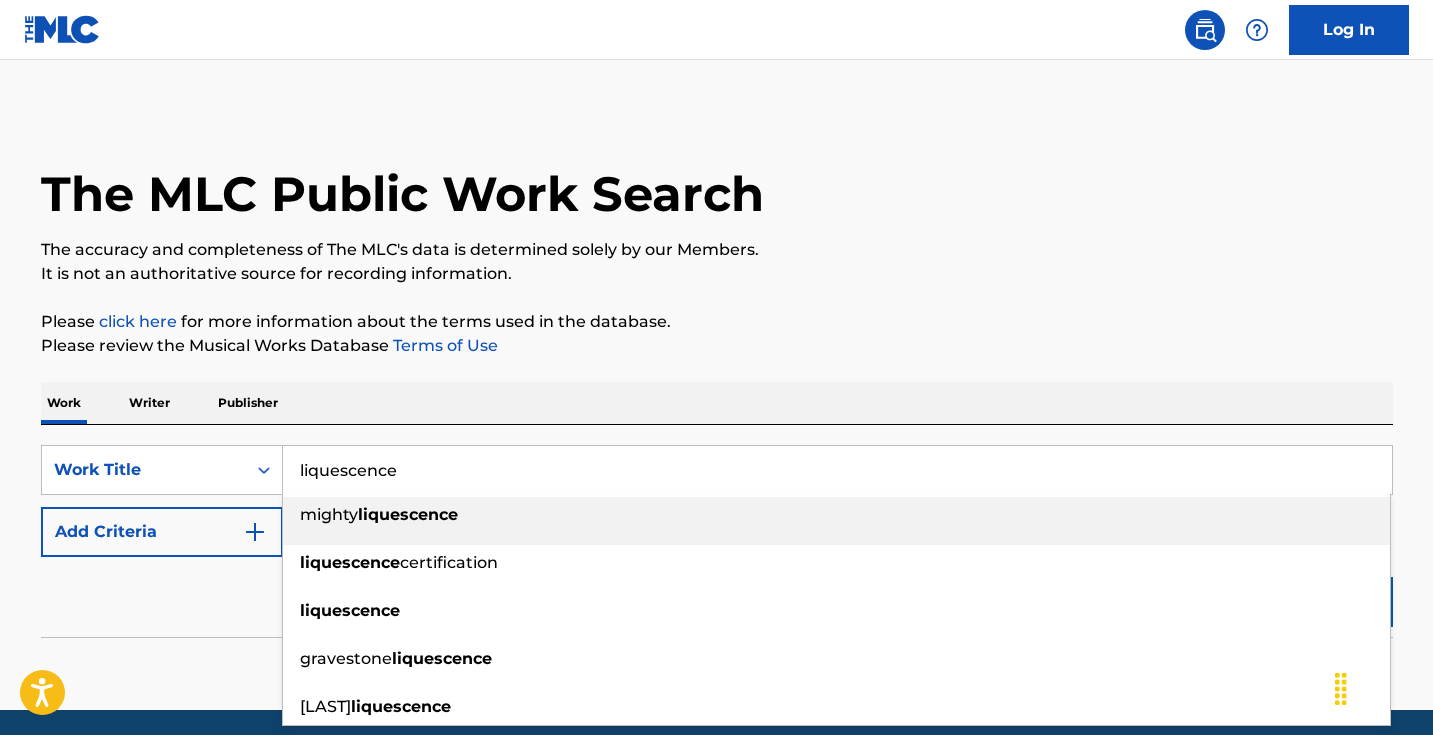 type on "liquescence" 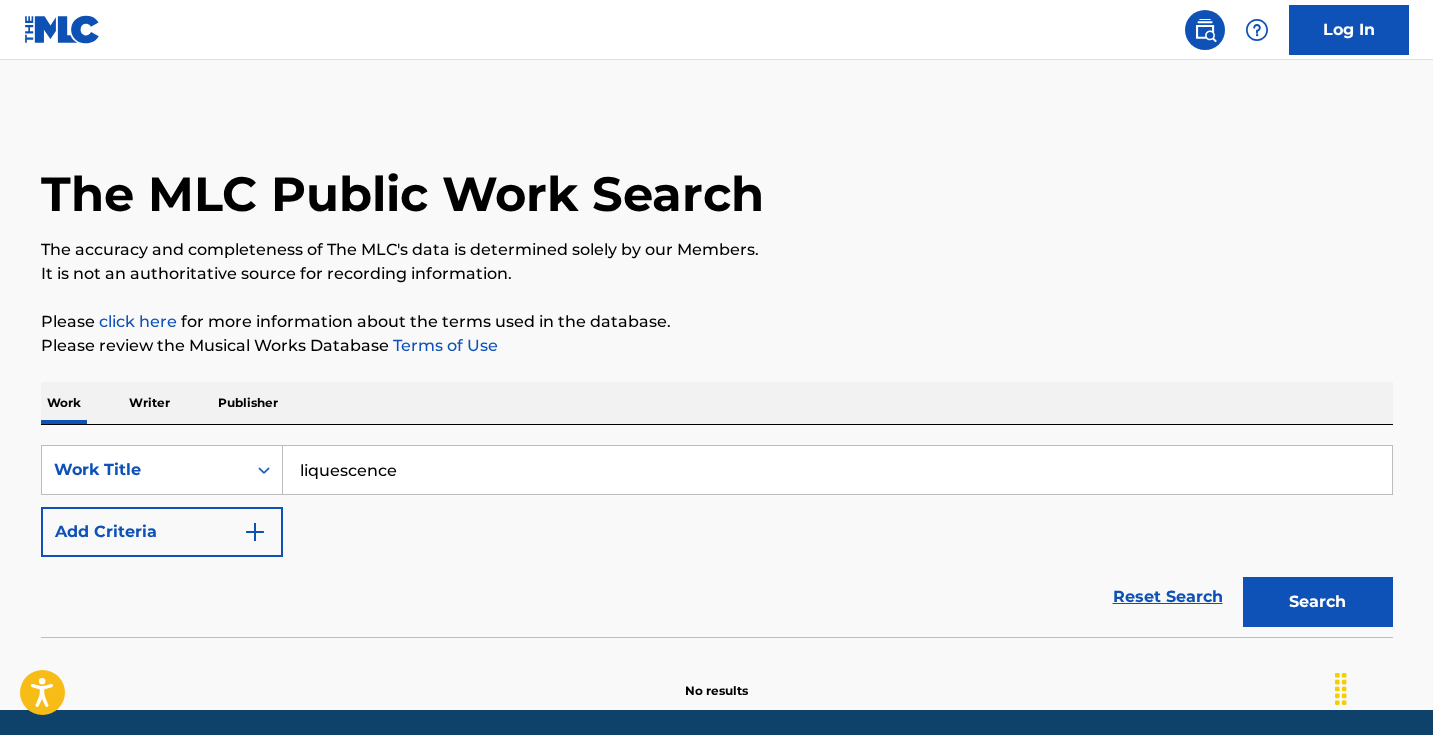 click on "The MLC Public Work Search The accuracy and completeness of The MLC's data is determined solely by our Members. It is not an authoritative source for recording information. Please click here for more information about the terms used in the database. Please review the Musical Works Database Terms of Use Work Writer Publisher SearchWithCriteriaf97a1764-84f6-49c5-bc71-ea0f9b9771b5 Work Title liquescence Add Criteria Reset Search Search No results" at bounding box center (717, 405) 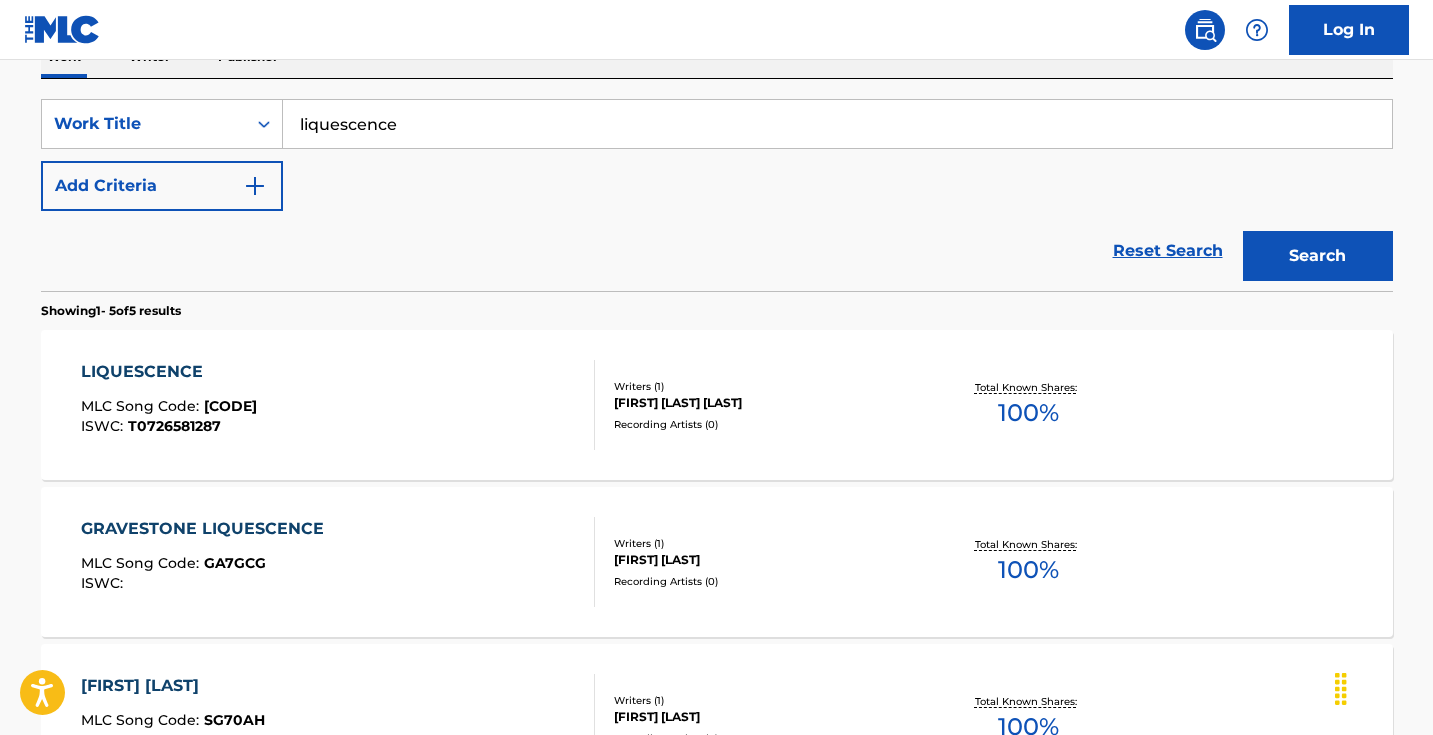 scroll, scrollTop: 378, scrollLeft: 0, axis: vertical 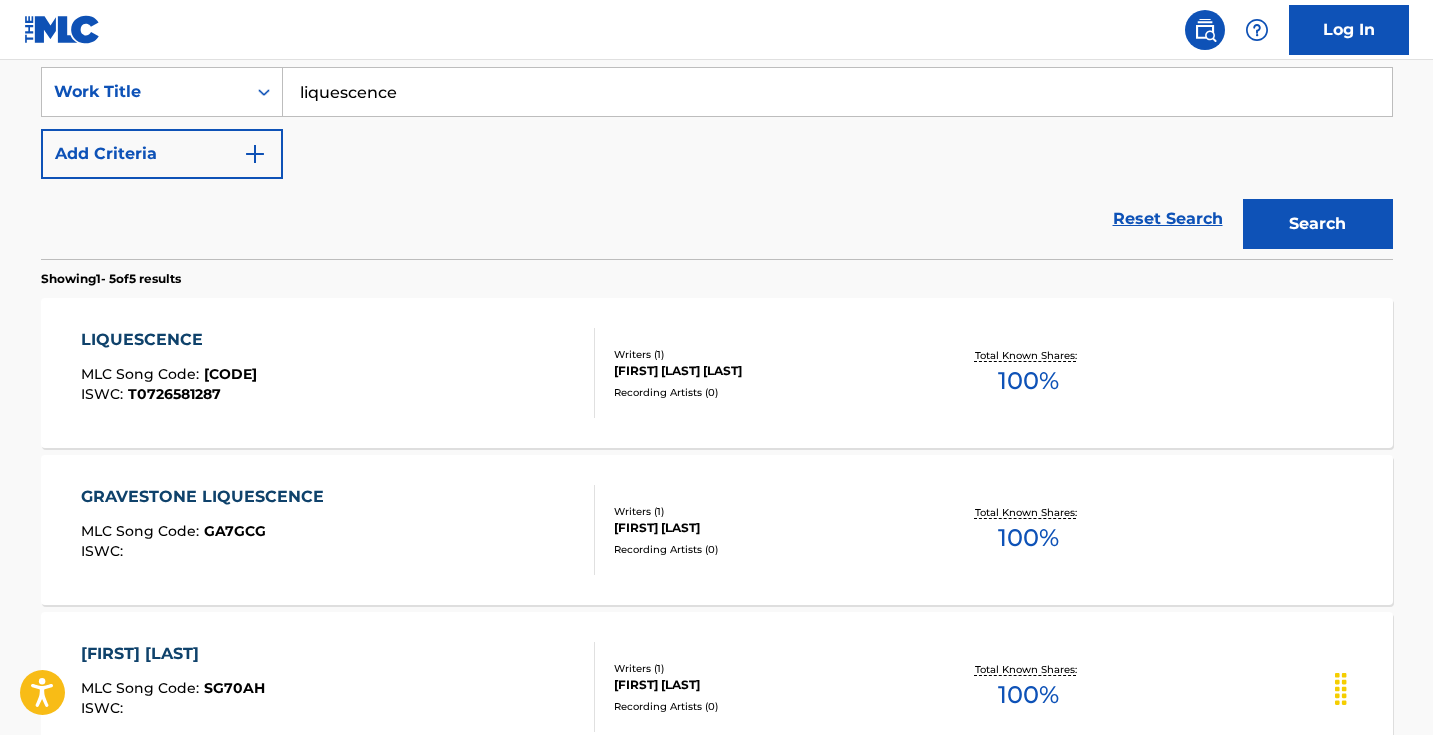 click on "Add Criteria" at bounding box center (162, 154) 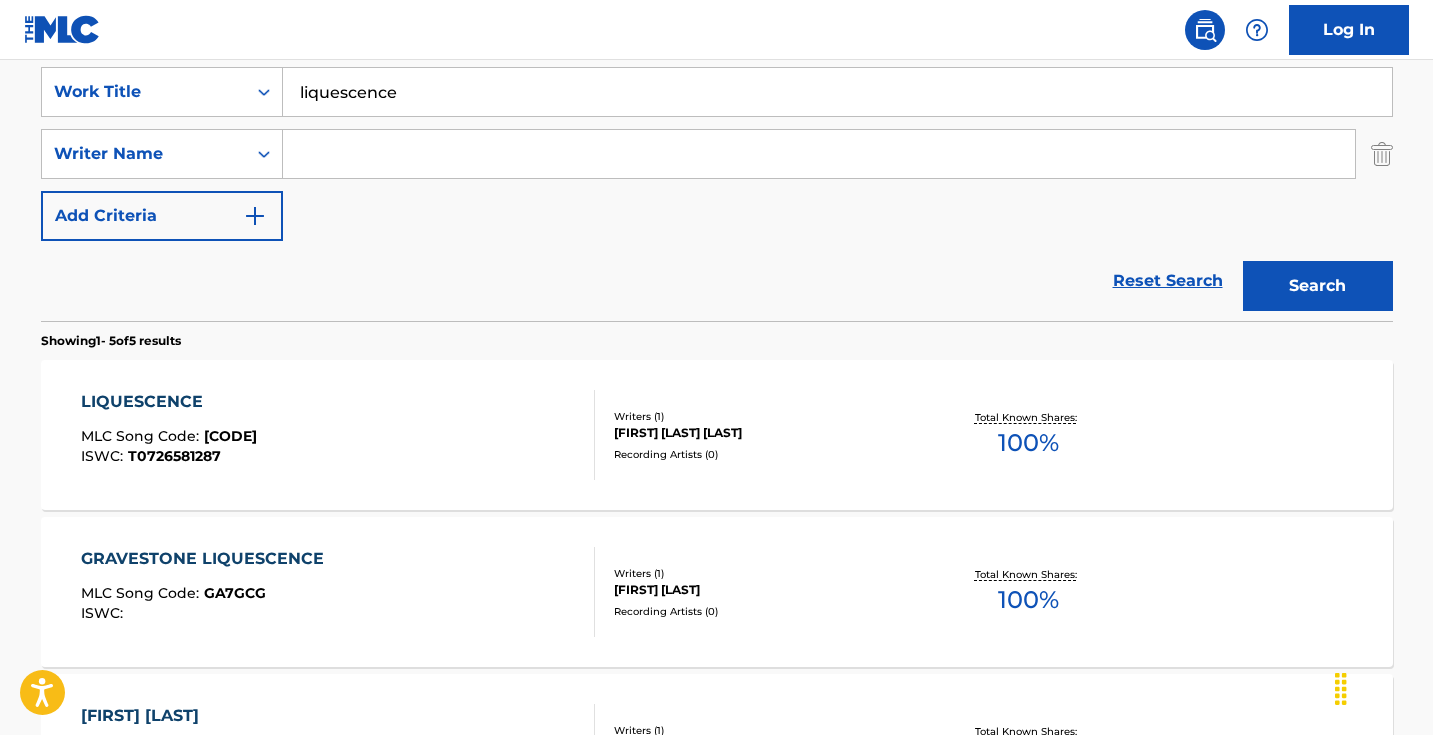 click at bounding box center [819, 154] 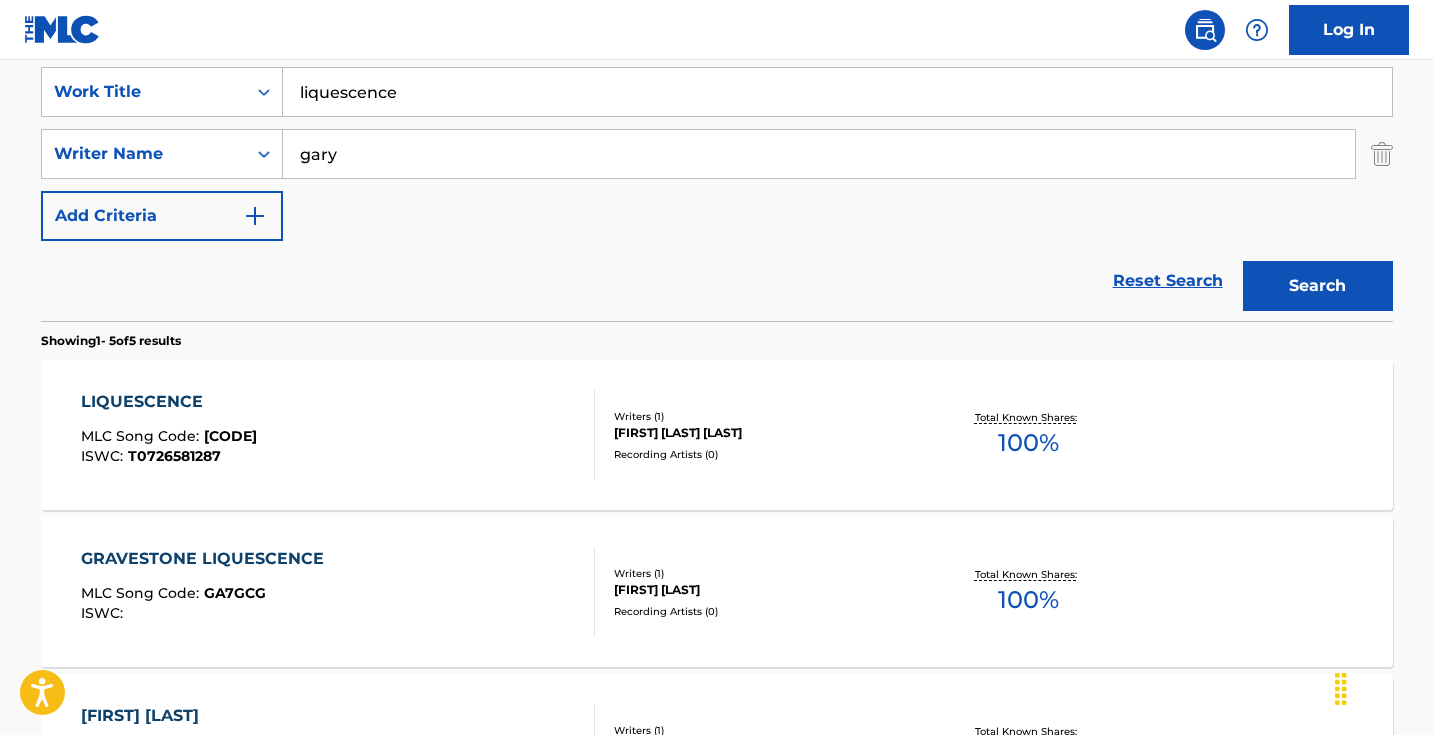 click on "Search" at bounding box center [1318, 286] 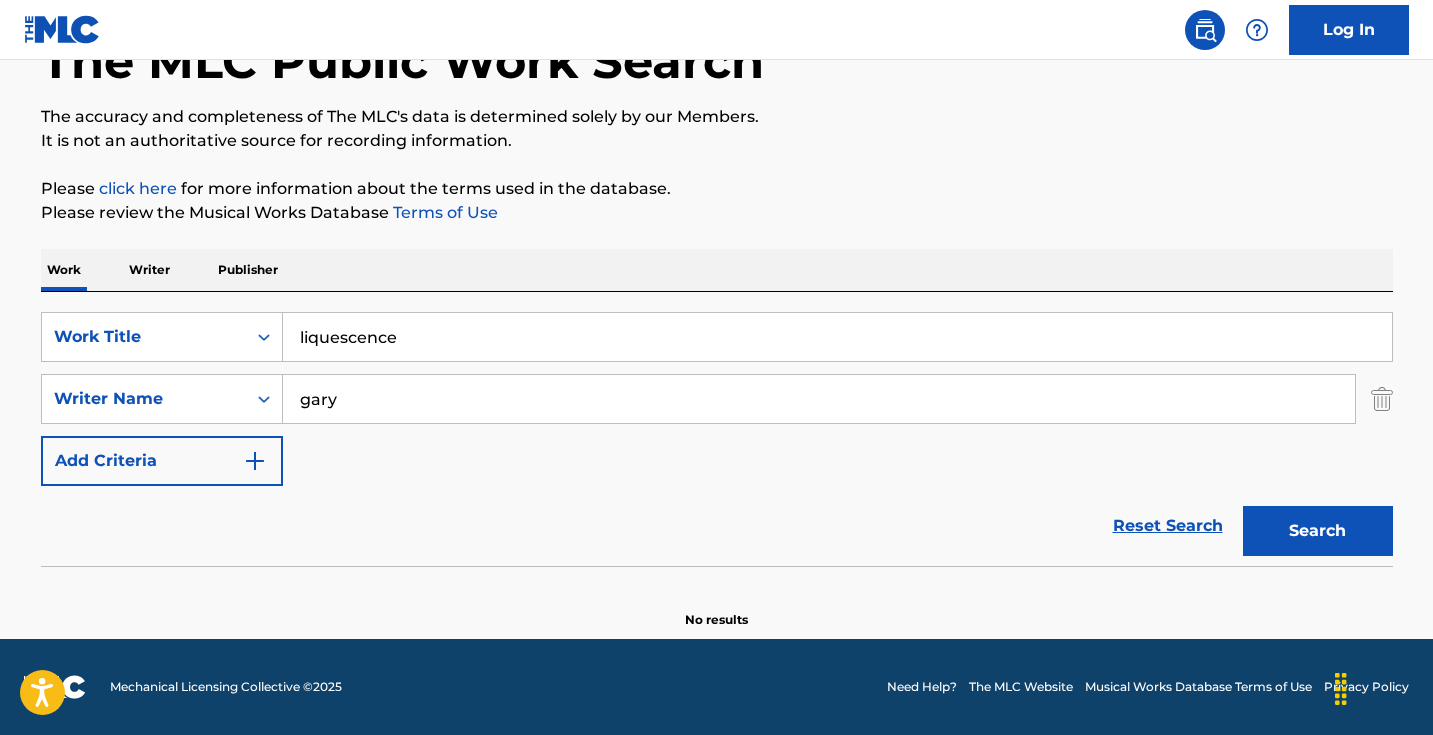 click on "gary" at bounding box center (819, 399) 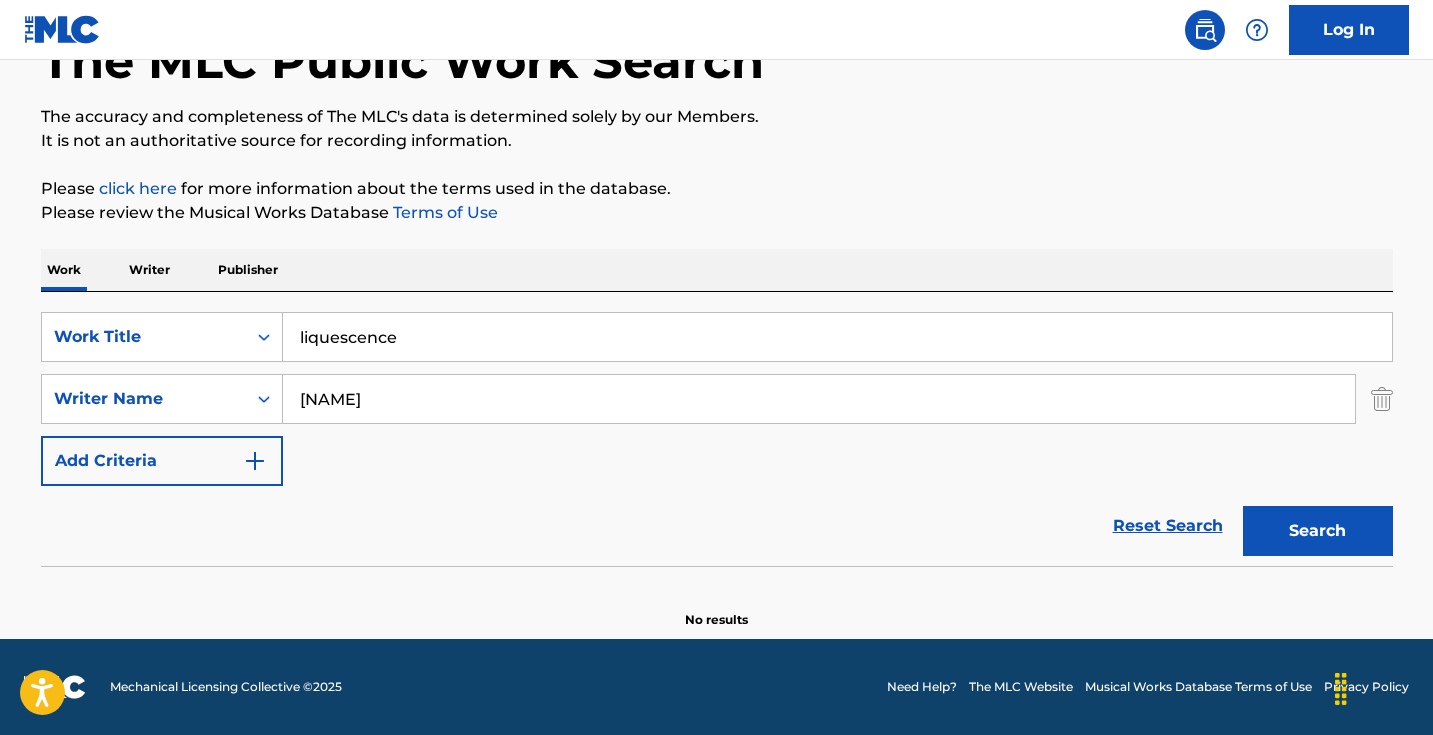 click on "Search" at bounding box center (1318, 531) 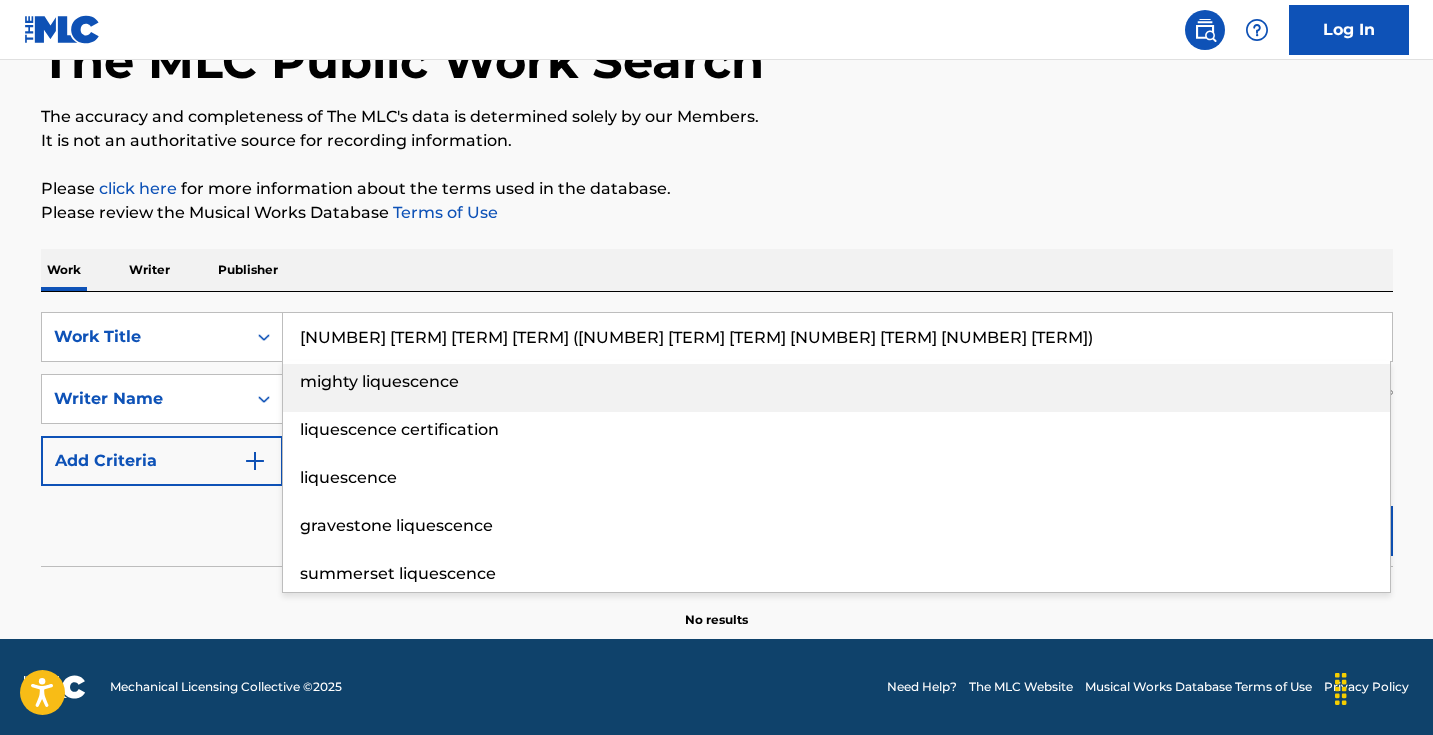 type on "[NUMBER] [TERM] [TERM] [TERM] ([NUMBER] [TERM] [TERM] [NUMBER] [TERM] [NUMBER] [TERM])" 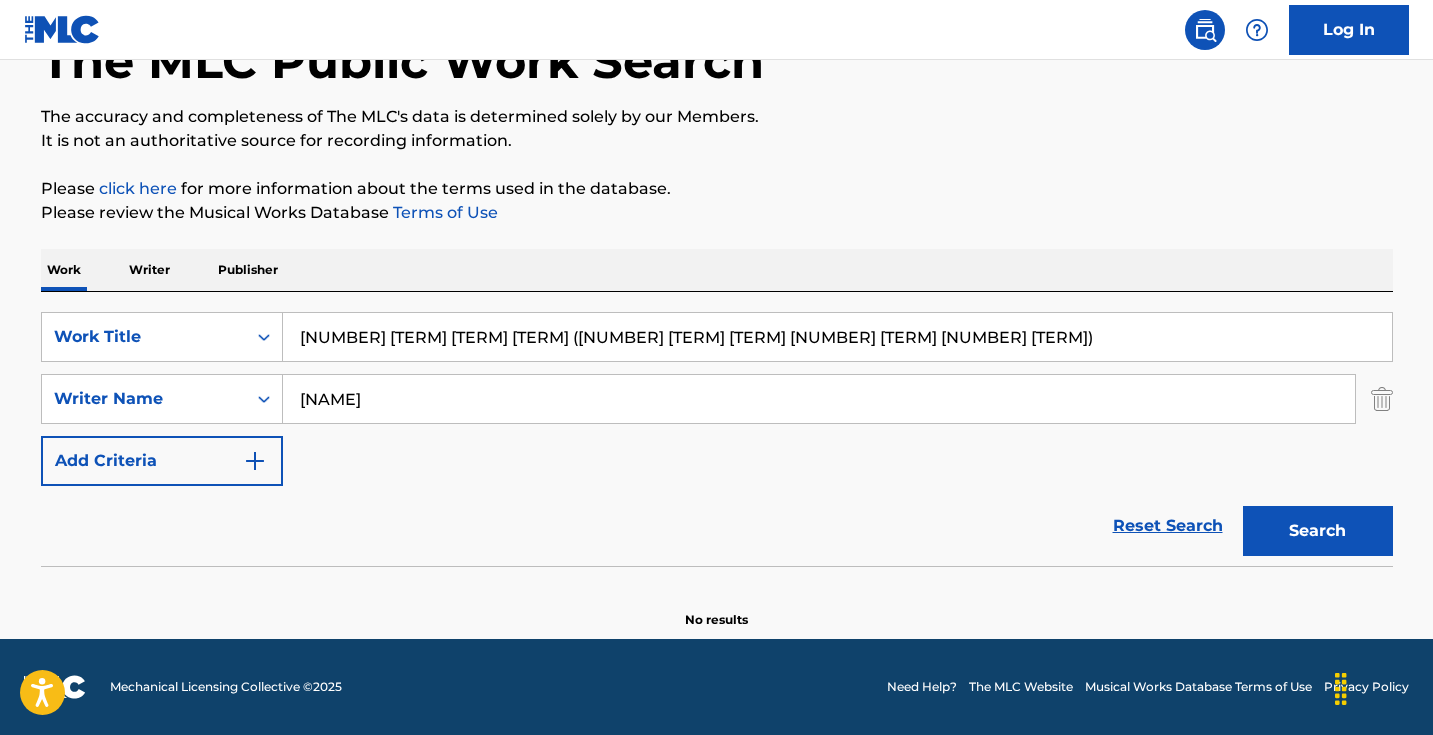 click on "[NAME]" at bounding box center [819, 399] 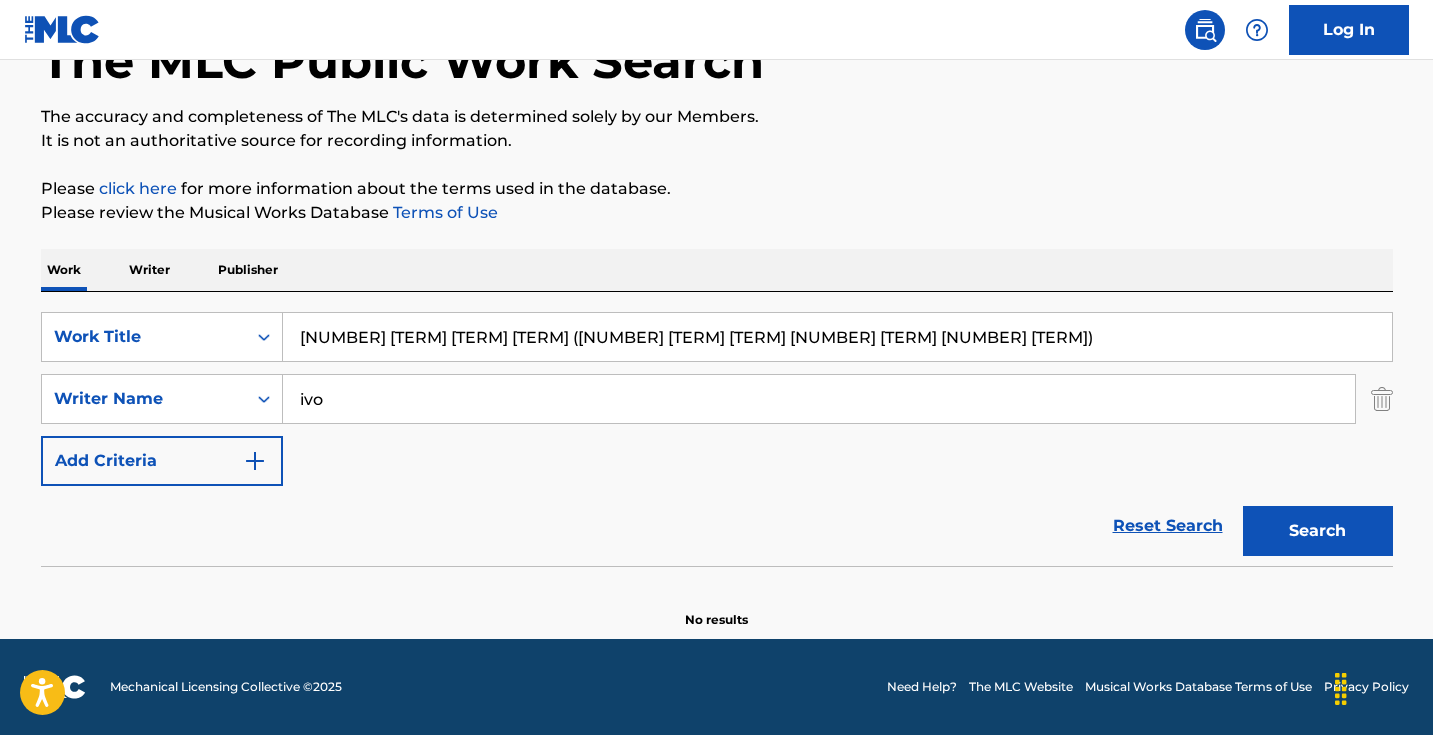click on "Search" at bounding box center [1318, 531] 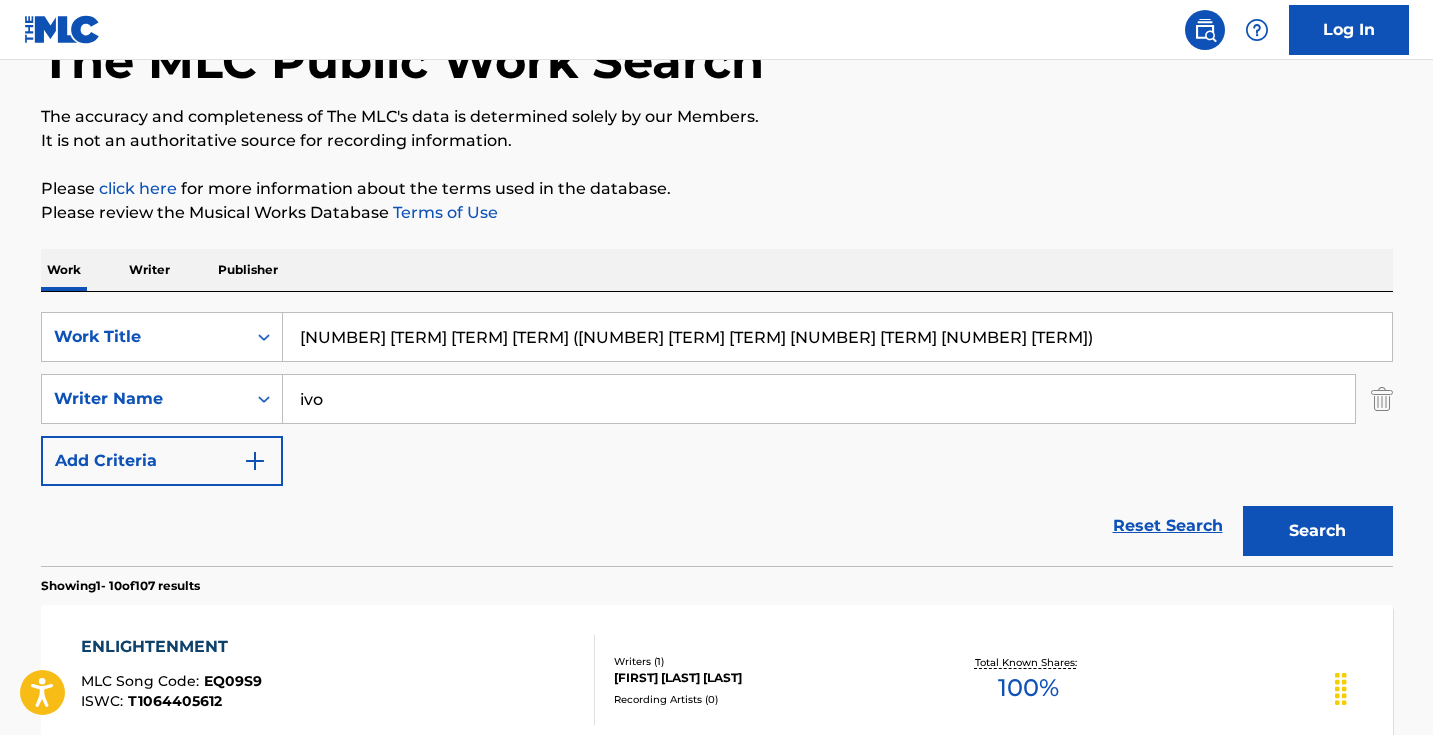 click on "ivo" at bounding box center [819, 399] 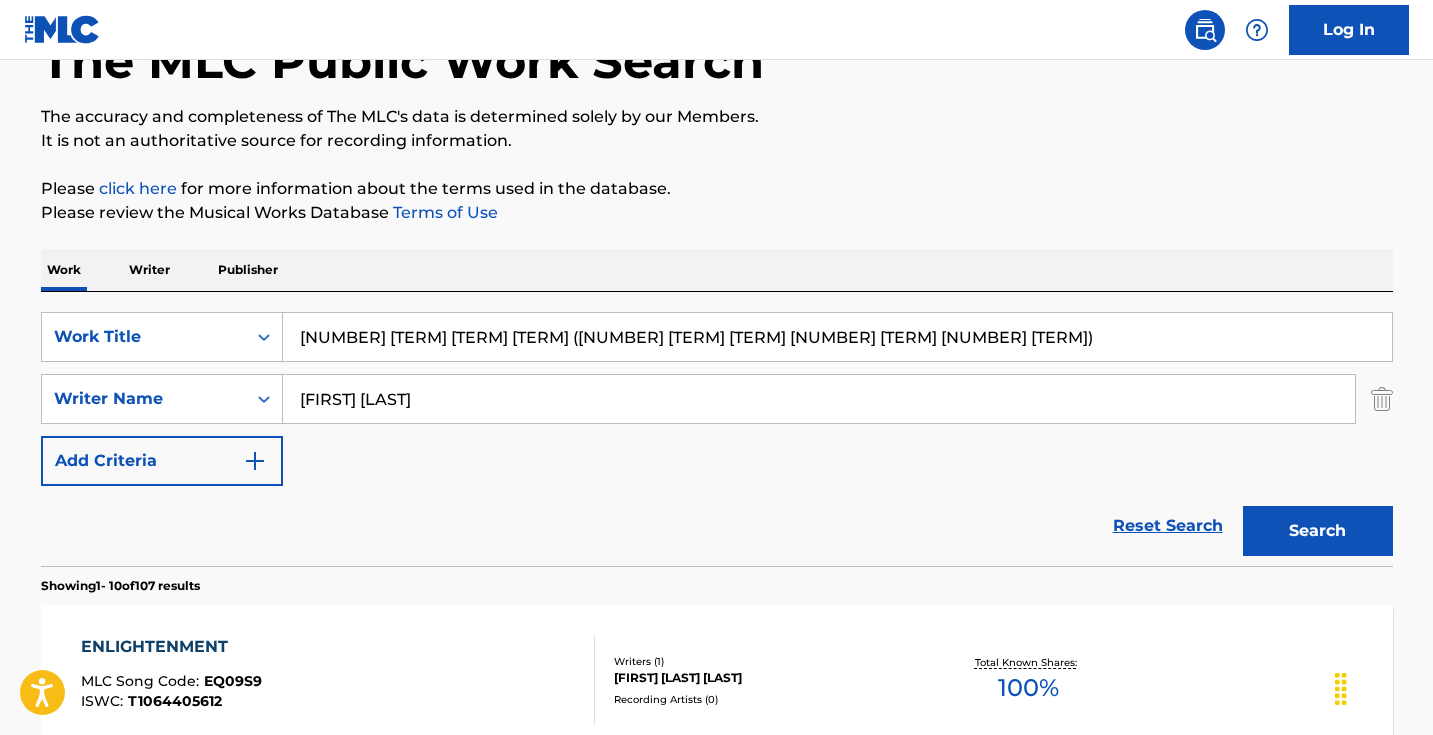 type on "[FIRST] [LAST]" 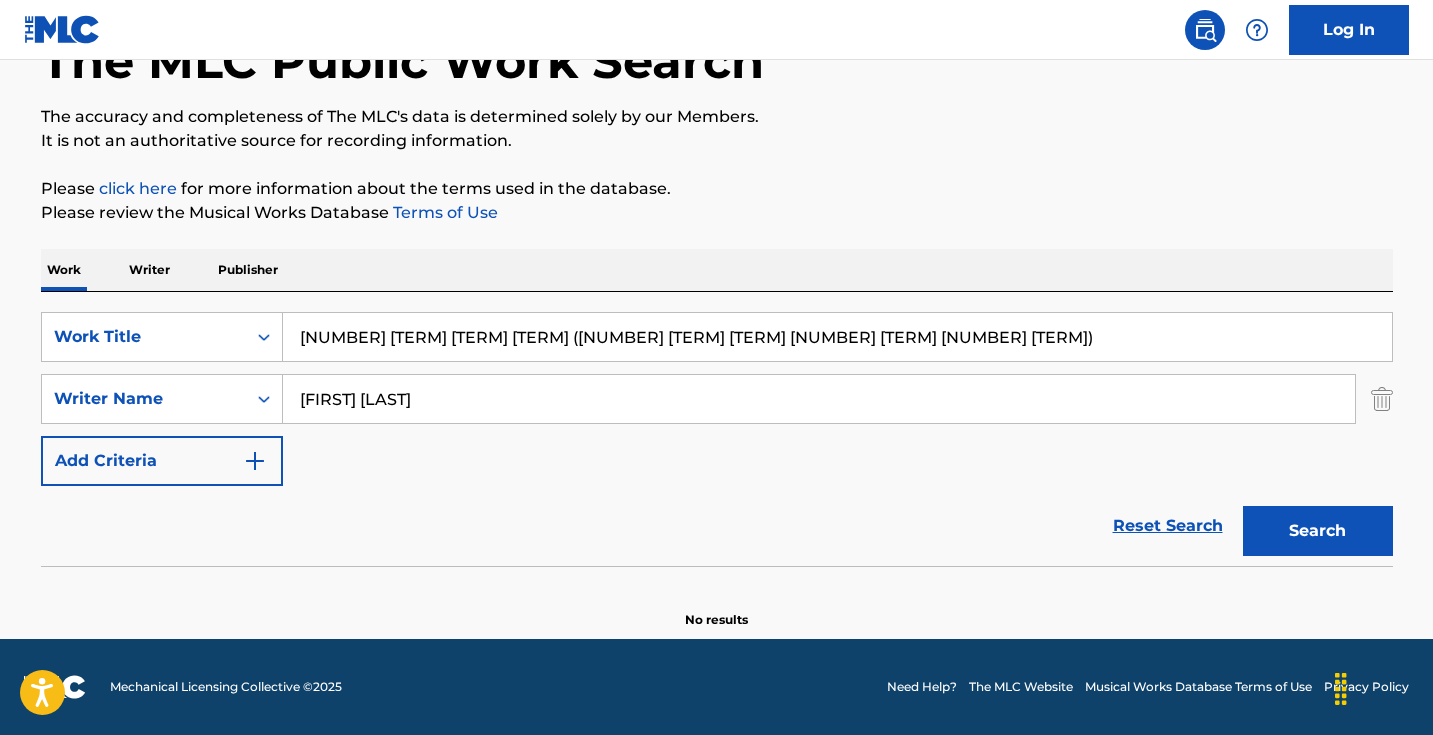 drag, startPoint x: 1145, startPoint y: 342, endPoint x: 604, endPoint y: 337, distance: 541.02313 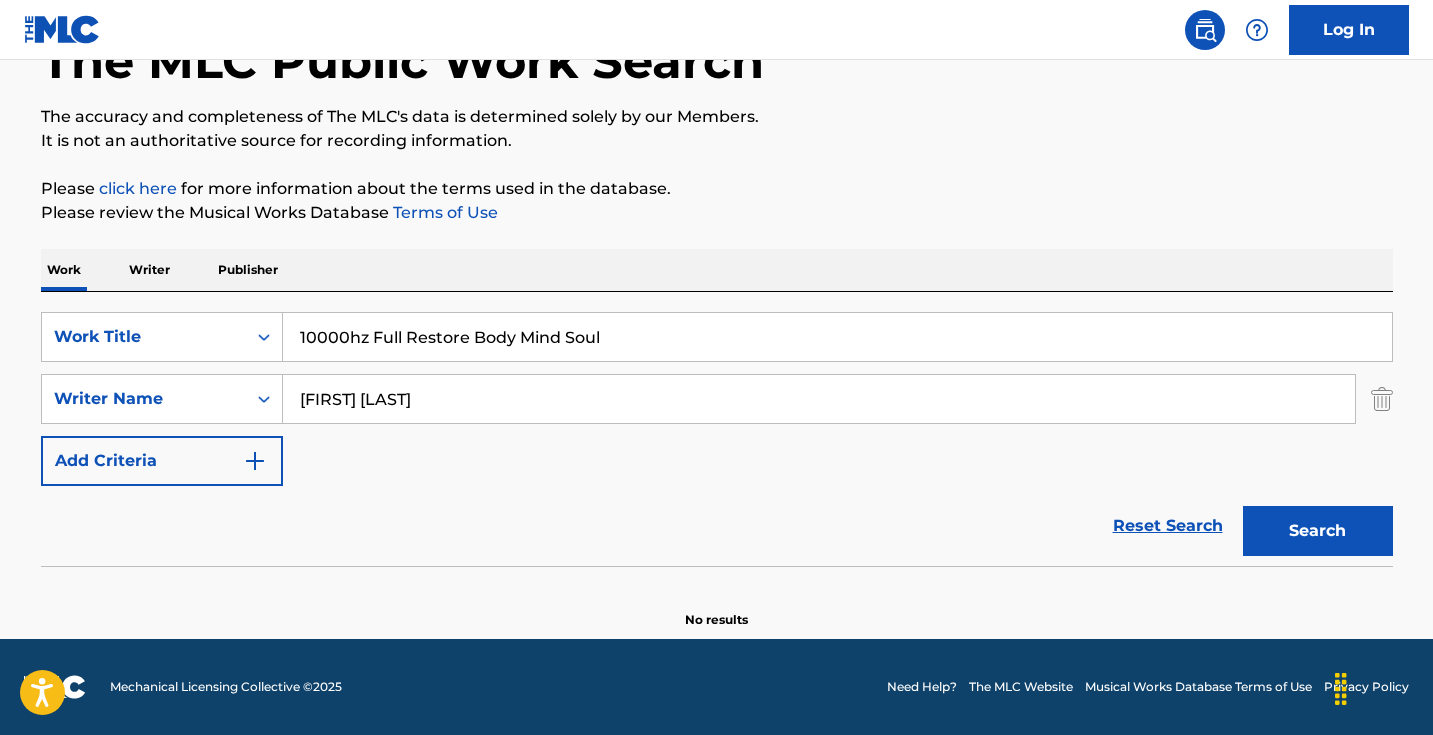 click on "Search" at bounding box center [1318, 531] 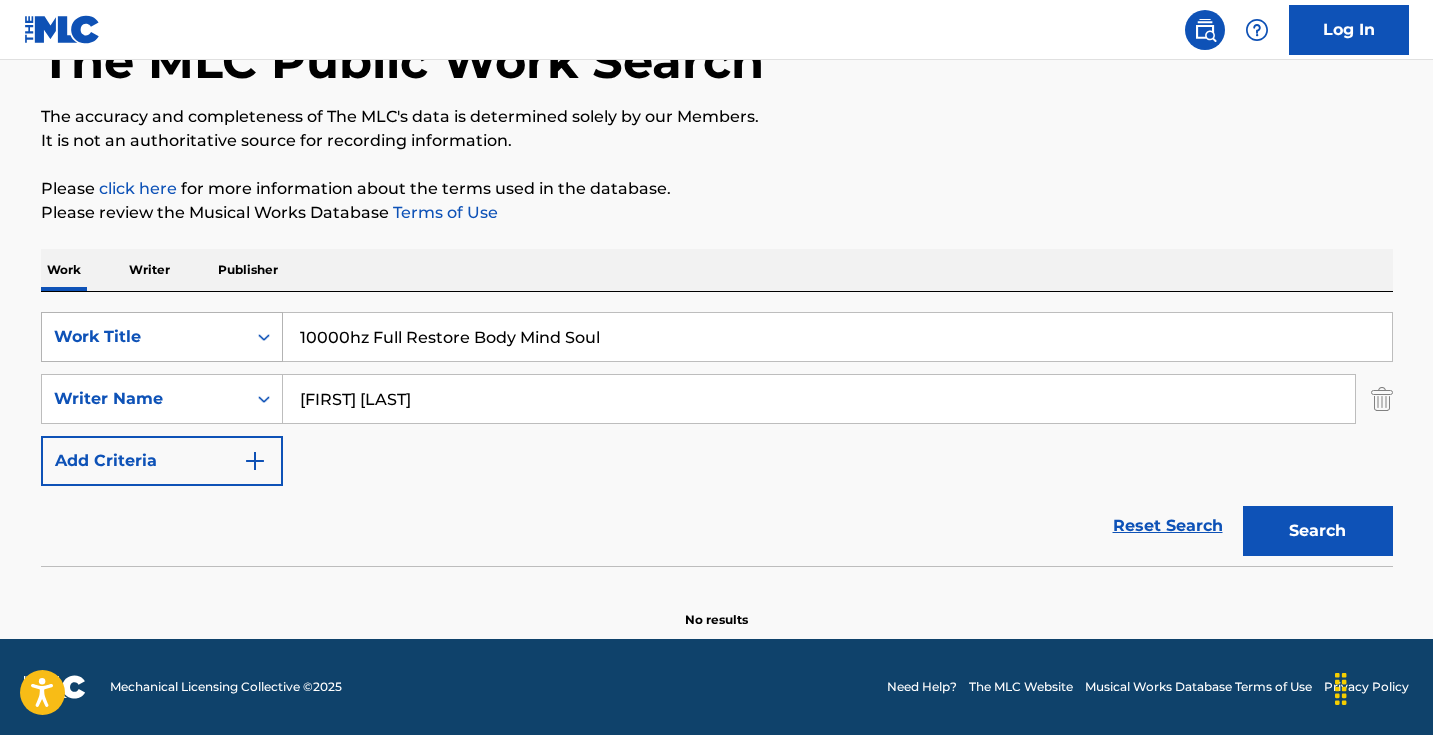 drag, startPoint x: 368, startPoint y: 335, endPoint x: 233, endPoint y: 335, distance: 135 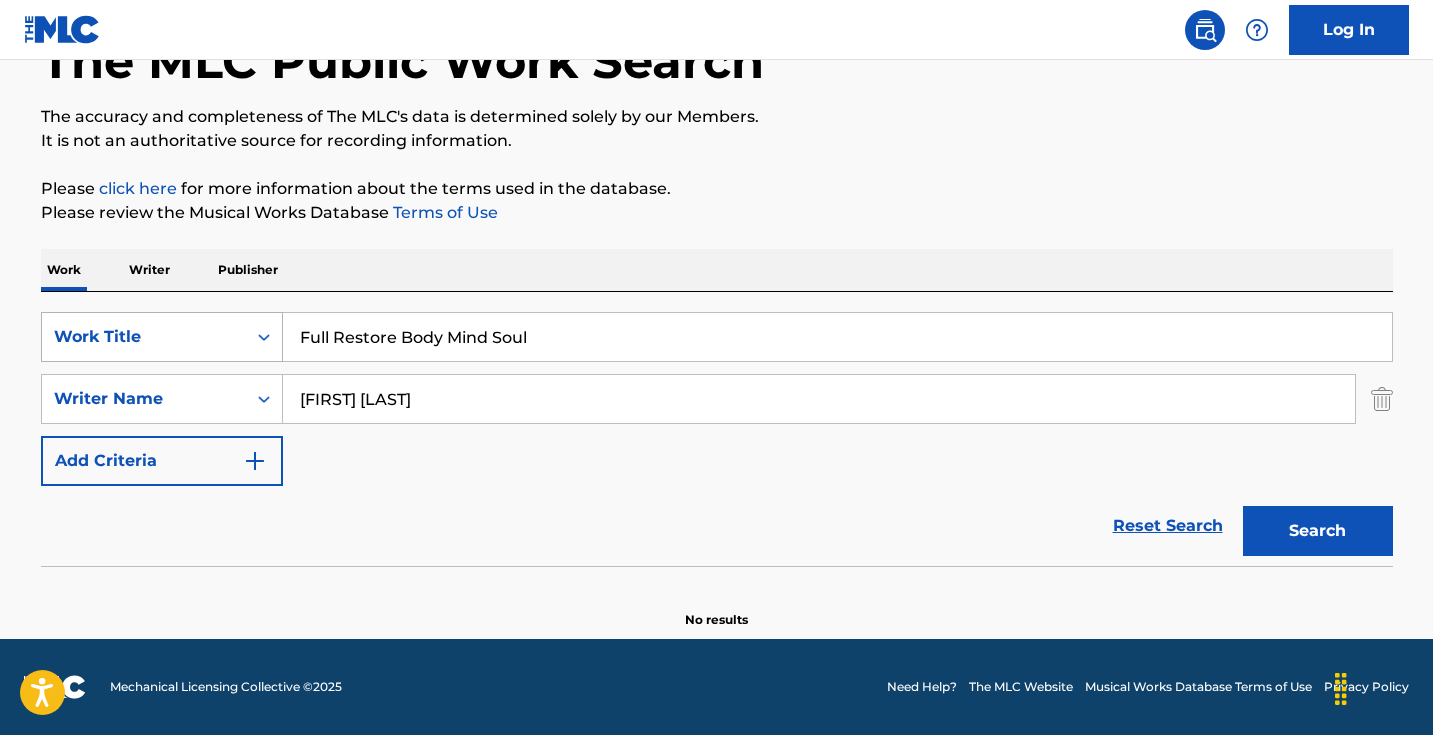 click on "Search" at bounding box center (1318, 531) 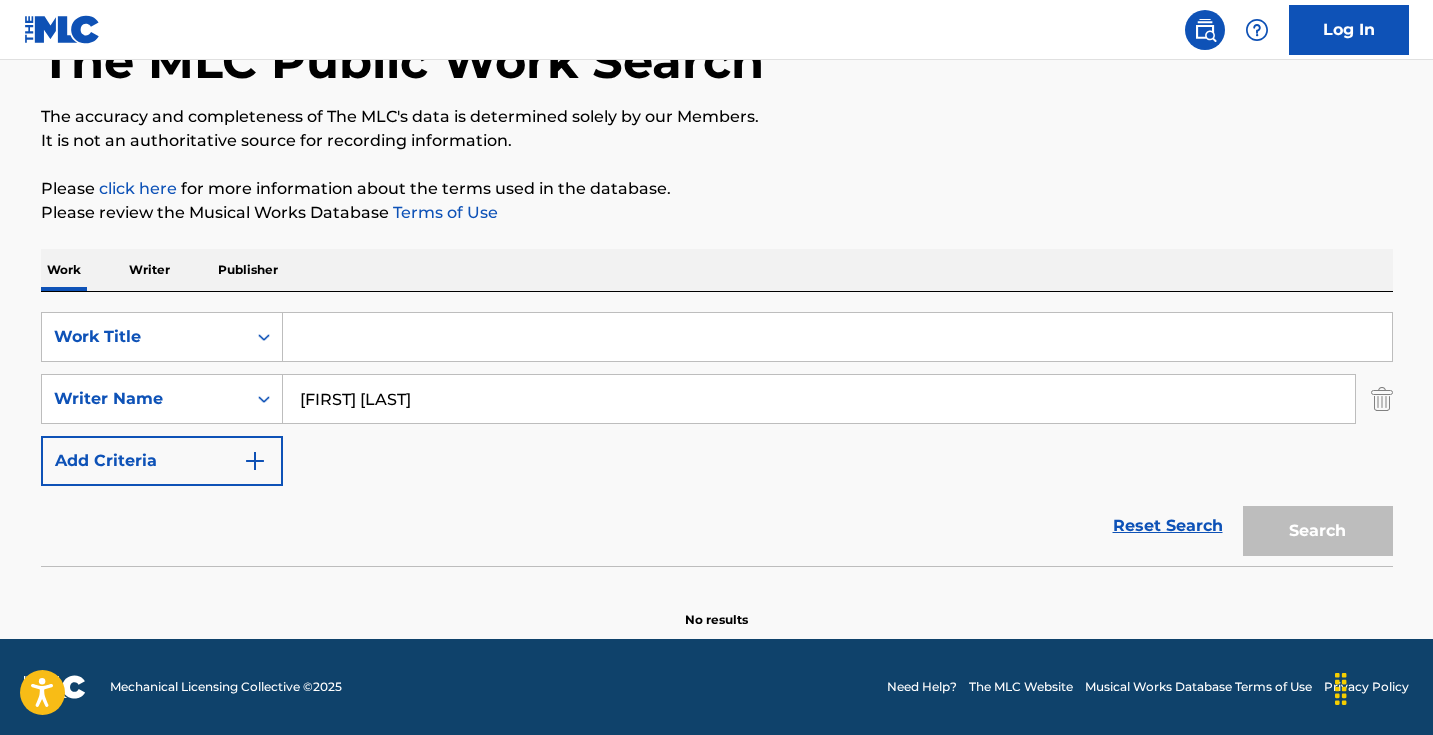 type 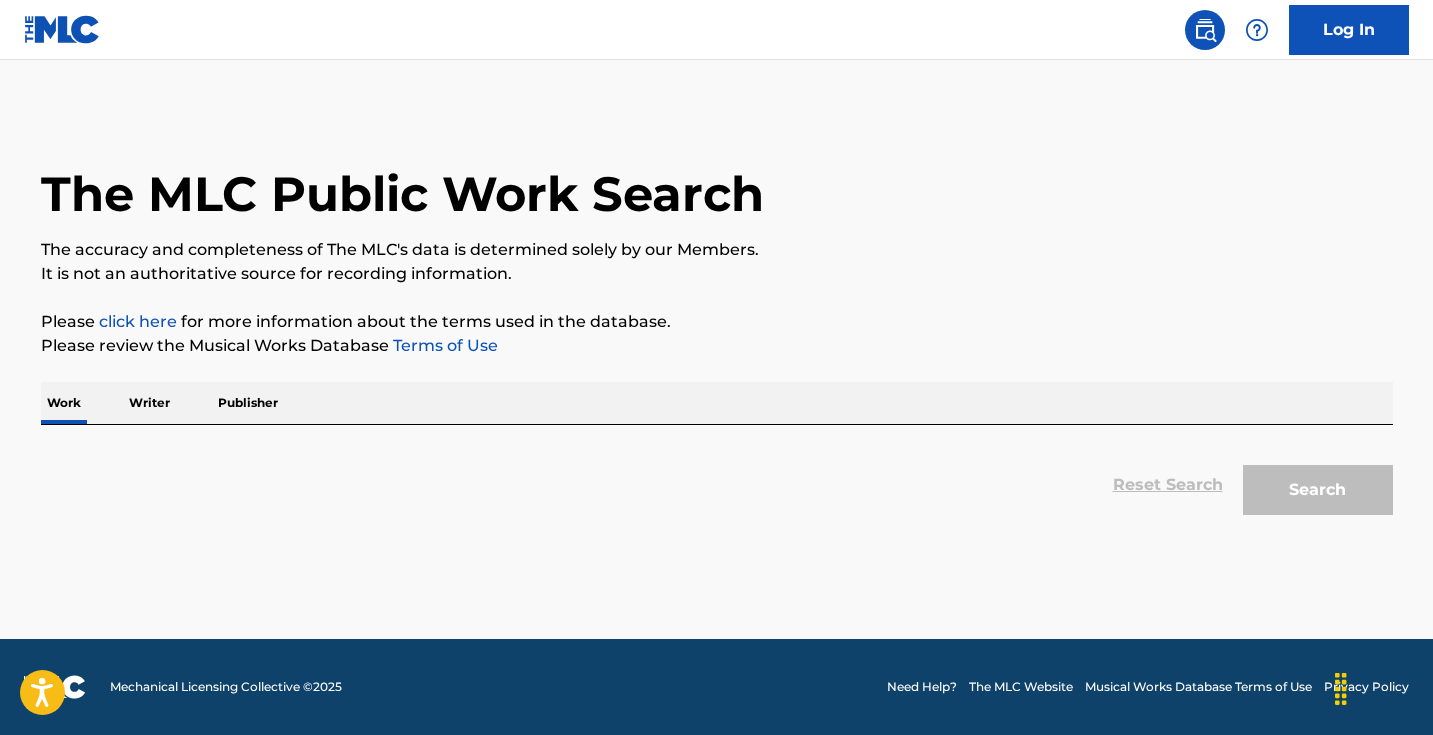 scroll, scrollTop: 0, scrollLeft: 0, axis: both 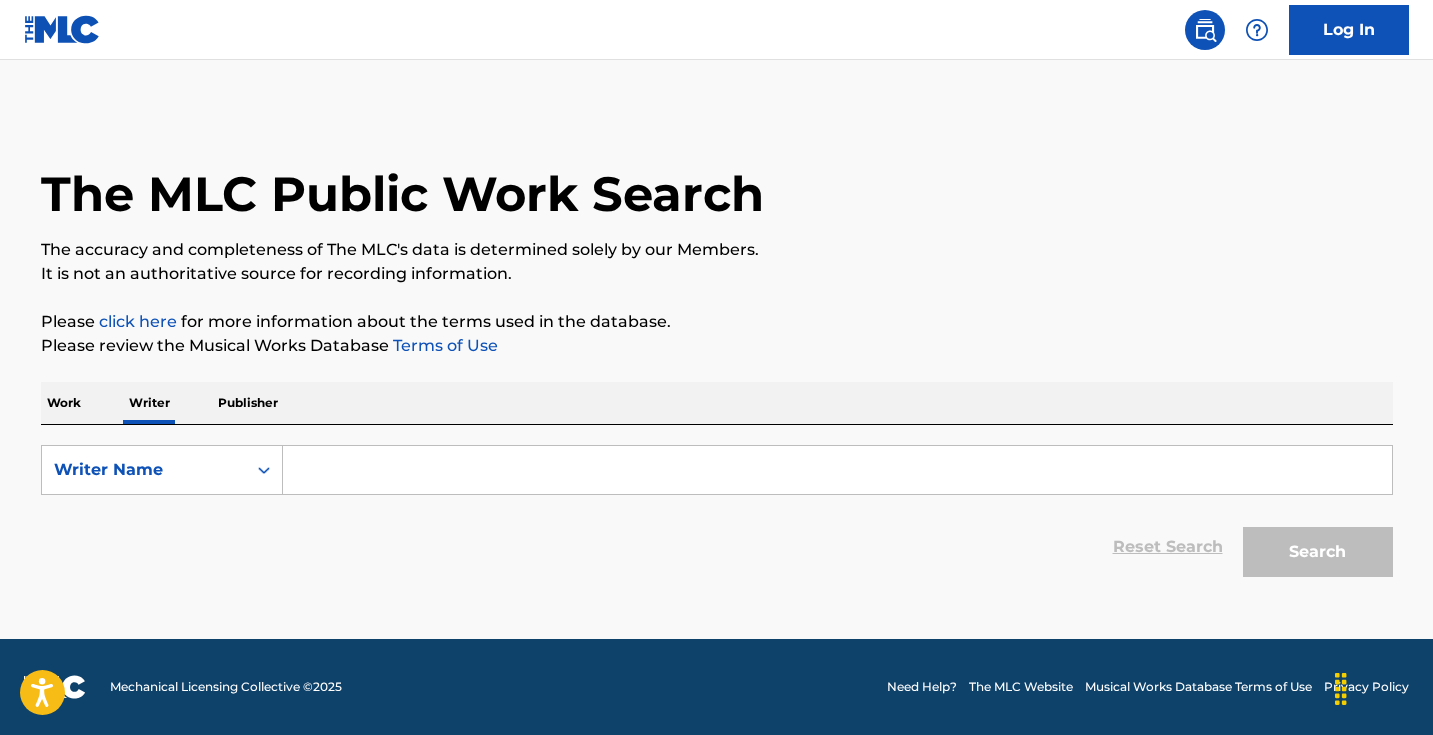 click at bounding box center [837, 470] 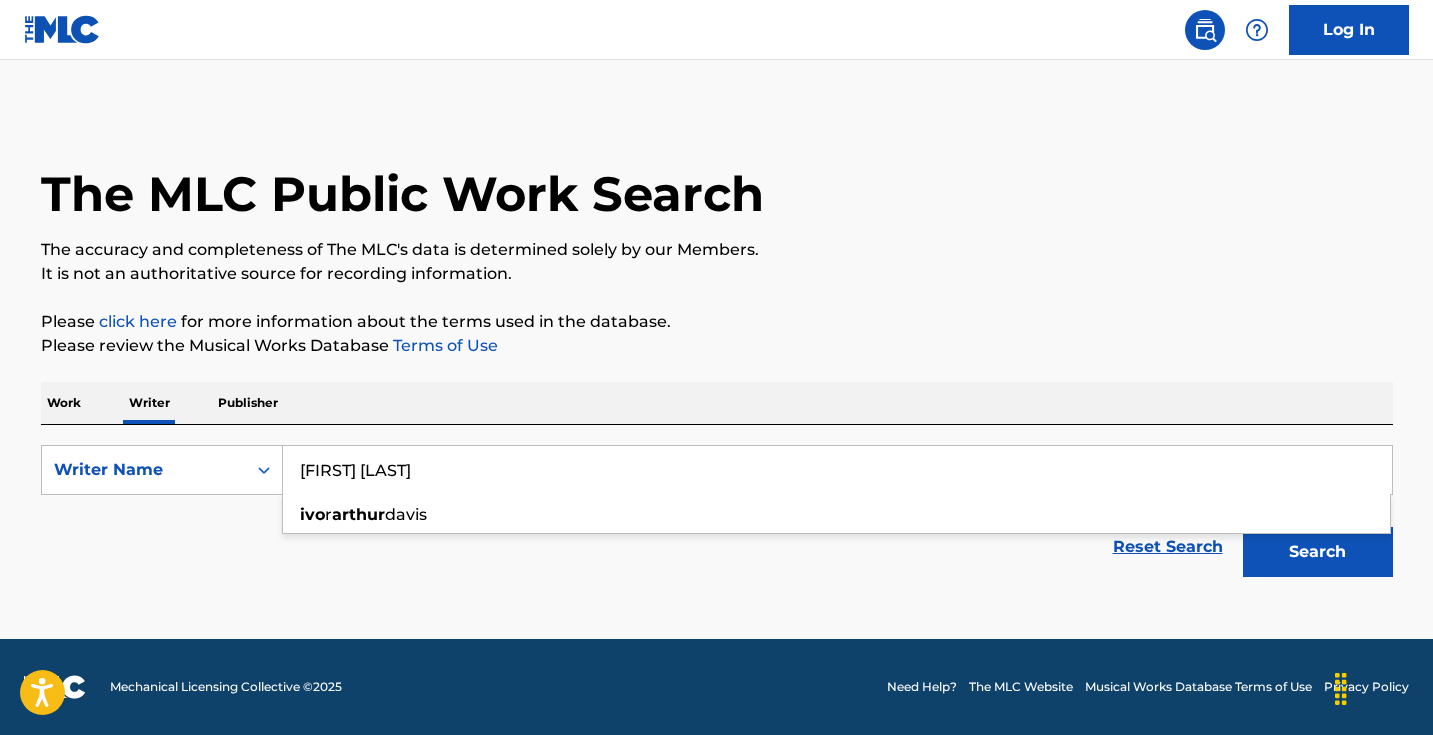 click on "[FIRST] [LAST]" at bounding box center [837, 470] 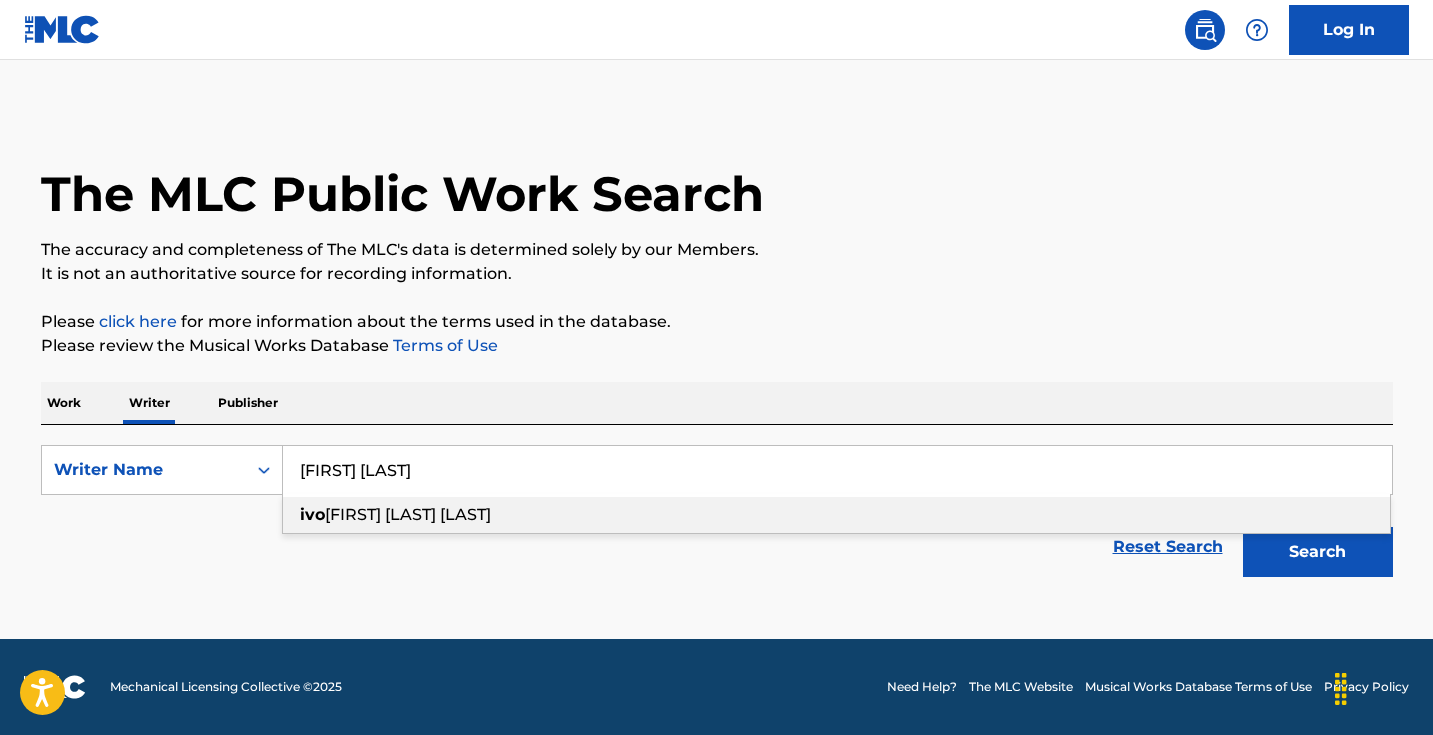 type on "[FIRST] [LAST]" 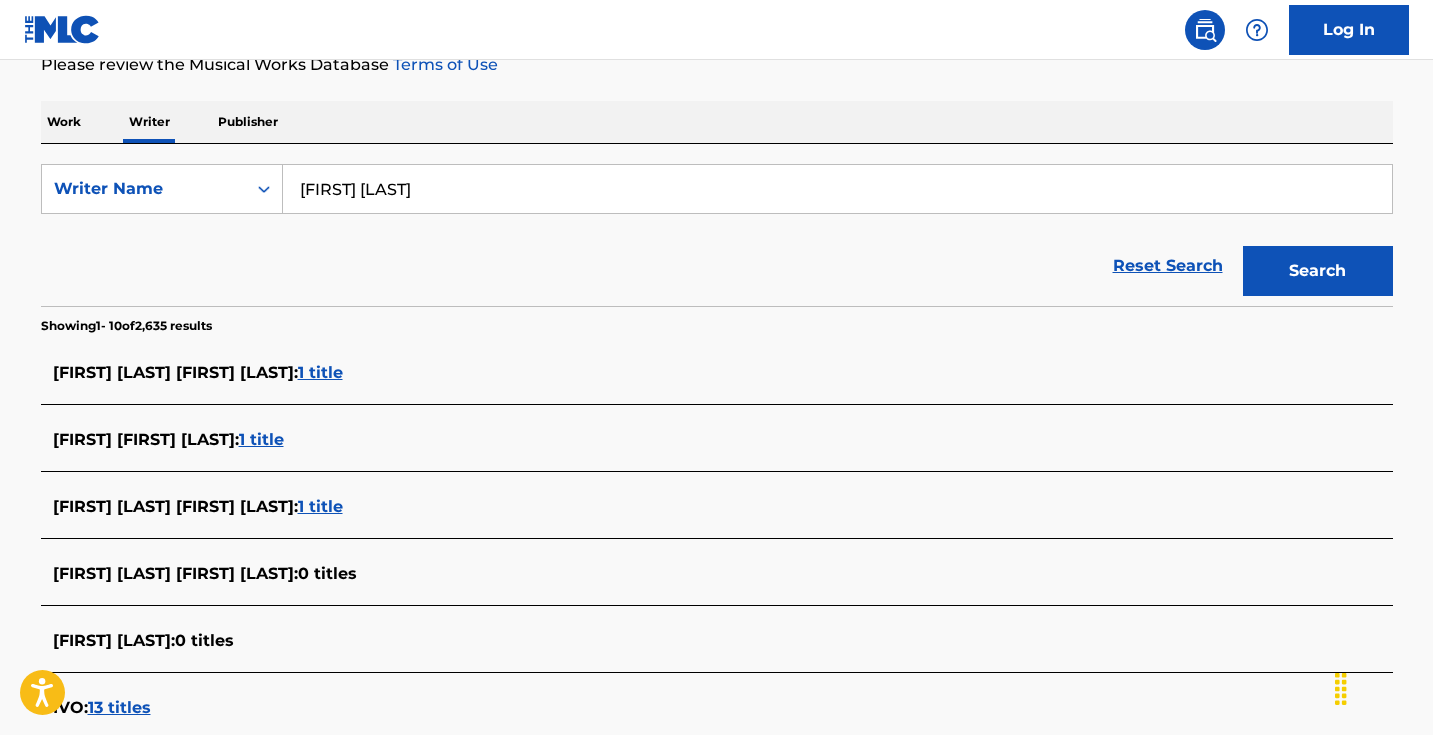 scroll, scrollTop: 288, scrollLeft: 0, axis: vertical 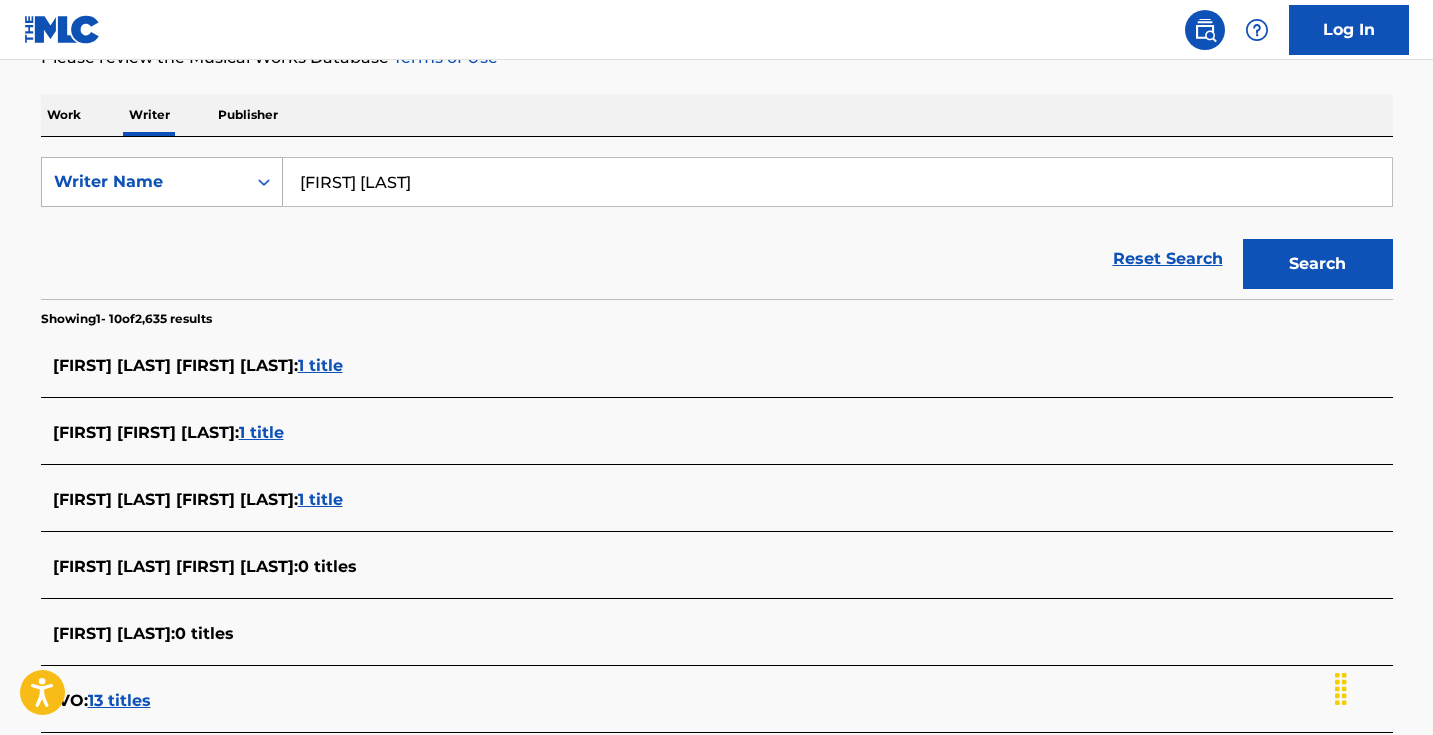 drag, startPoint x: 419, startPoint y: 189, endPoint x: 236, endPoint y: 186, distance: 183.02458 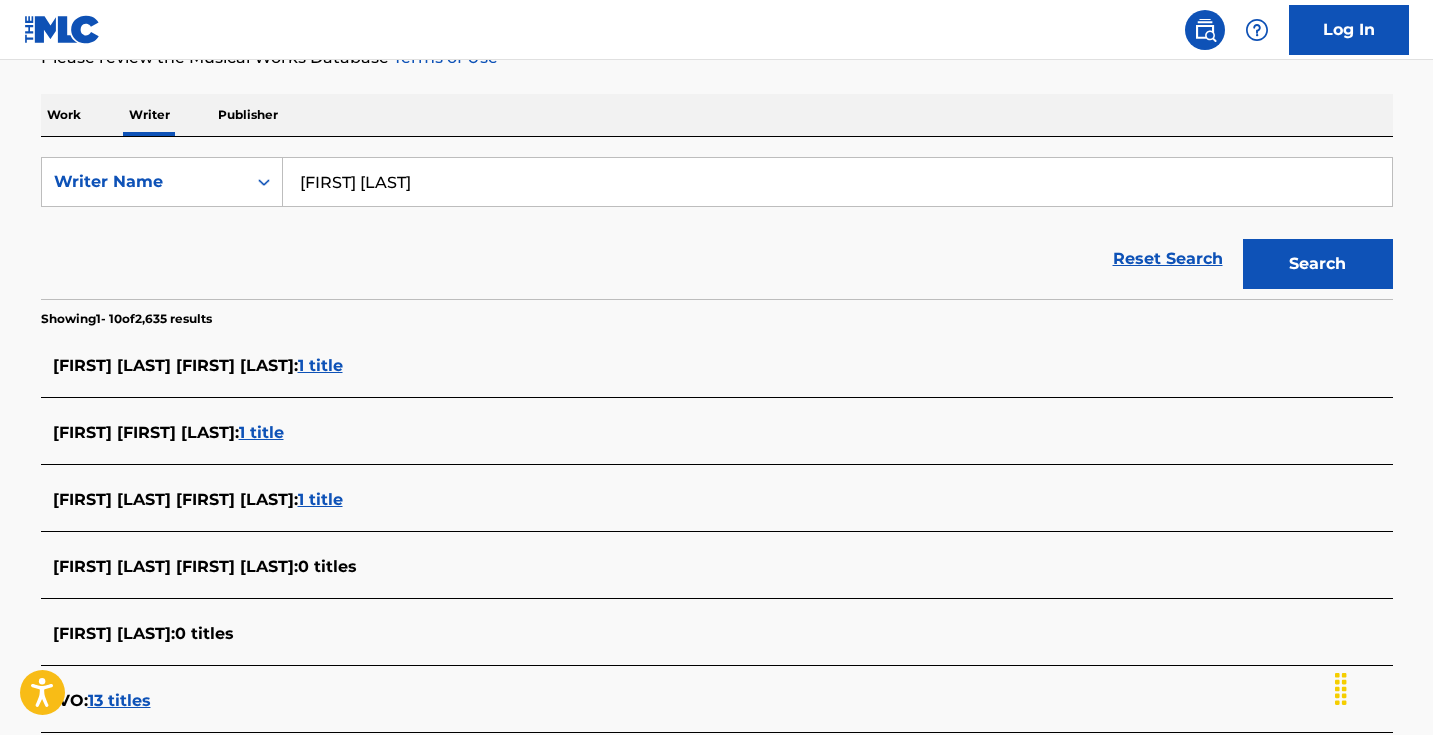 click on "Work" at bounding box center (64, 115) 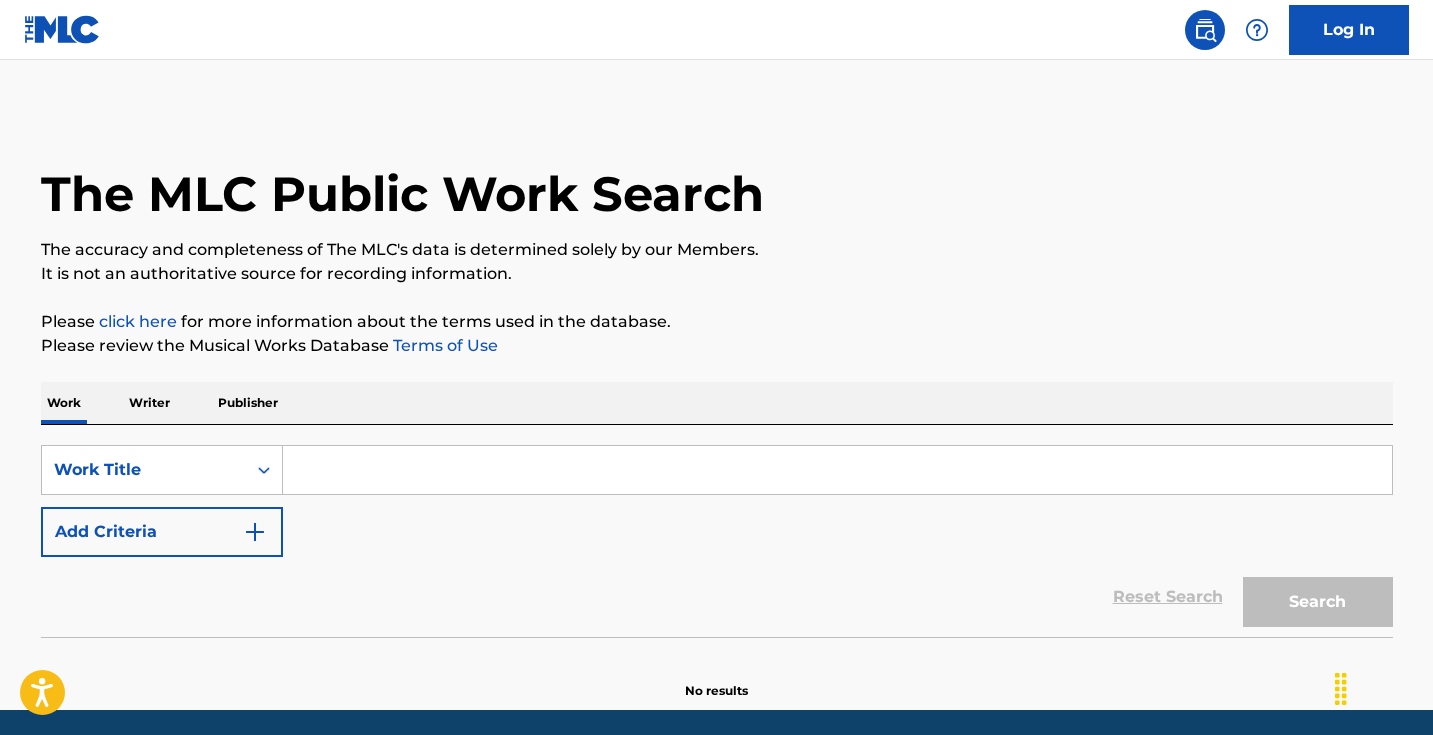 click on "Add Criteria" at bounding box center [162, 532] 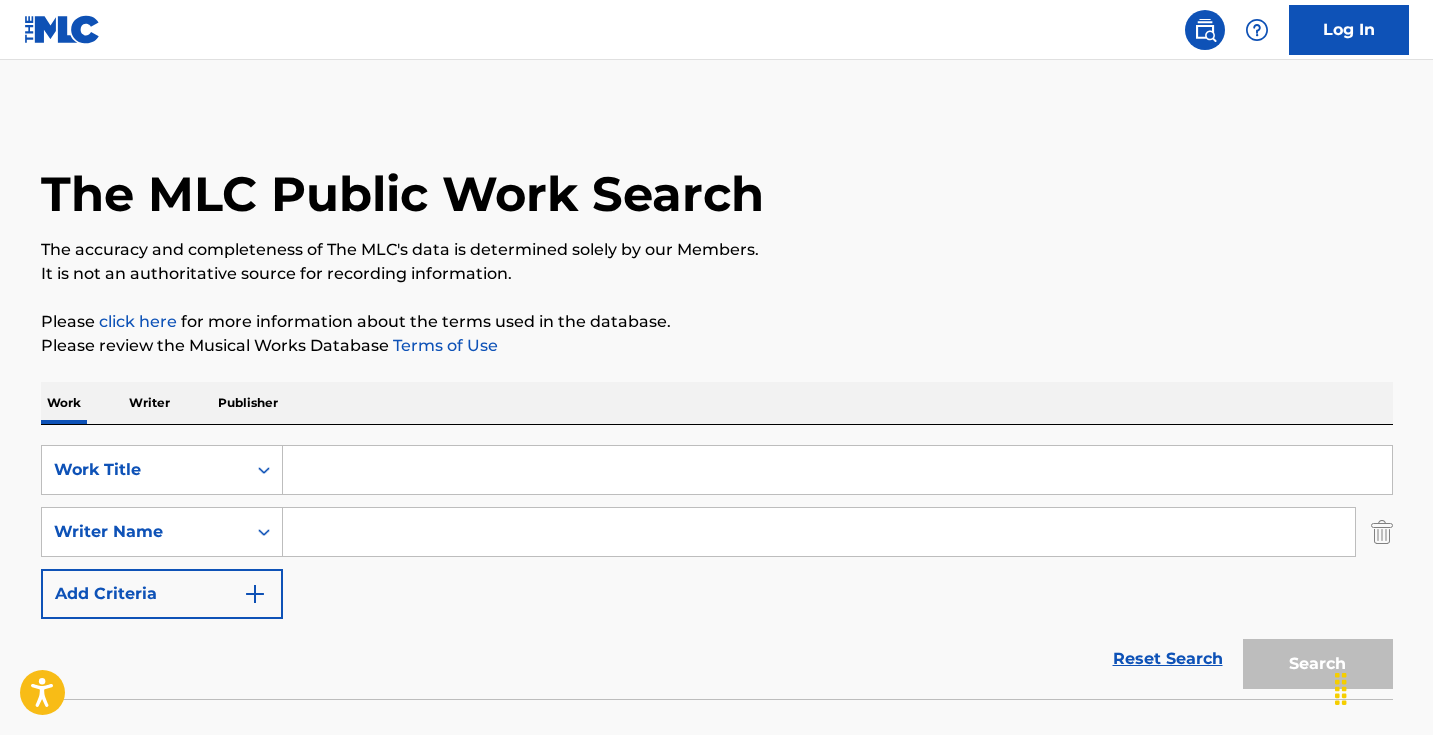 click at bounding box center [819, 532] 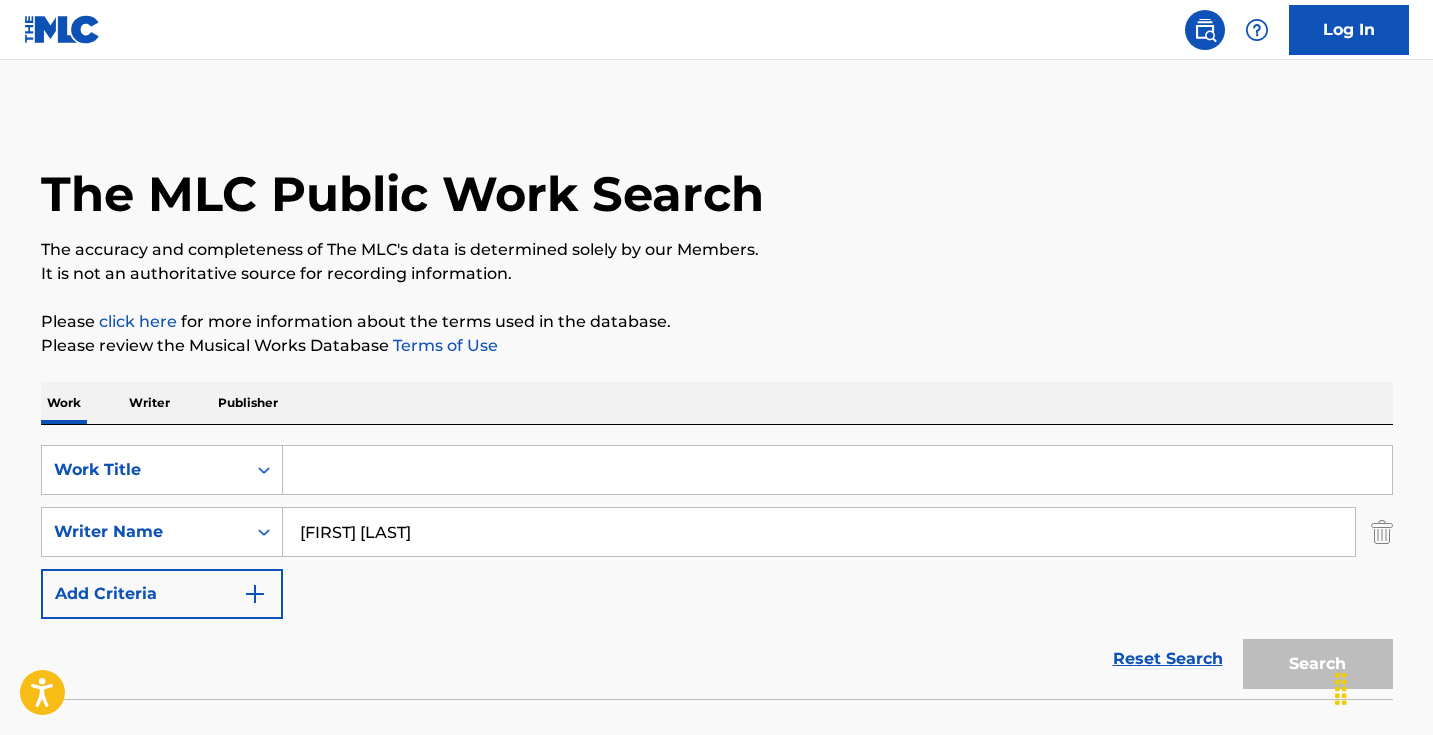 type on "[FIRST] [LAST]" 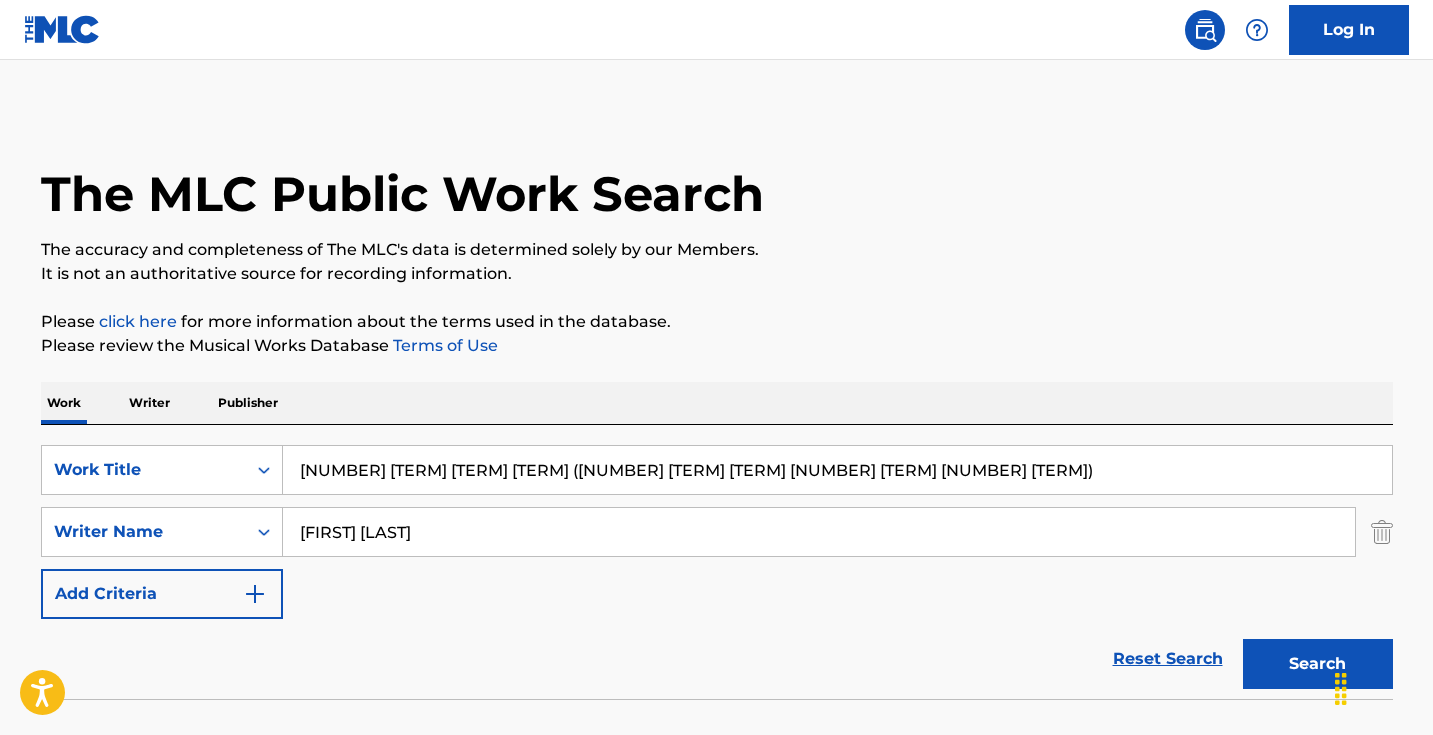 click on "Search" at bounding box center (1318, 664) 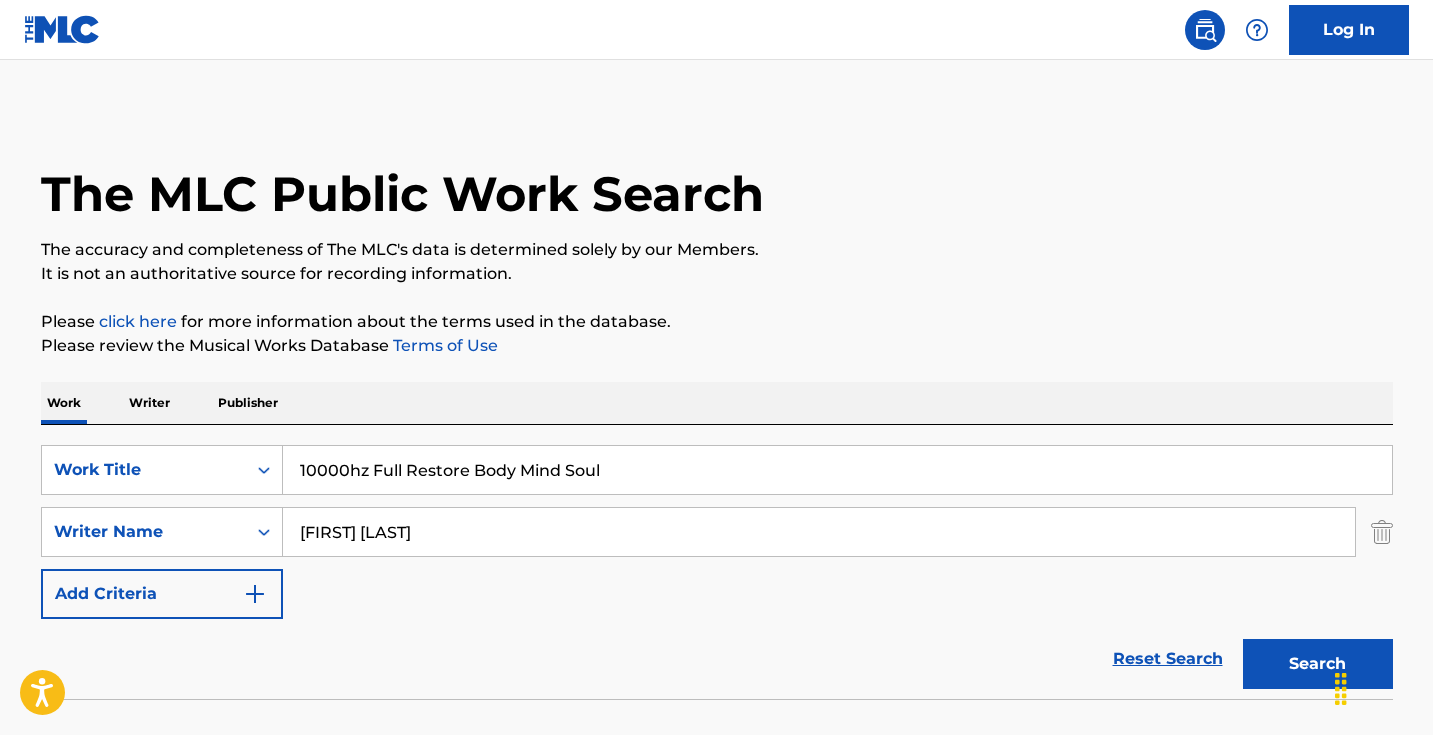 click on "[FIRST] [LAST]" at bounding box center (819, 532) 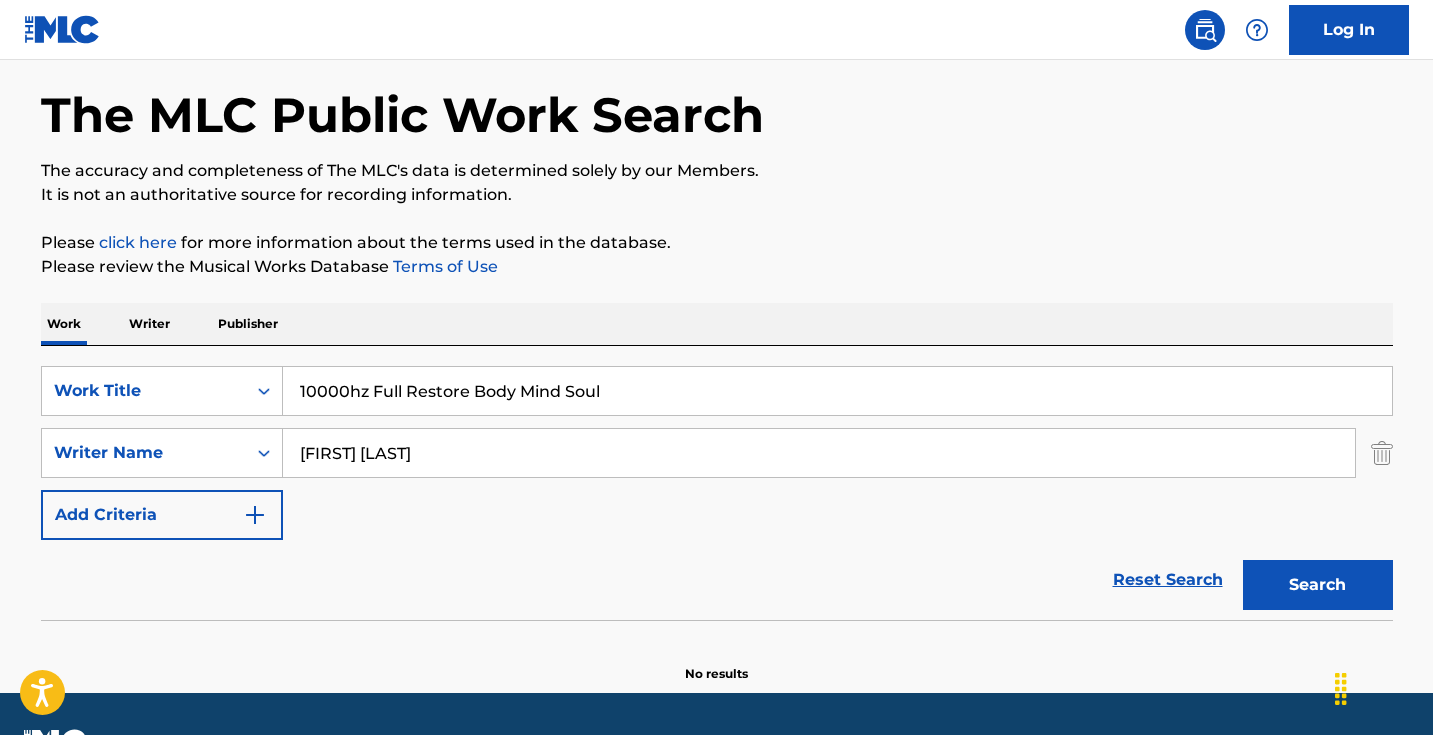 scroll, scrollTop: 123, scrollLeft: 0, axis: vertical 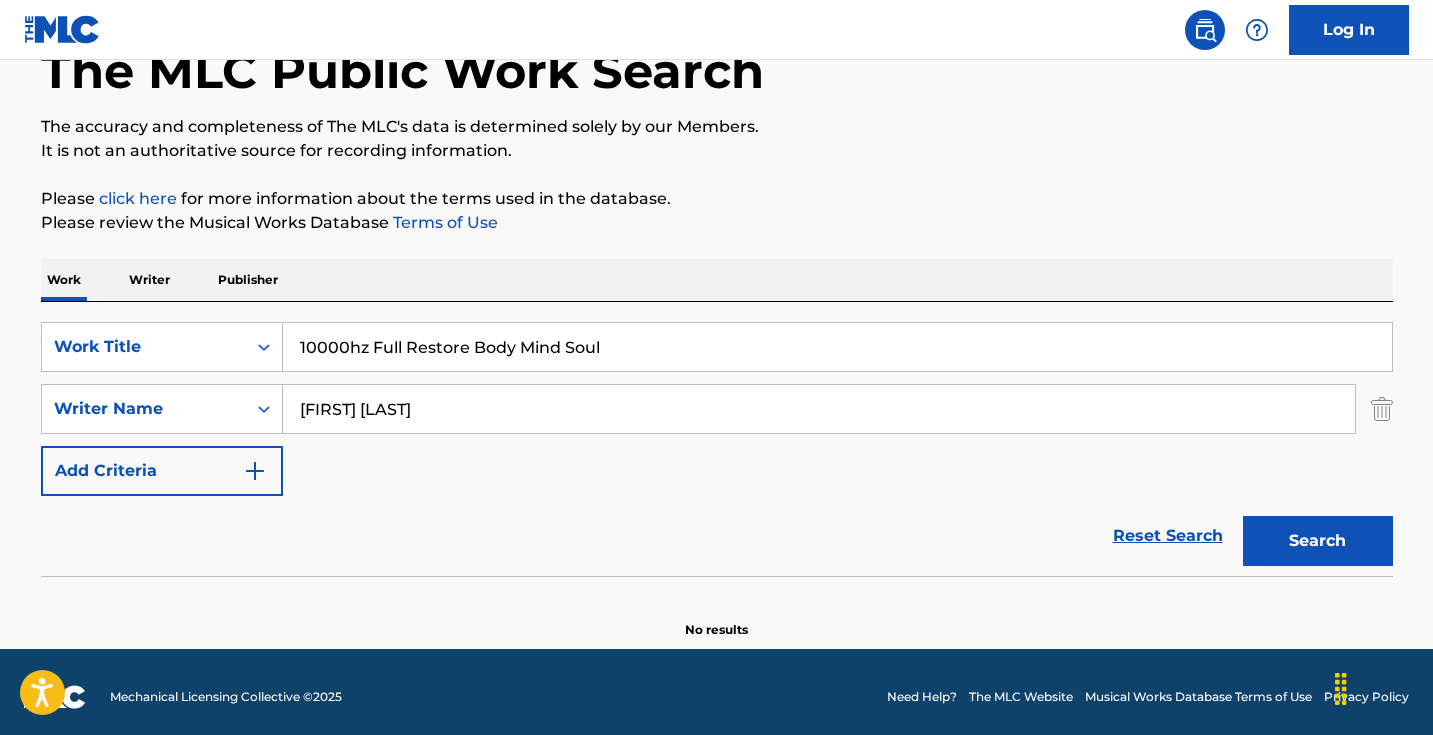 click on "10000hz Full Restore Body Mind Soul" at bounding box center [837, 347] 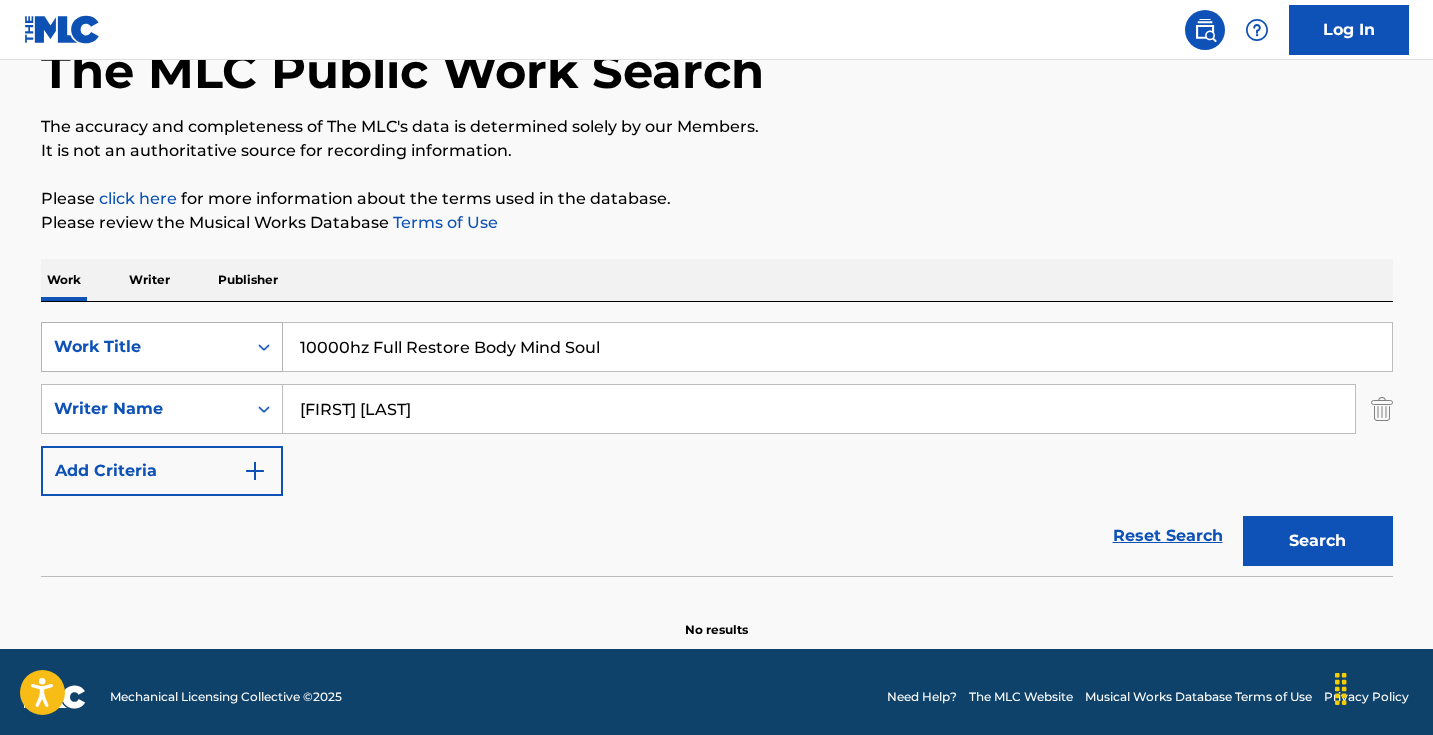 drag, startPoint x: 369, startPoint y: 351, endPoint x: 224, endPoint y: 351, distance: 145 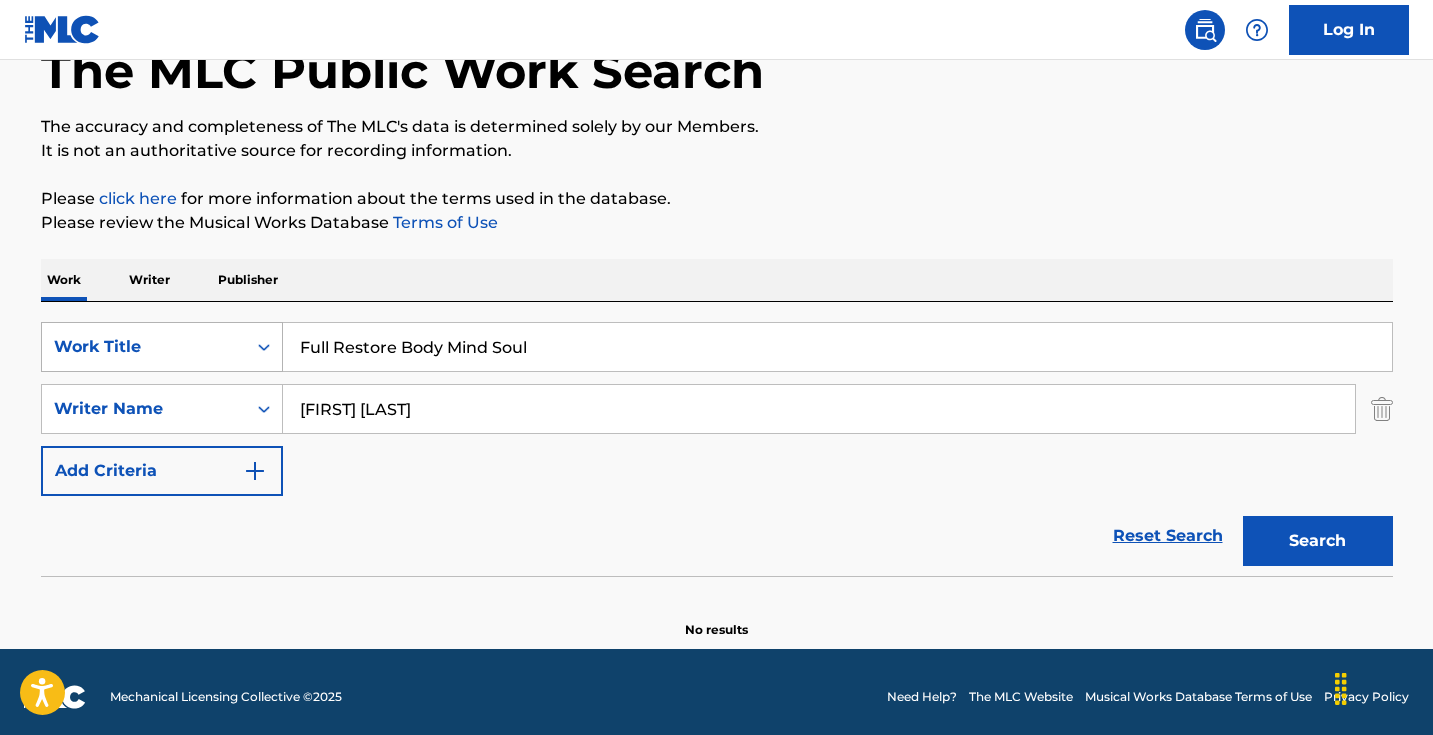 click on "Search" at bounding box center [1318, 541] 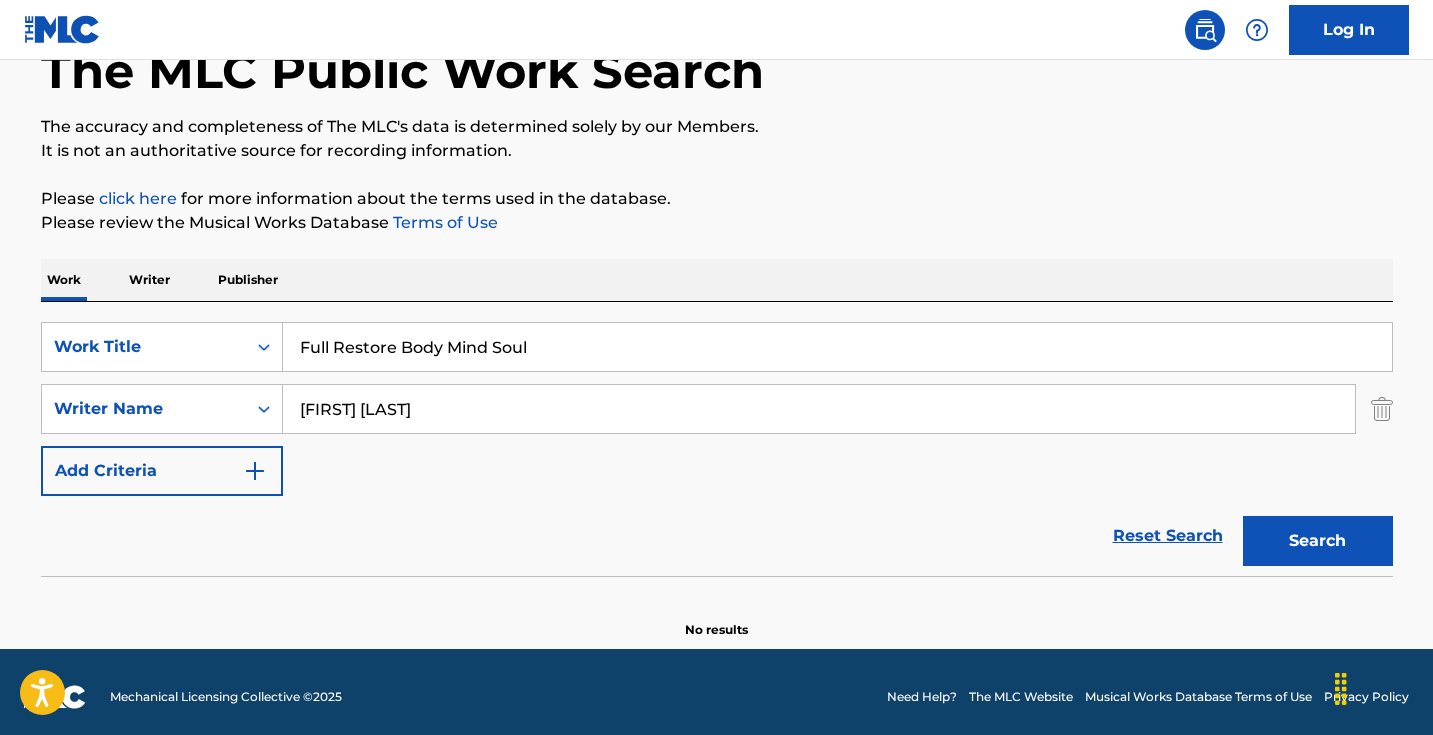 click on "[FIRST] [LAST]" at bounding box center [819, 409] 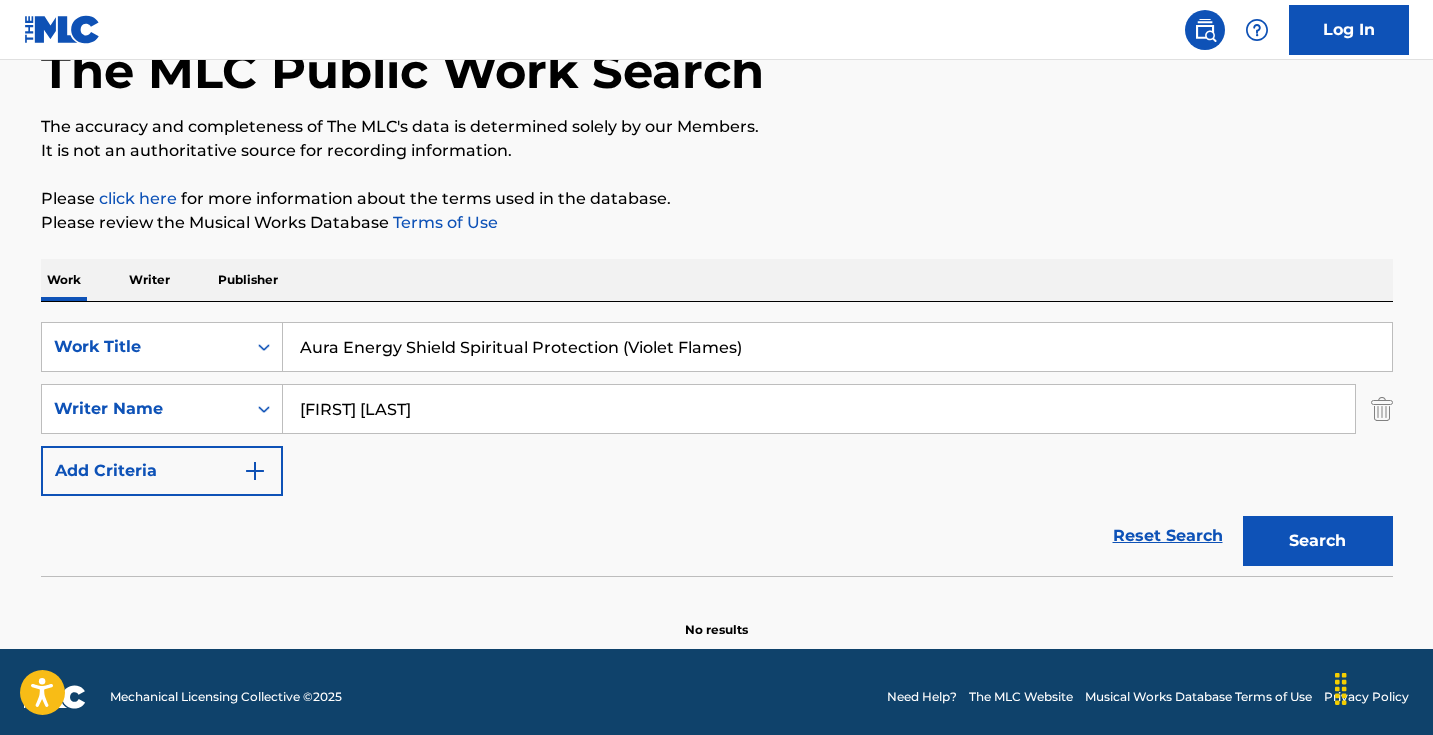 type on "Aura Energy Shield Spiritual Protection (Violet Flames)" 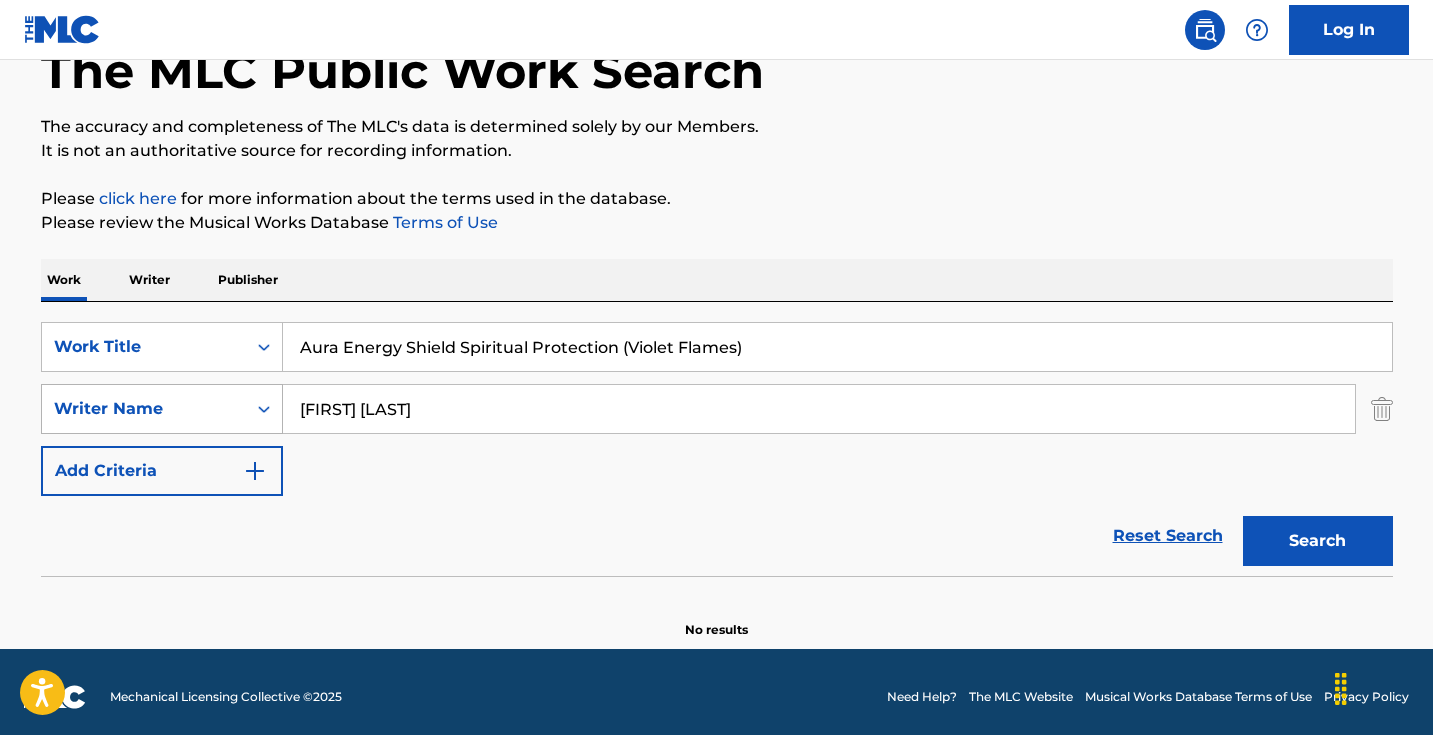 drag, startPoint x: 541, startPoint y: 409, endPoint x: 259, endPoint y: 408, distance: 282.00177 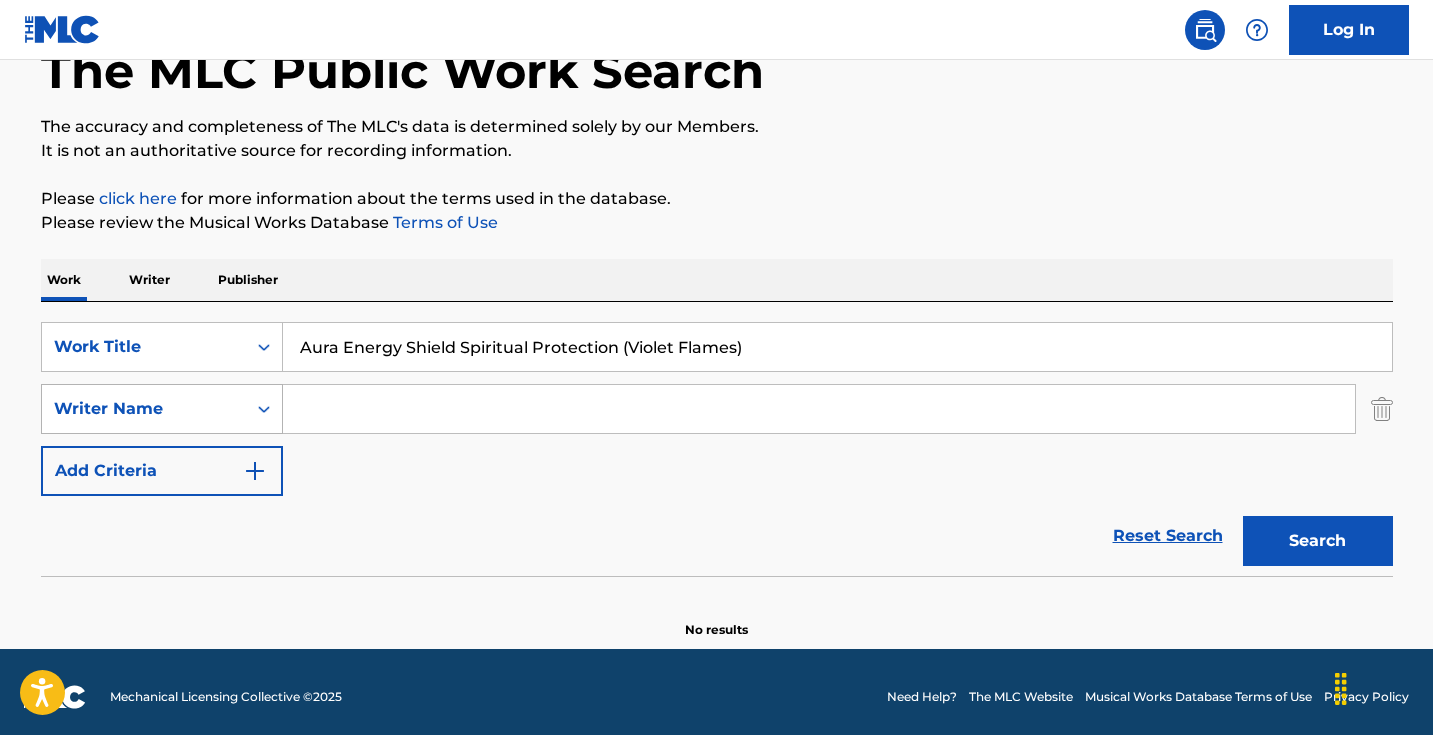 type 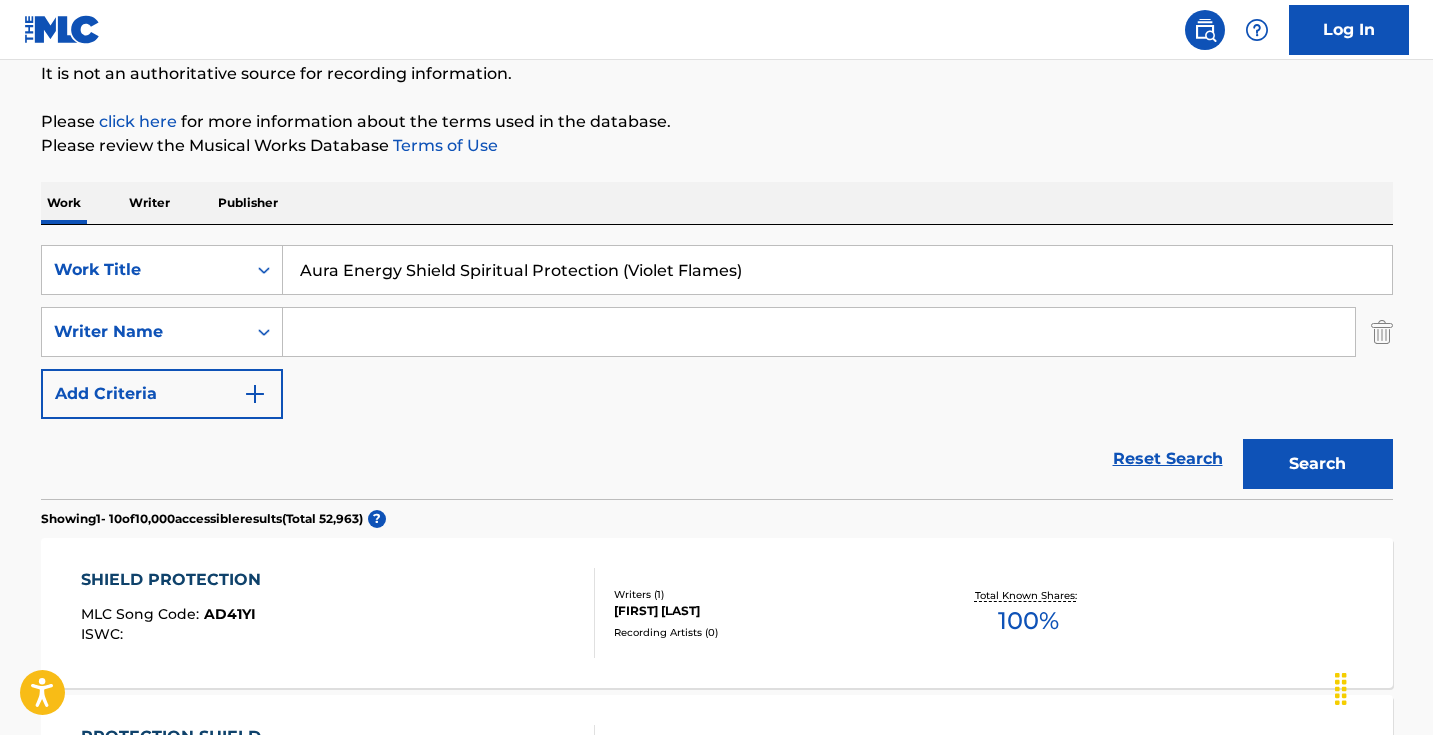 scroll, scrollTop: 213, scrollLeft: 0, axis: vertical 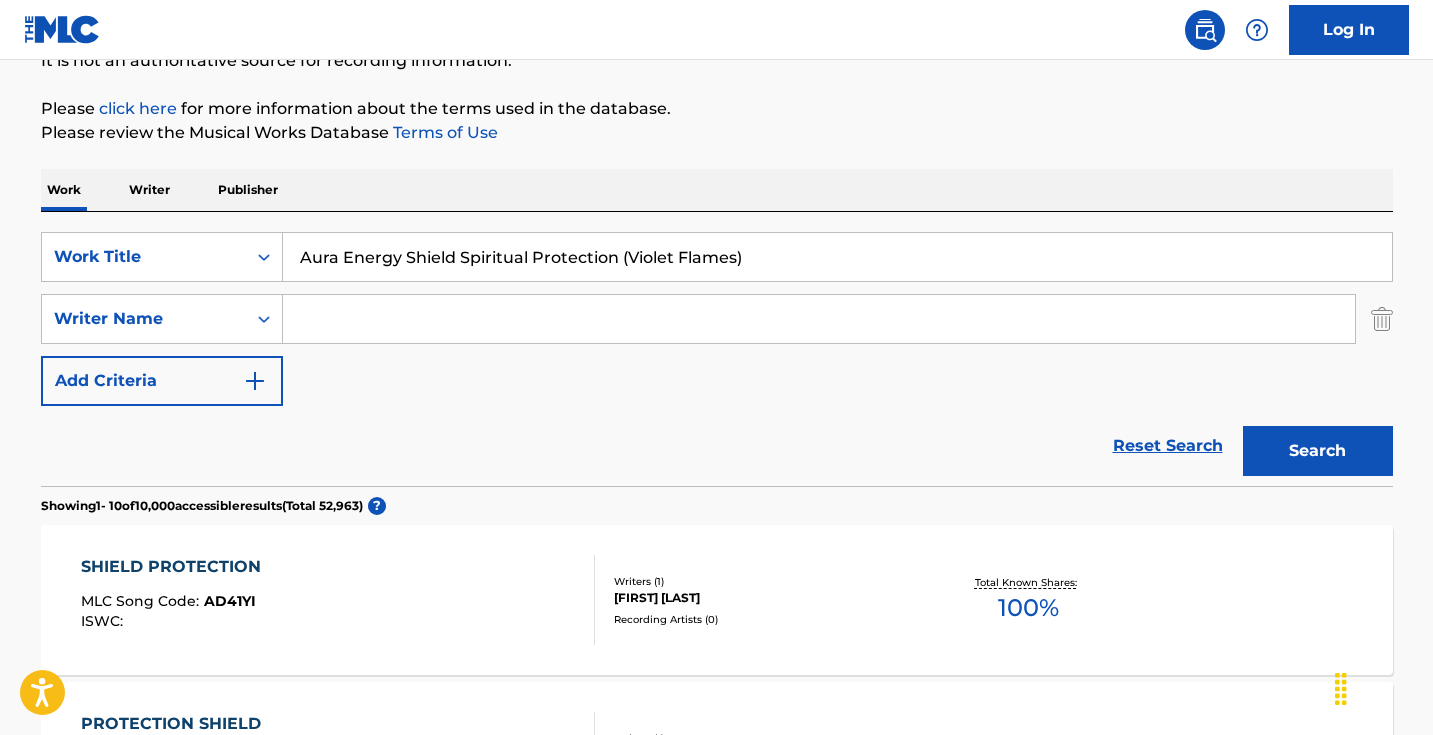drag, startPoint x: 812, startPoint y: 274, endPoint x: 637, endPoint y: 270, distance: 175.04572 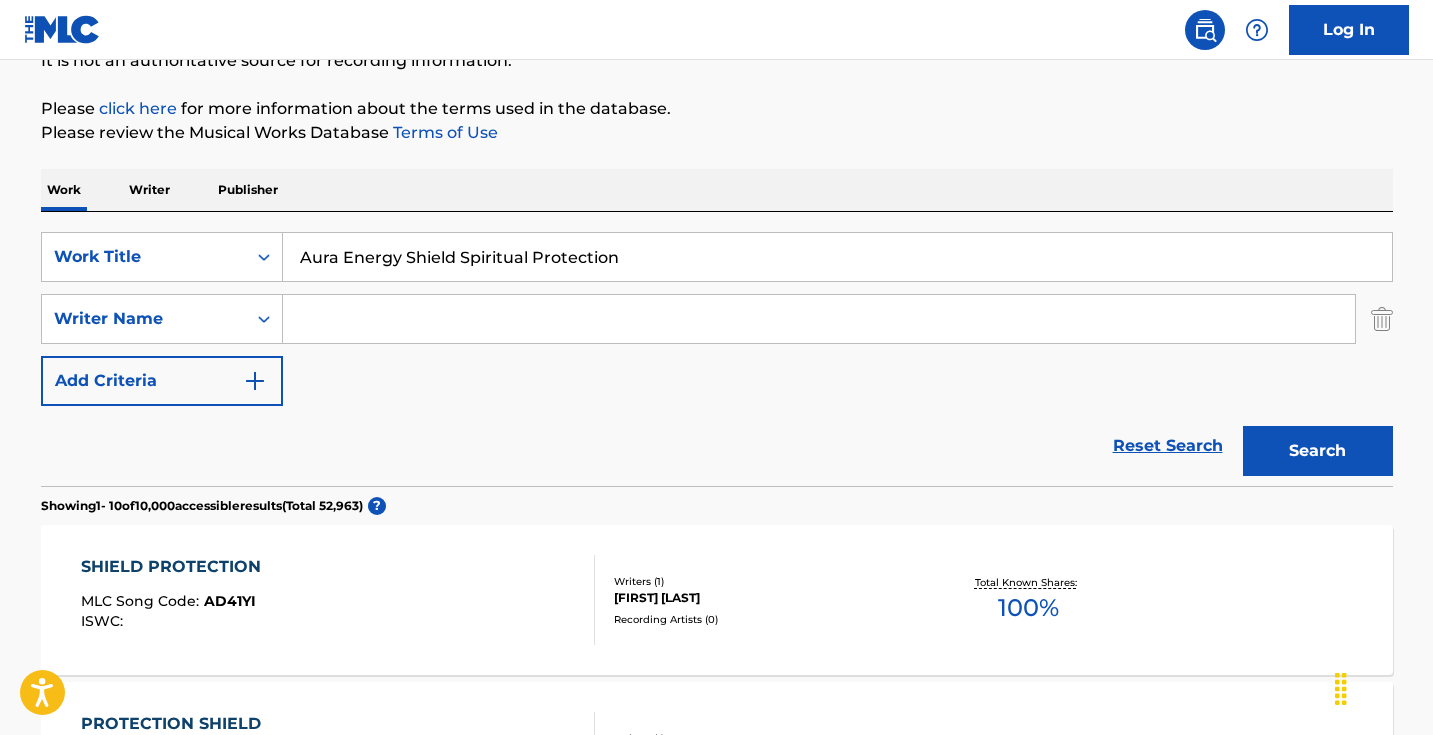 type on "Aura Energy Shield Spiritual Protection" 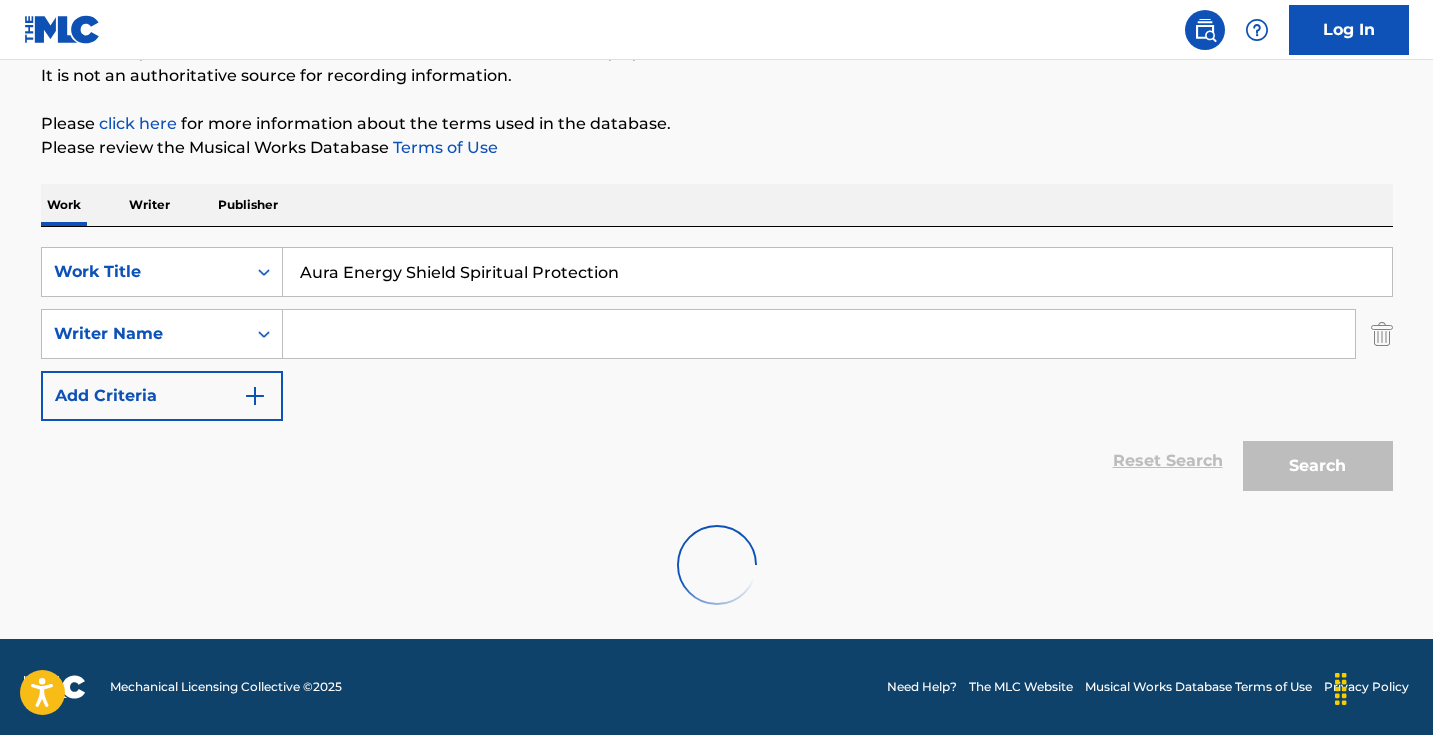 scroll, scrollTop: 198, scrollLeft: 0, axis: vertical 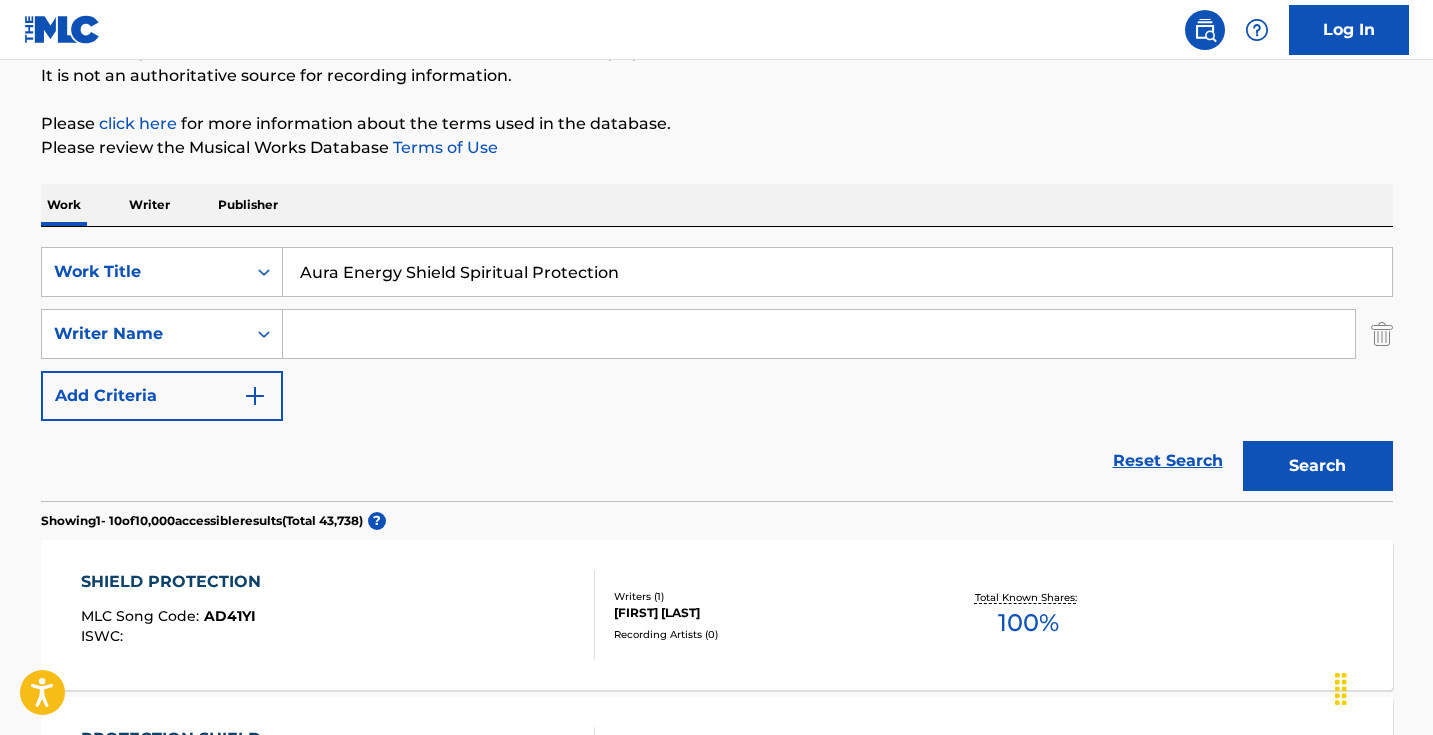 click at bounding box center [819, 334] 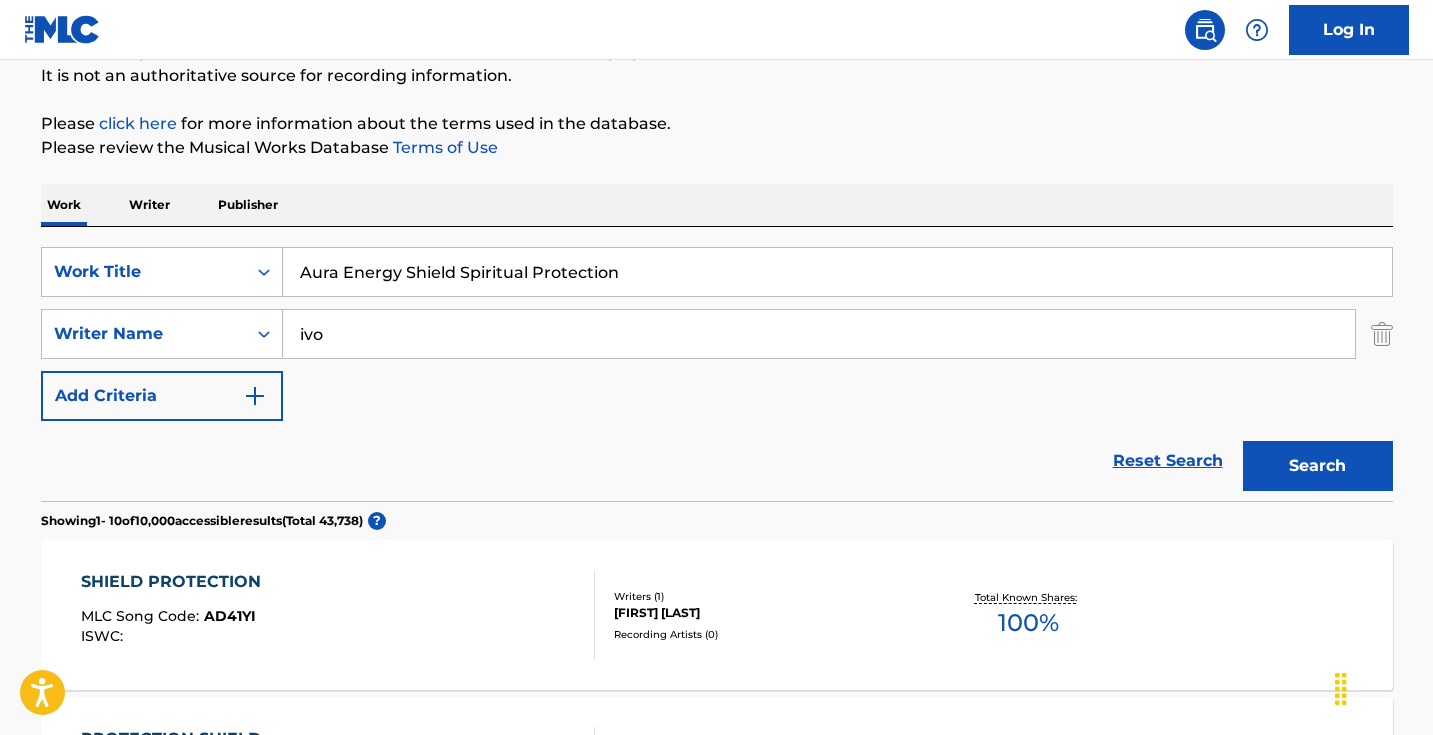 click on "Search" at bounding box center (1318, 466) 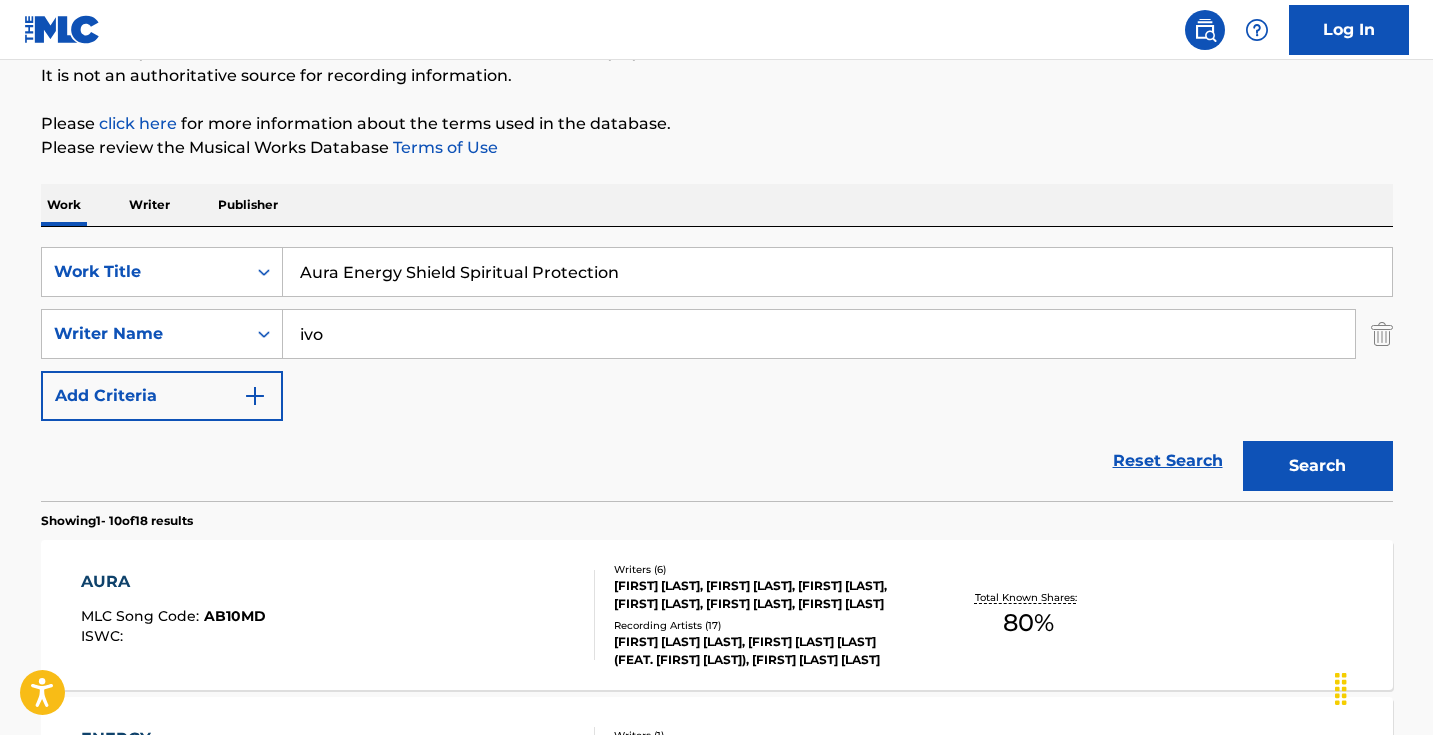 click on "ivo" at bounding box center (819, 334) 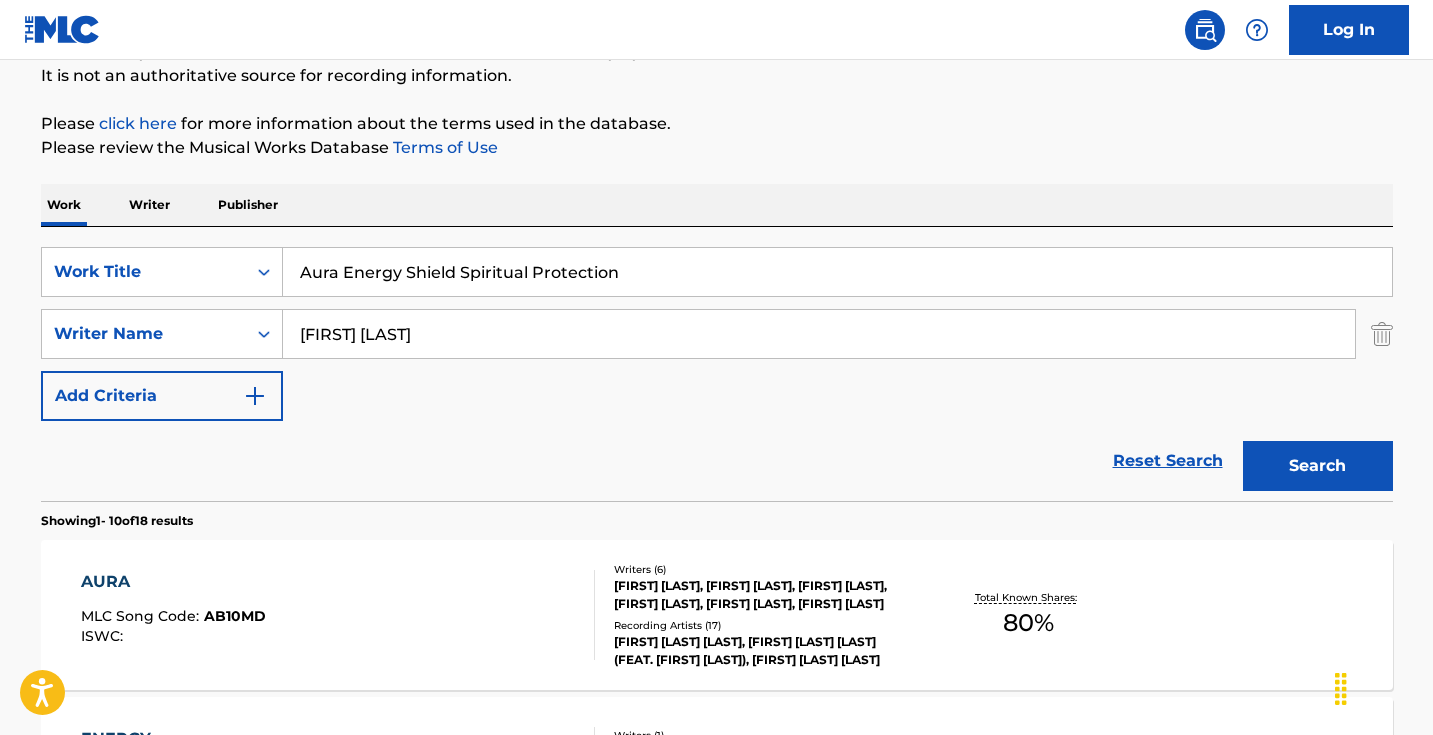 click on "Search" at bounding box center (1318, 466) 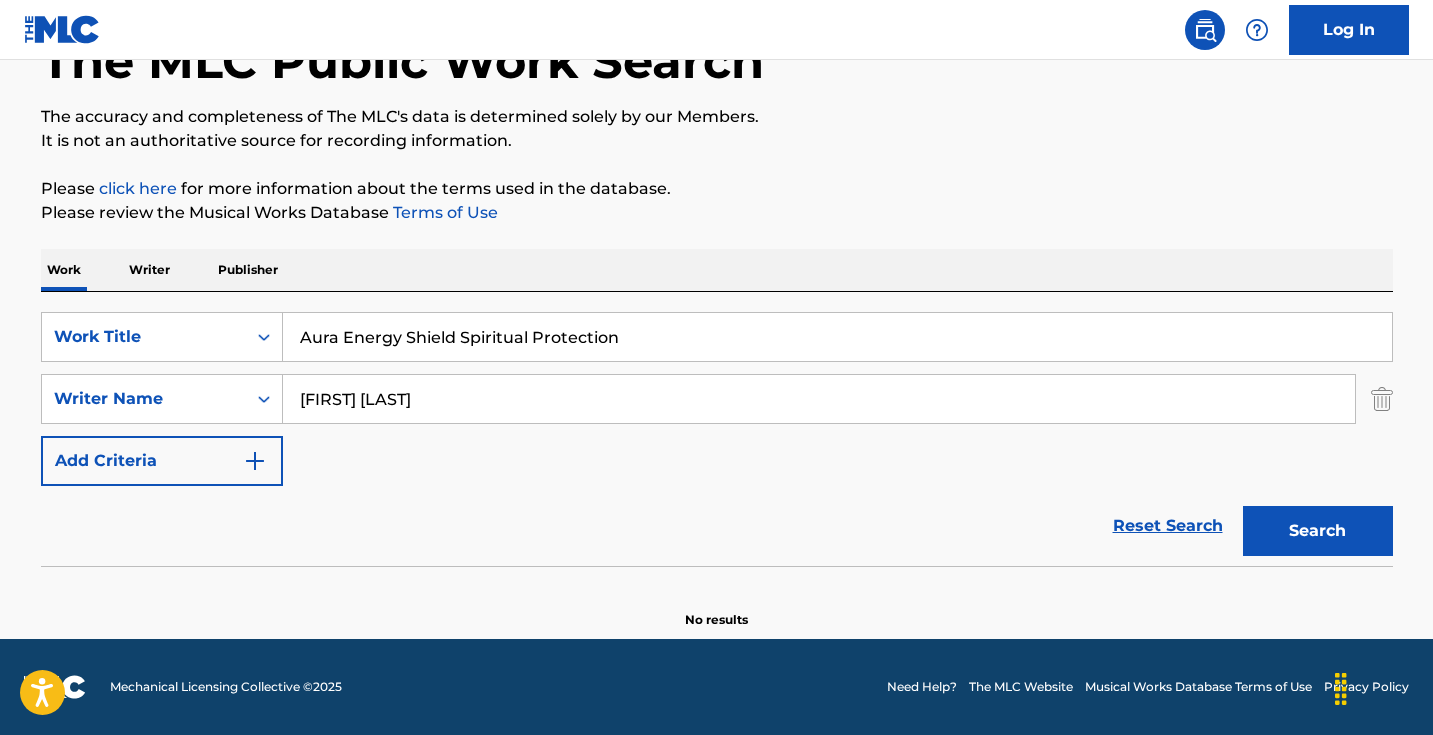 scroll, scrollTop: 133, scrollLeft: 0, axis: vertical 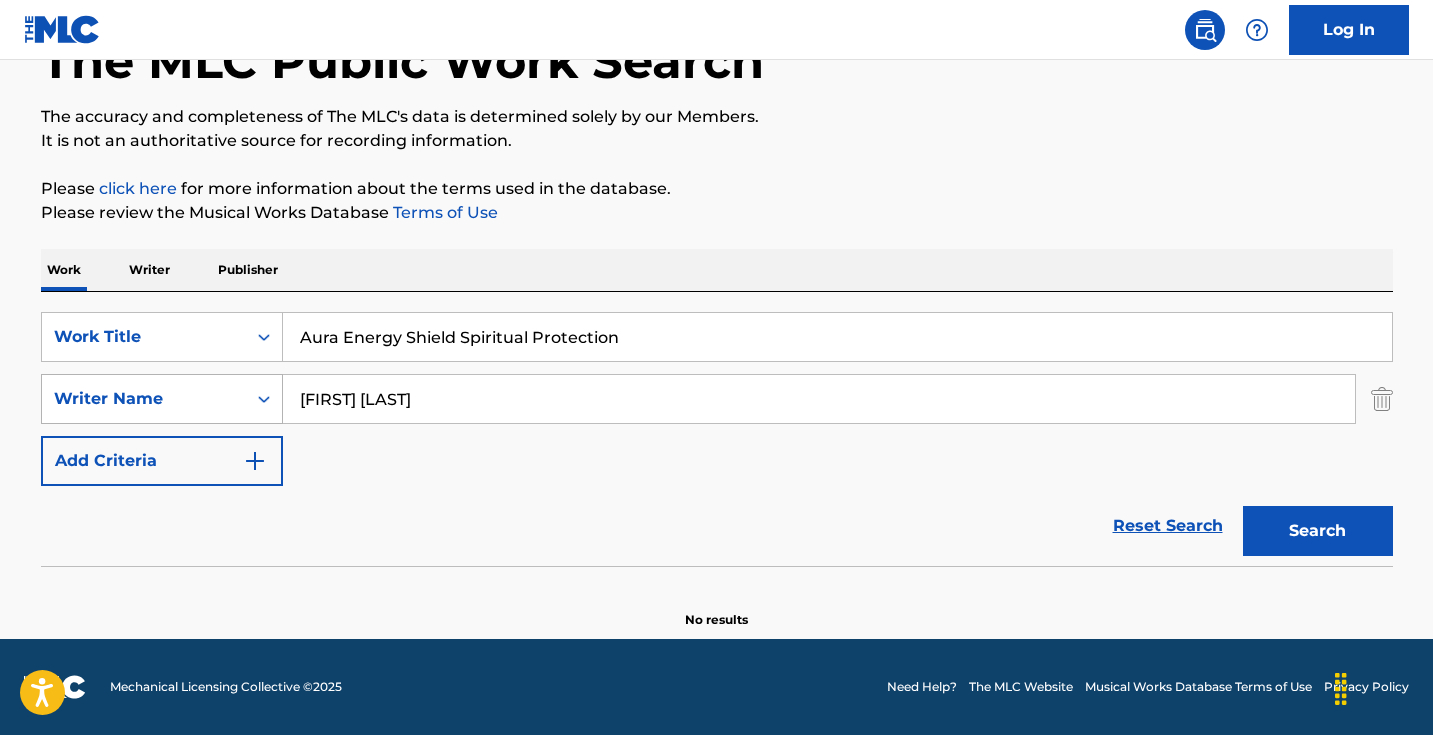 drag, startPoint x: 330, startPoint y: 400, endPoint x: 268, endPoint y: 400, distance: 62 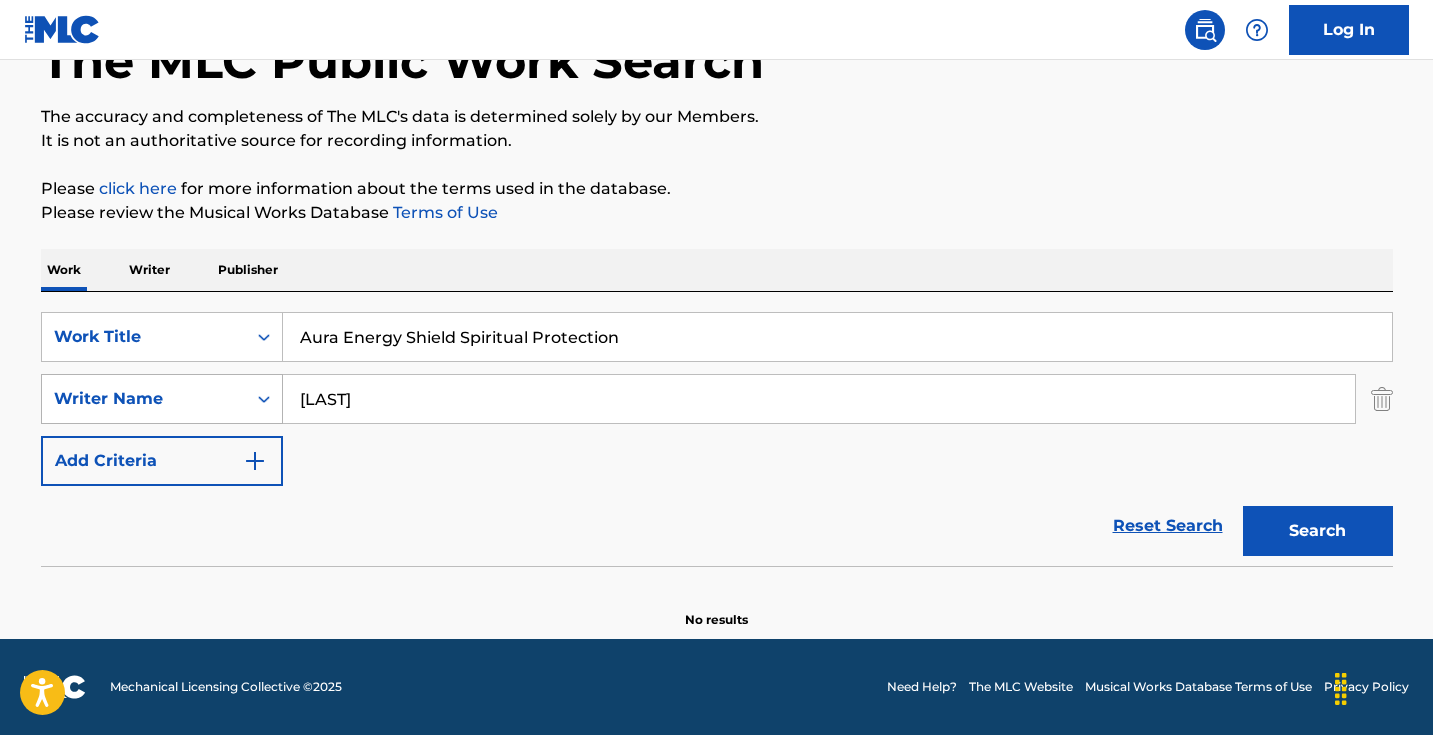 click on "Search" at bounding box center [1318, 531] 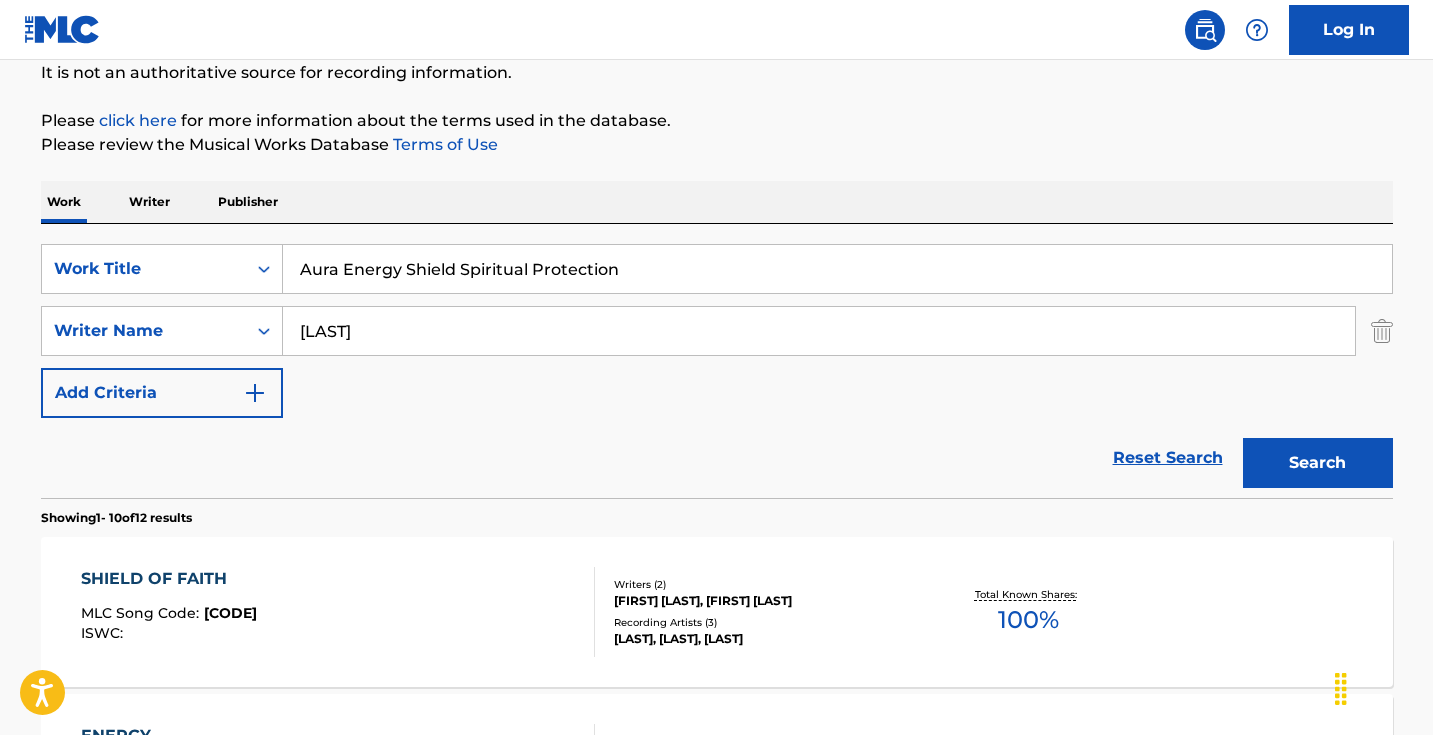 scroll, scrollTop: 202, scrollLeft: 0, axis: vertical 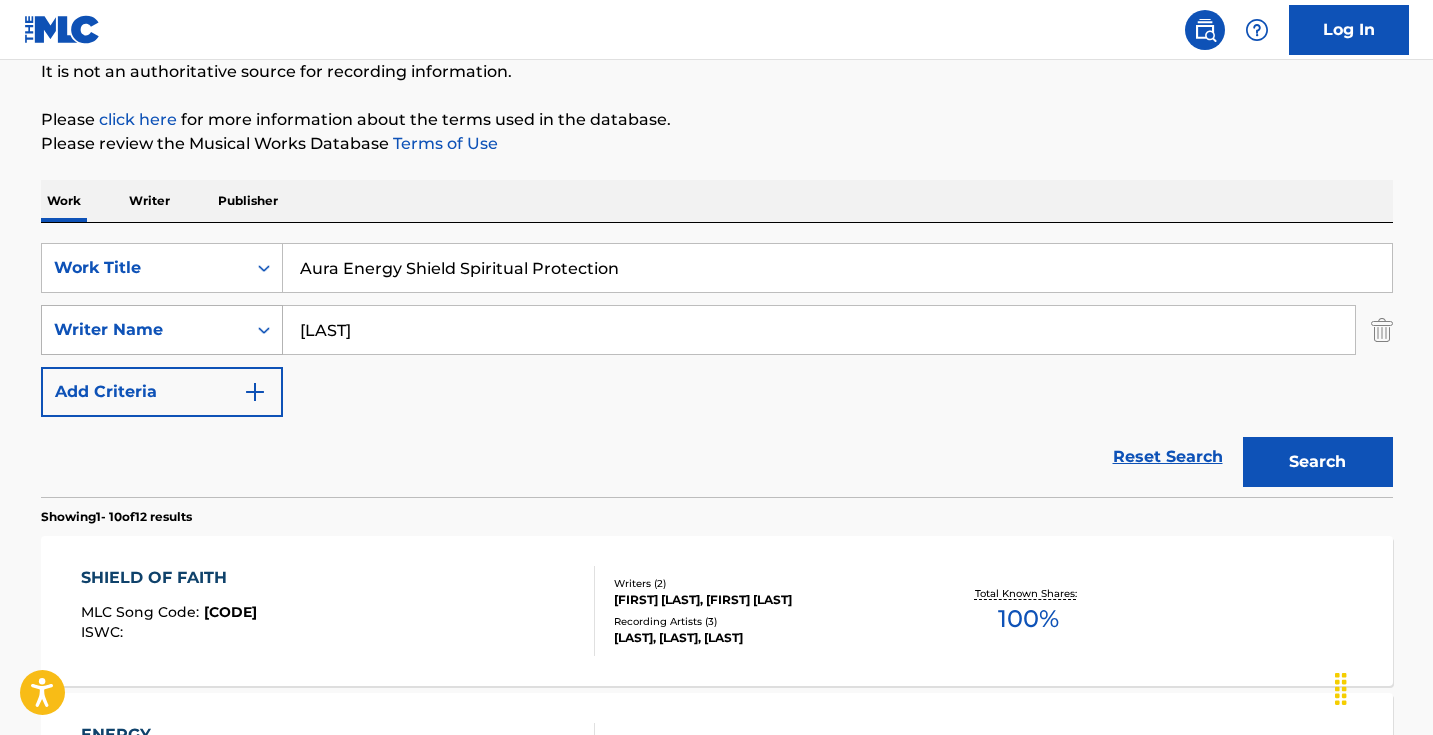 drag, startPoint x: 355, startPoint y: 338, endPoint x: 225, endPoint y: 328, distance: 130.38405 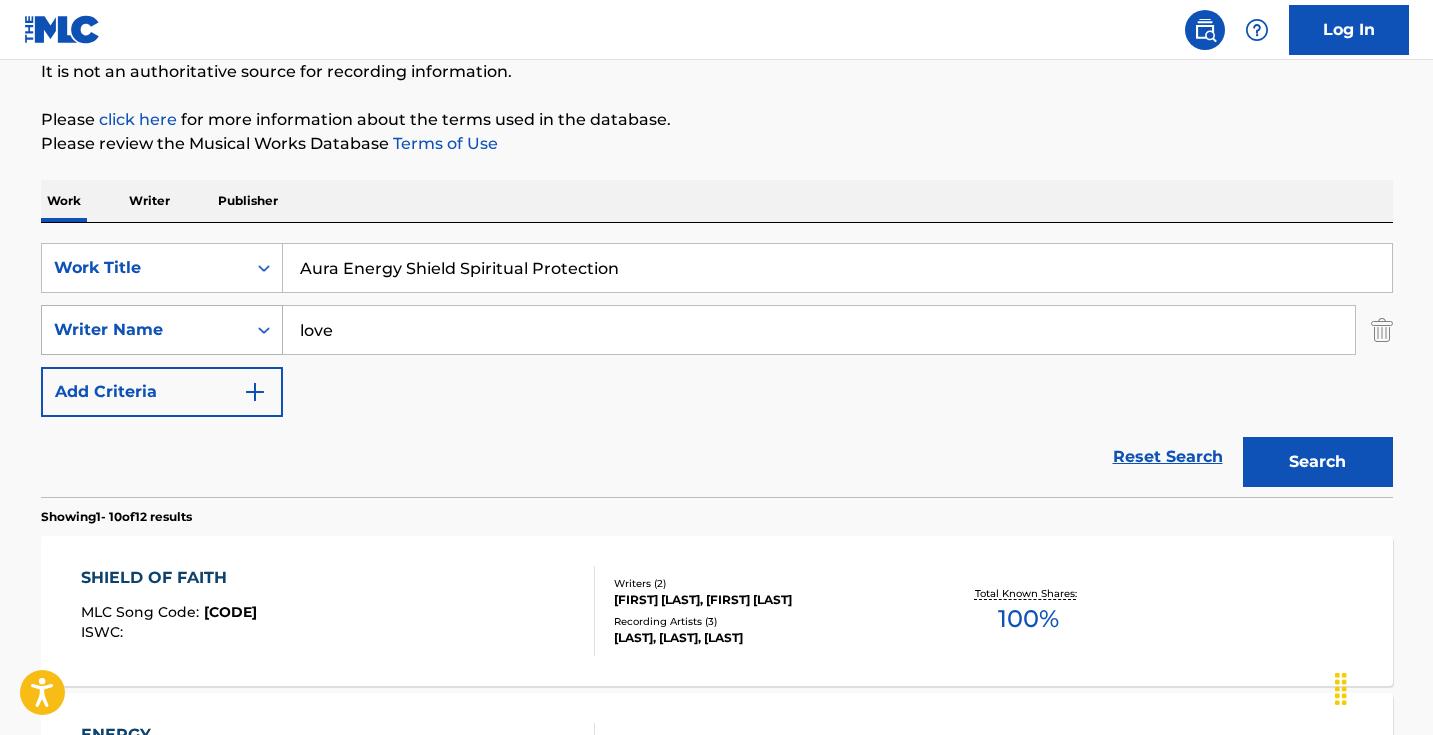 click on "Search" at bounding box center [1318, 462] 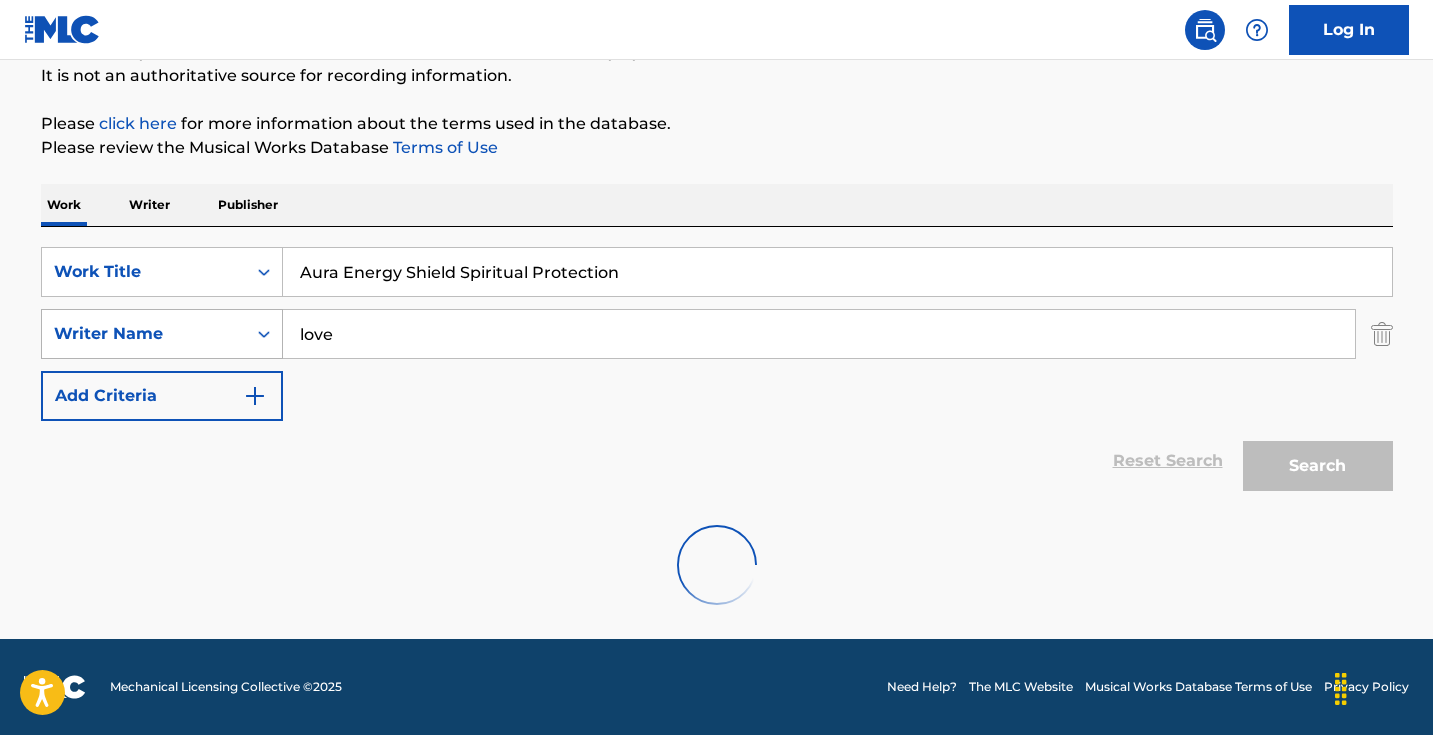 scroll, scrollTop: 198, scrollLeft: 0, axis: vertical 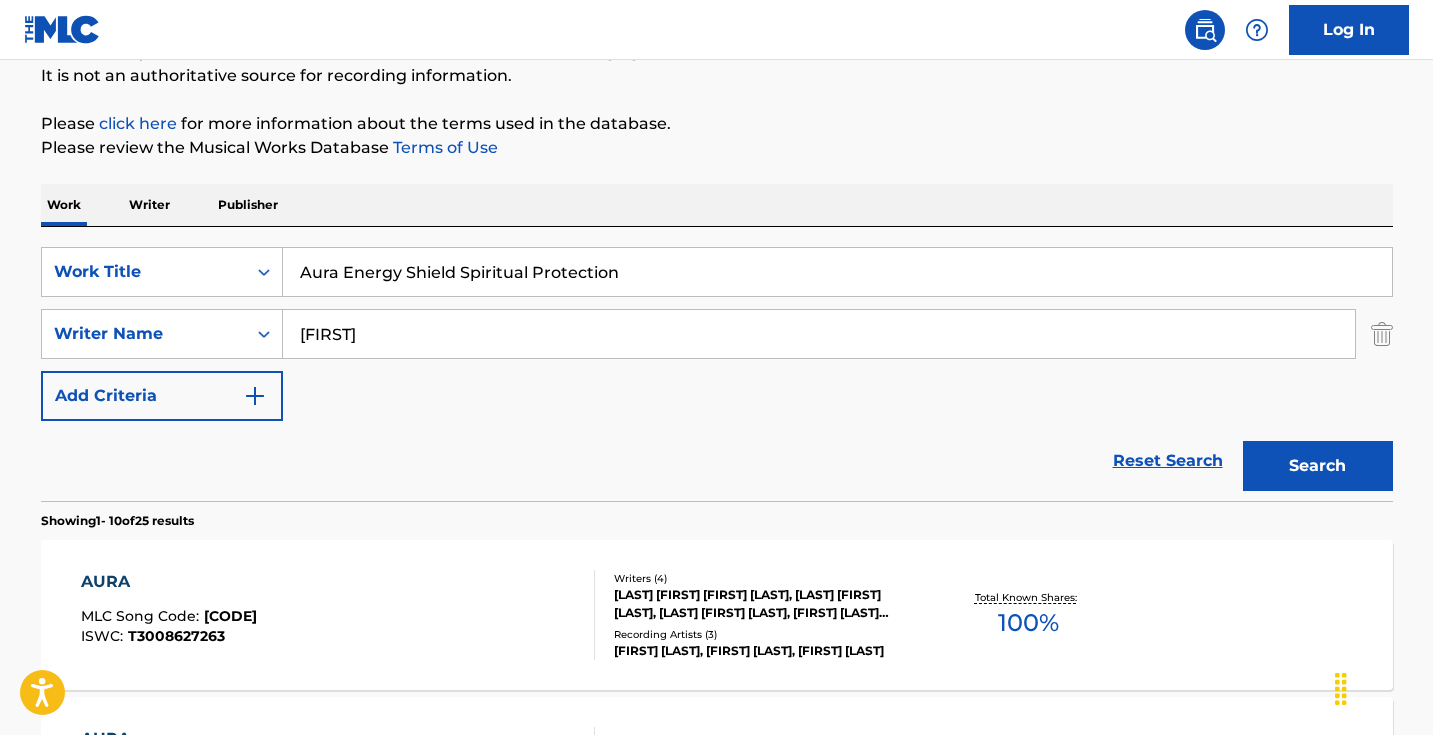 type on "[FIRST]" 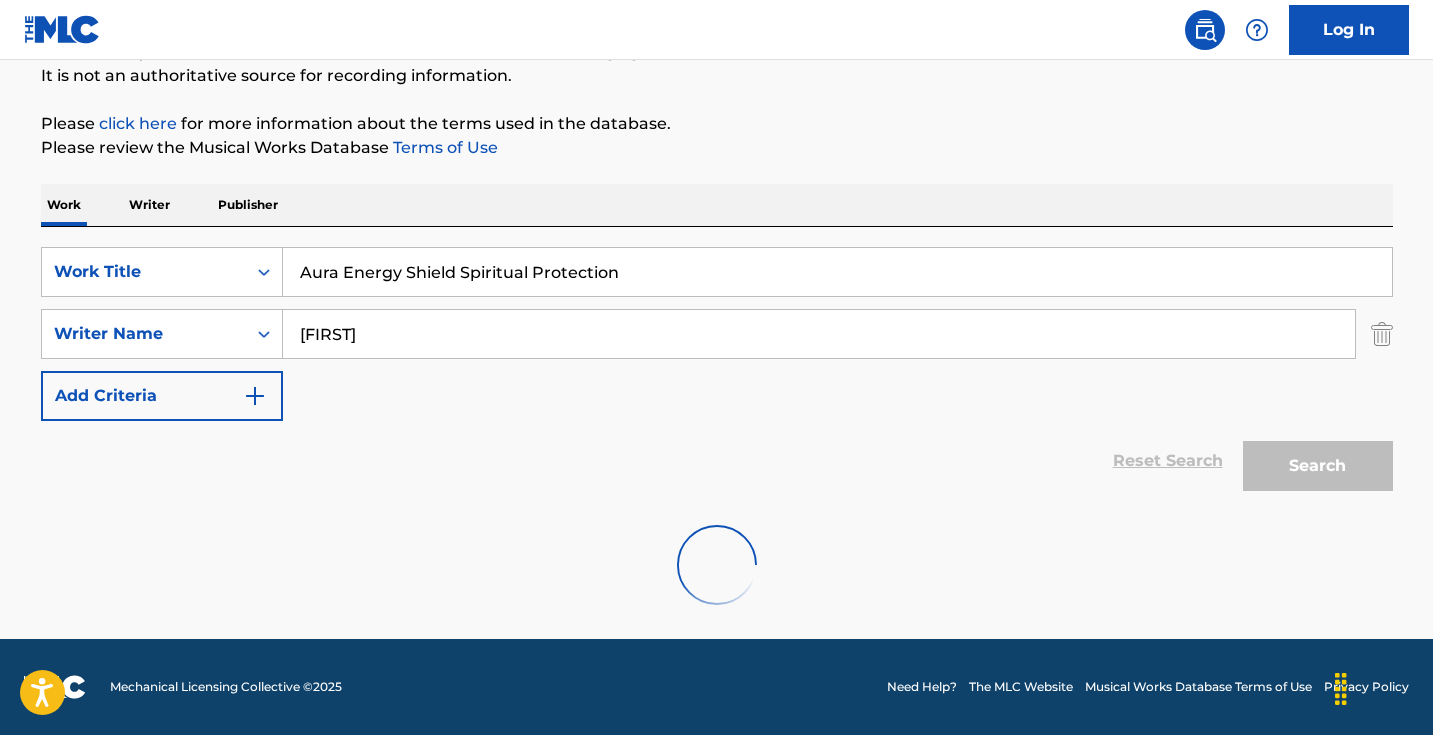 scroll, scrollTop: 133, scrollLeft: 0, axis: vertical 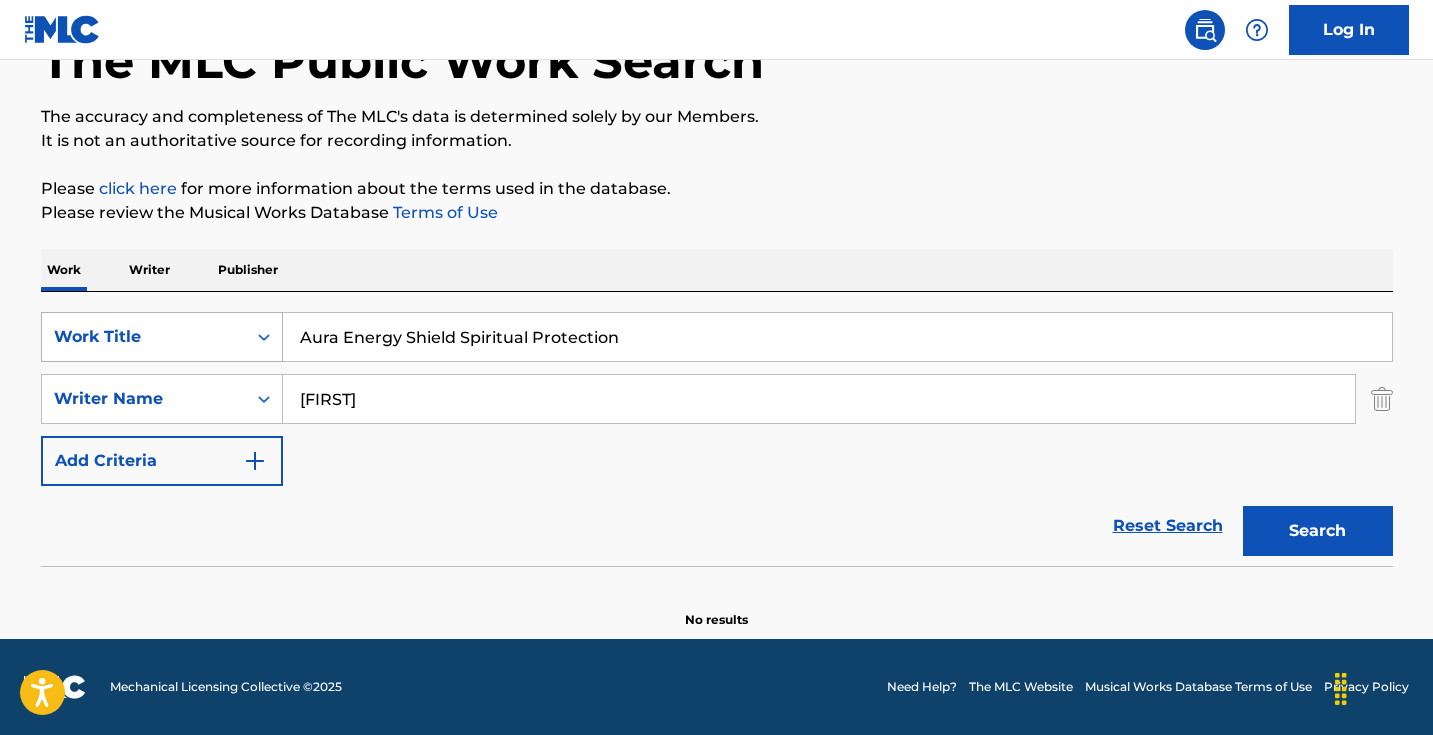 drag, startPoint x: 708, startPoint y: 347, endPoint x: 255, endPoint y: 332, distance: 453.2483 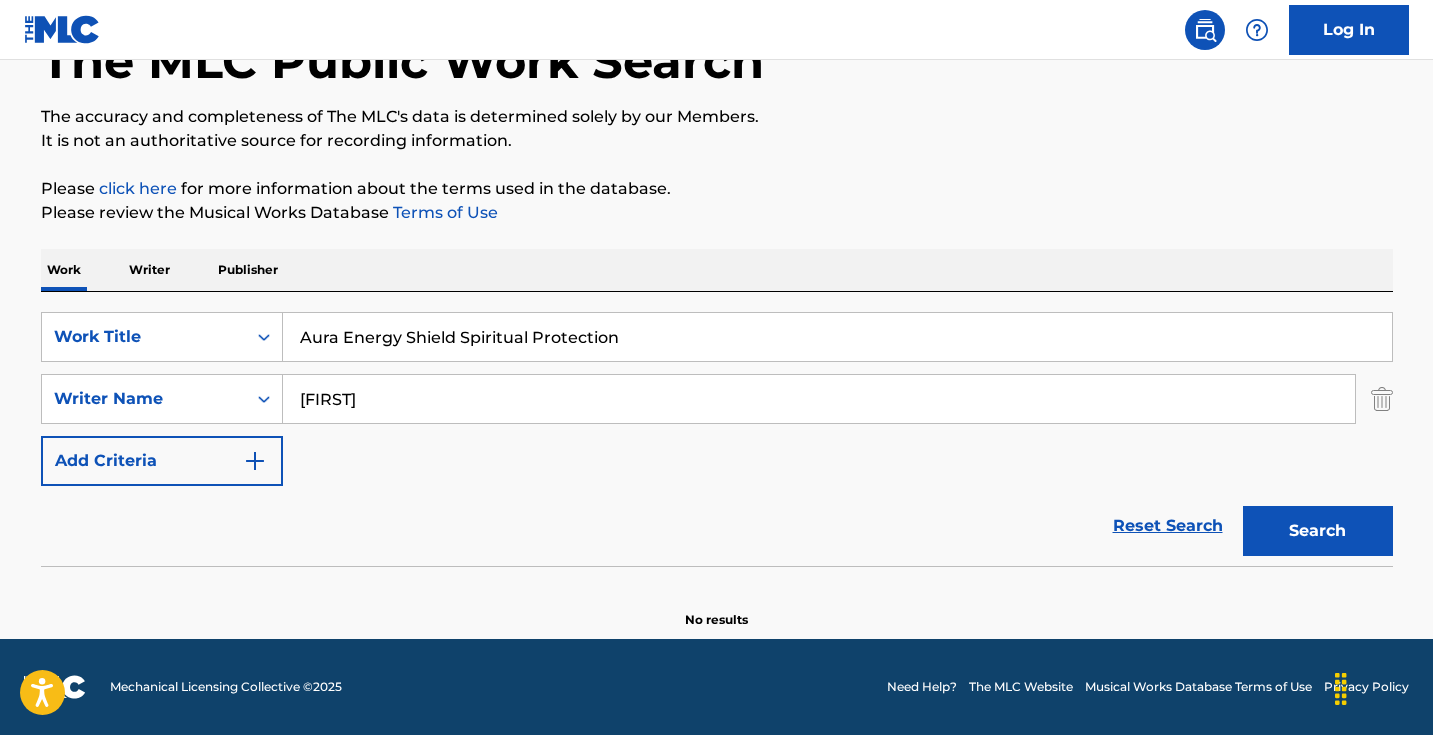 paste on "Let Money Flow to You (888 Hz + 8 Hz Infinite Abundance of Money) - Manifest Miracles - Shamanic Drums" 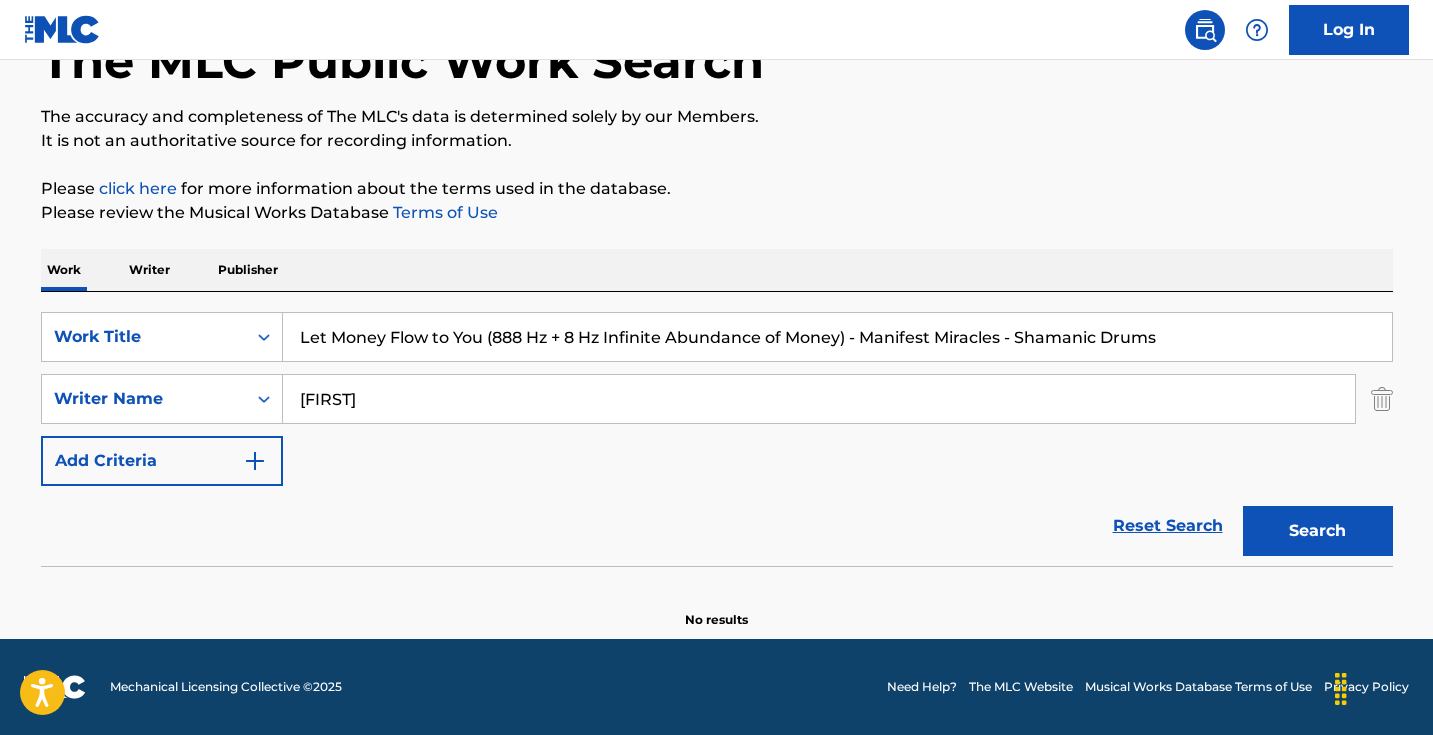 type on "Let Money Flow to You (888 Hz + 8 Hz Infinite Abundance of Money) - Manifest Miracles - Shamanic Drums" 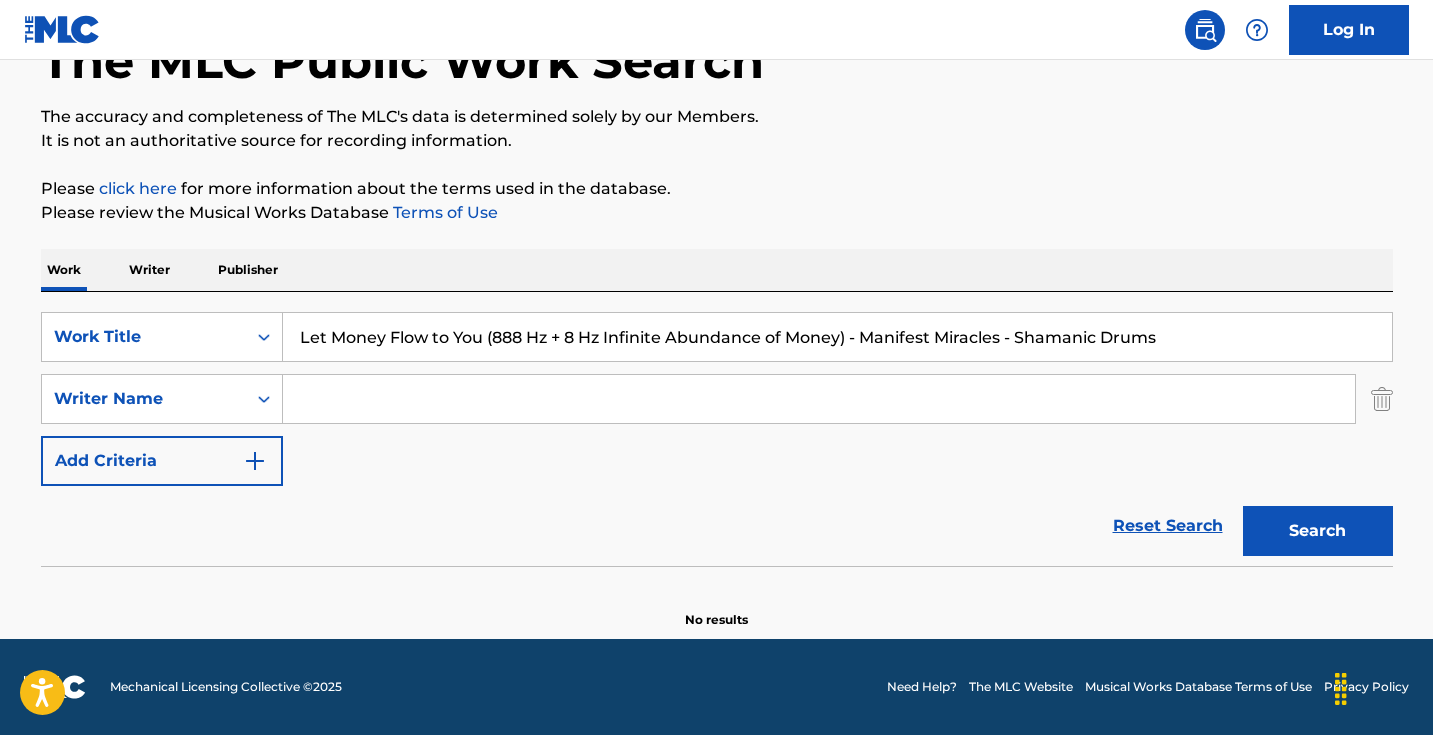 click on "Search" at bounding box center [1318, 531] 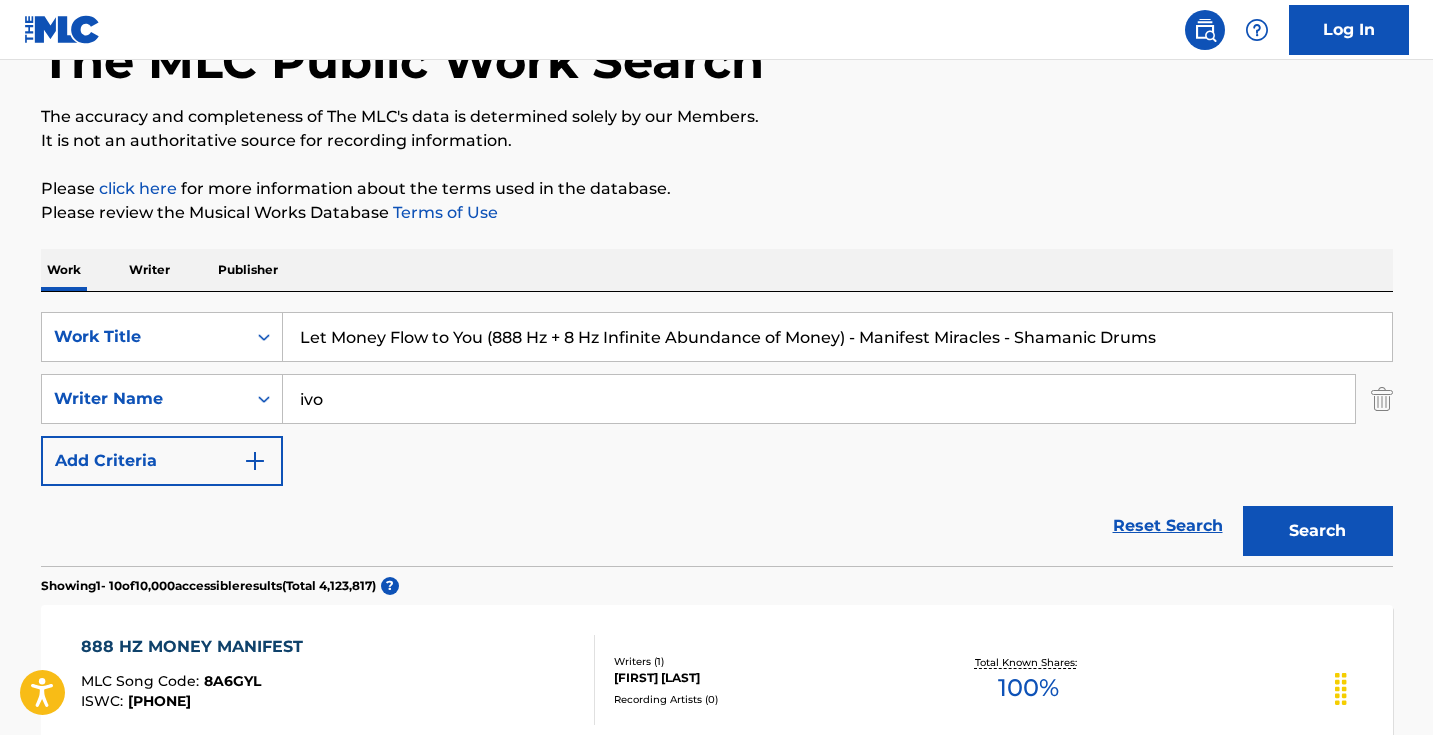 click on "Search" at bounding box center [1318, 531] 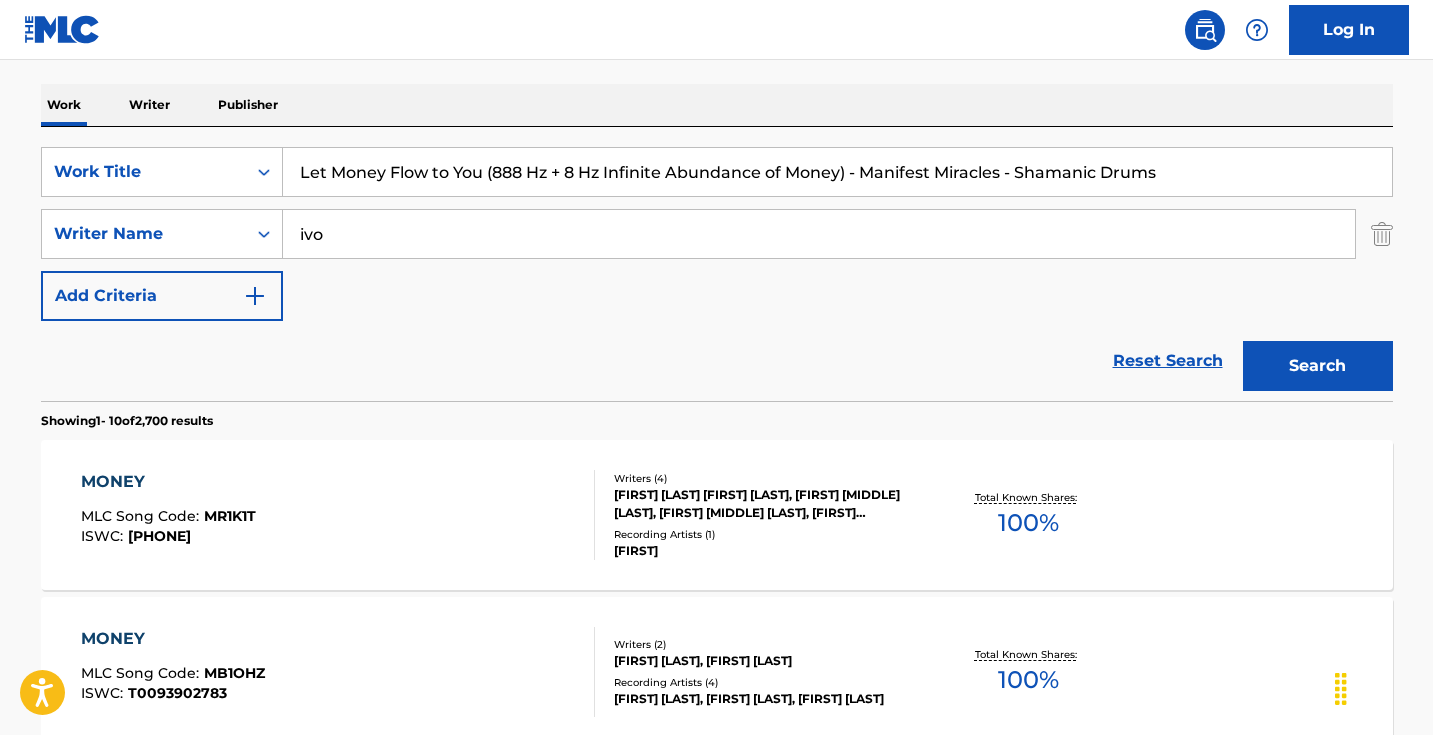 scroll, scrollTop: 316, scrollLeft: 0, axis: vertical 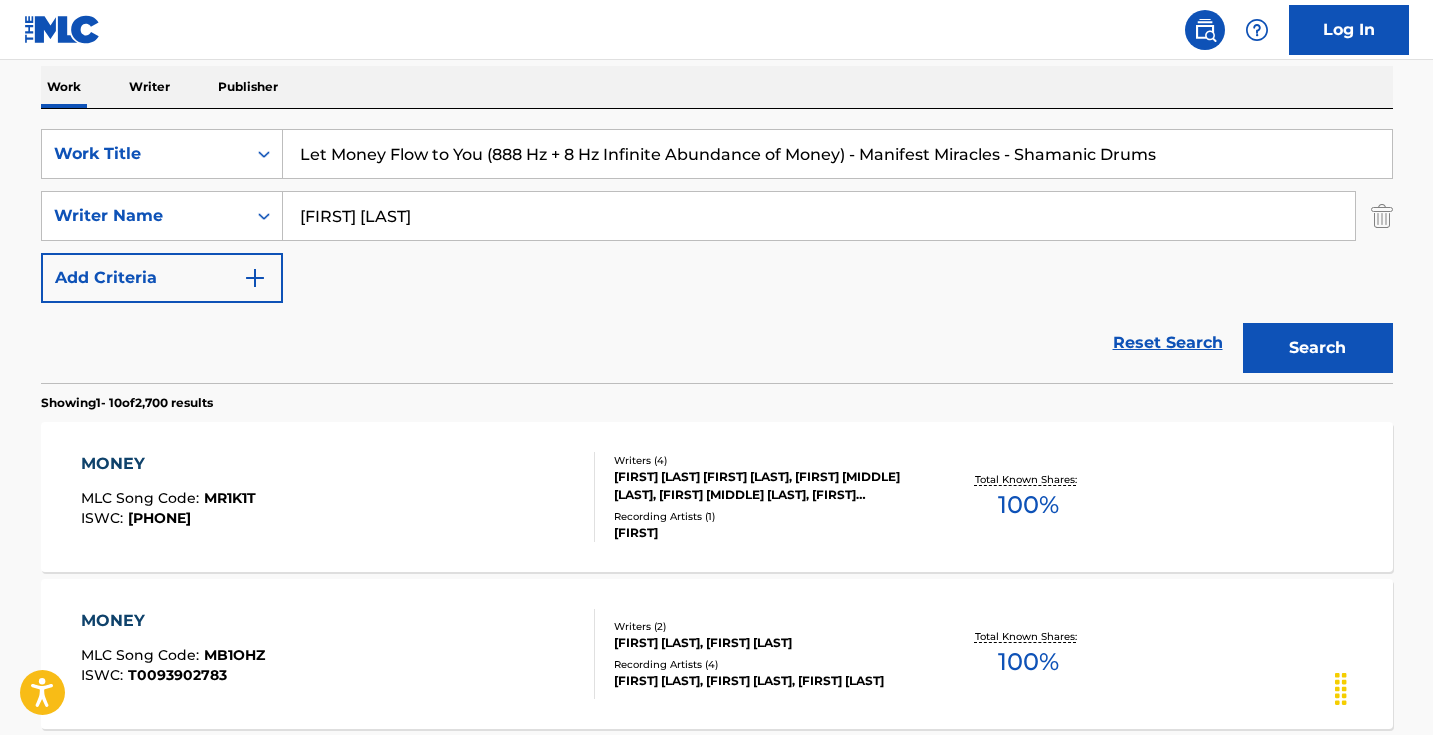 click on "Search" at bounding box center [1318, 348] 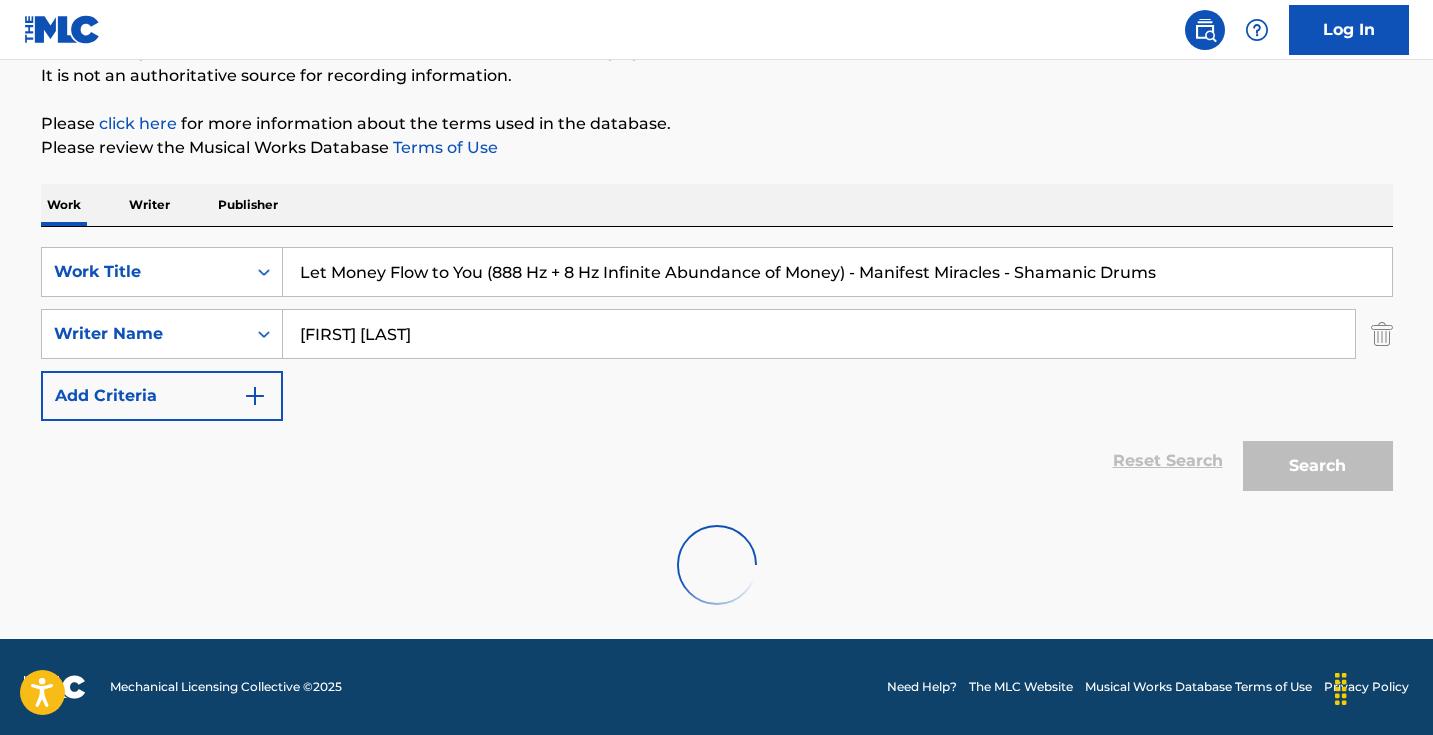 scroll, scrollTop: 133, scrollLeft: 0, axis: vertical 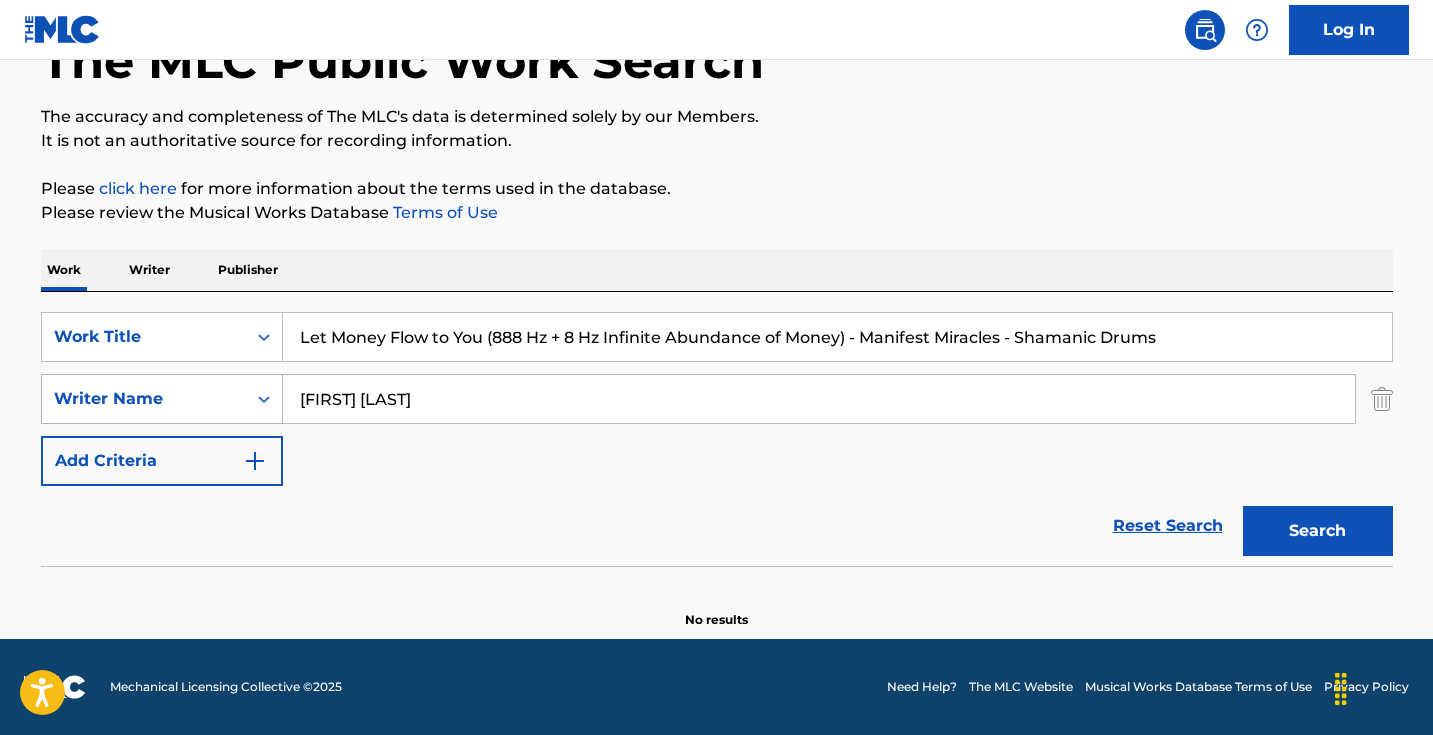drag, startPoint x: 330, startPoint y: 405, endPoint x: 235, endPoint y: 402, distance: 95.047356 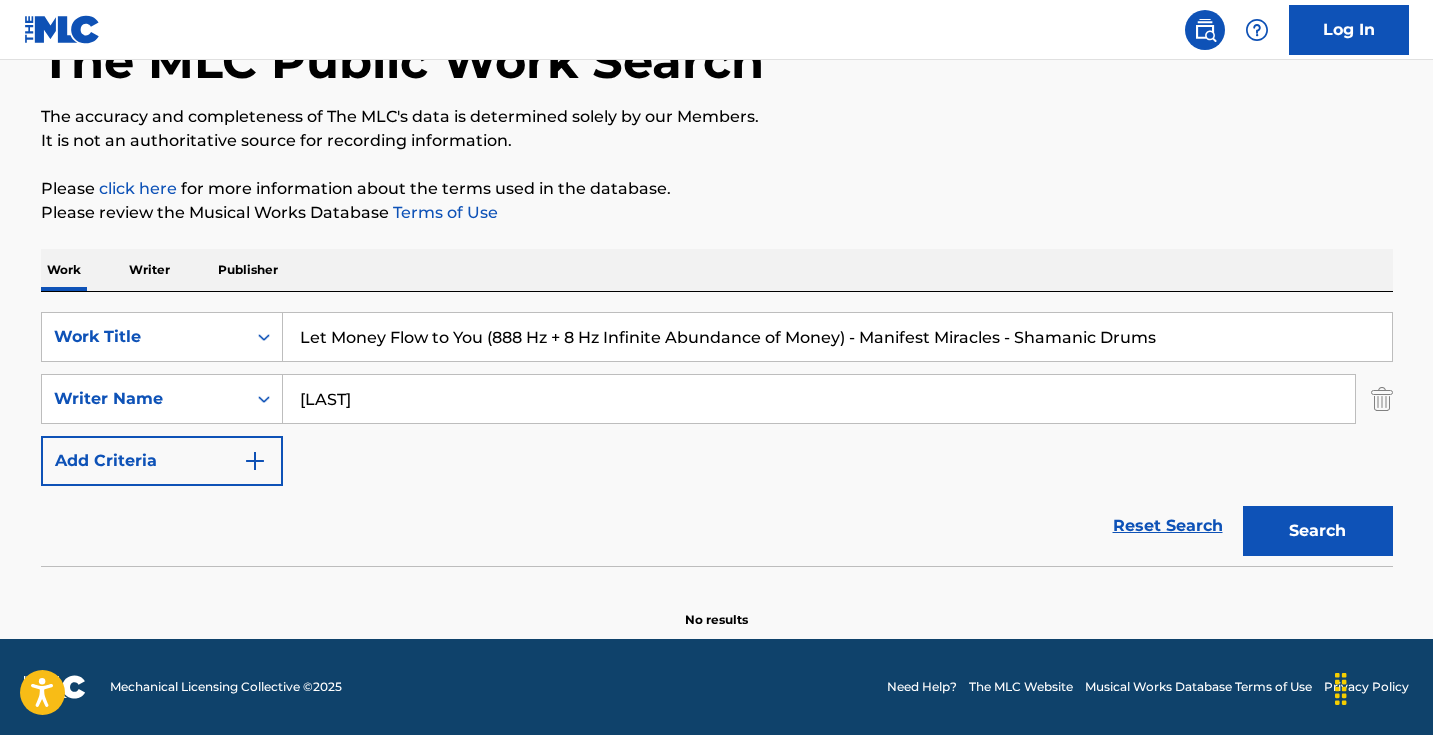 type on "[LAST]" 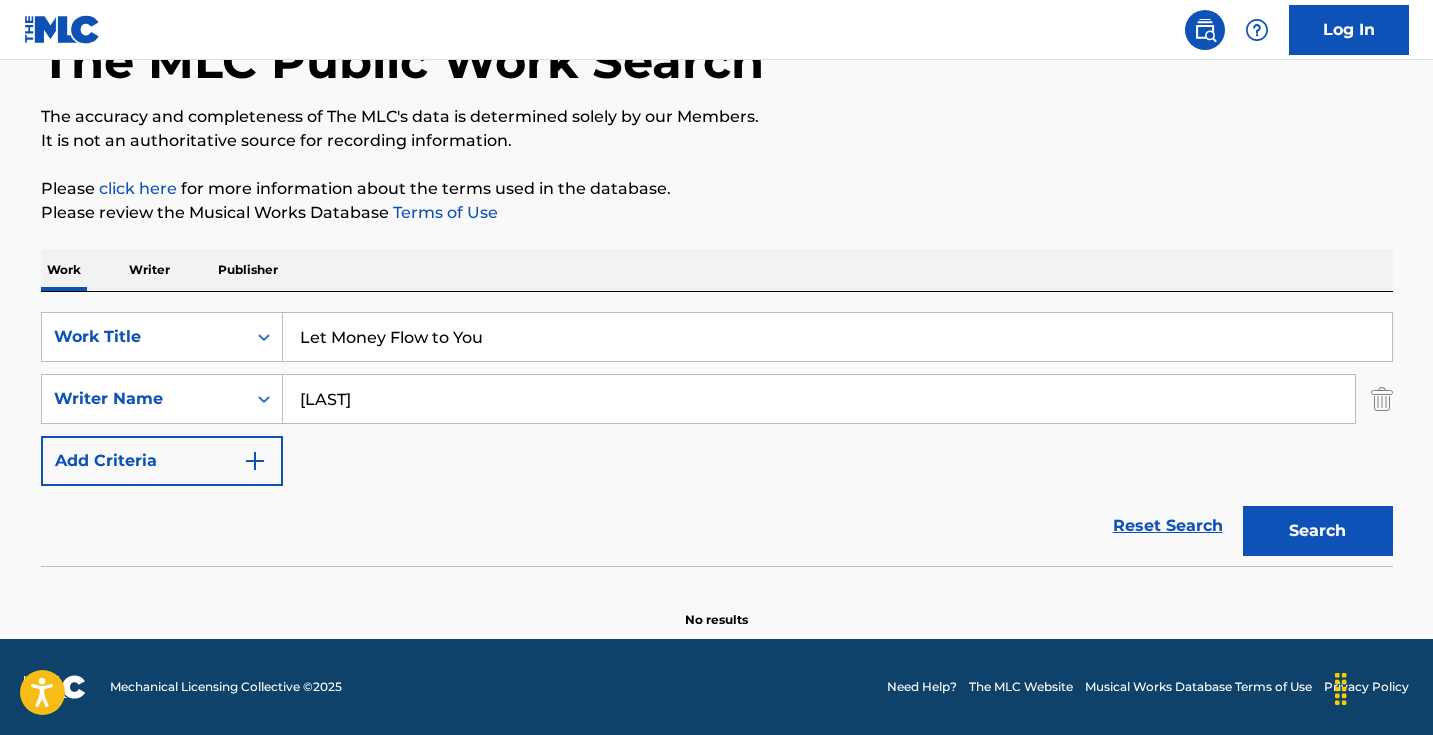 type on "Let Money Flow to You" 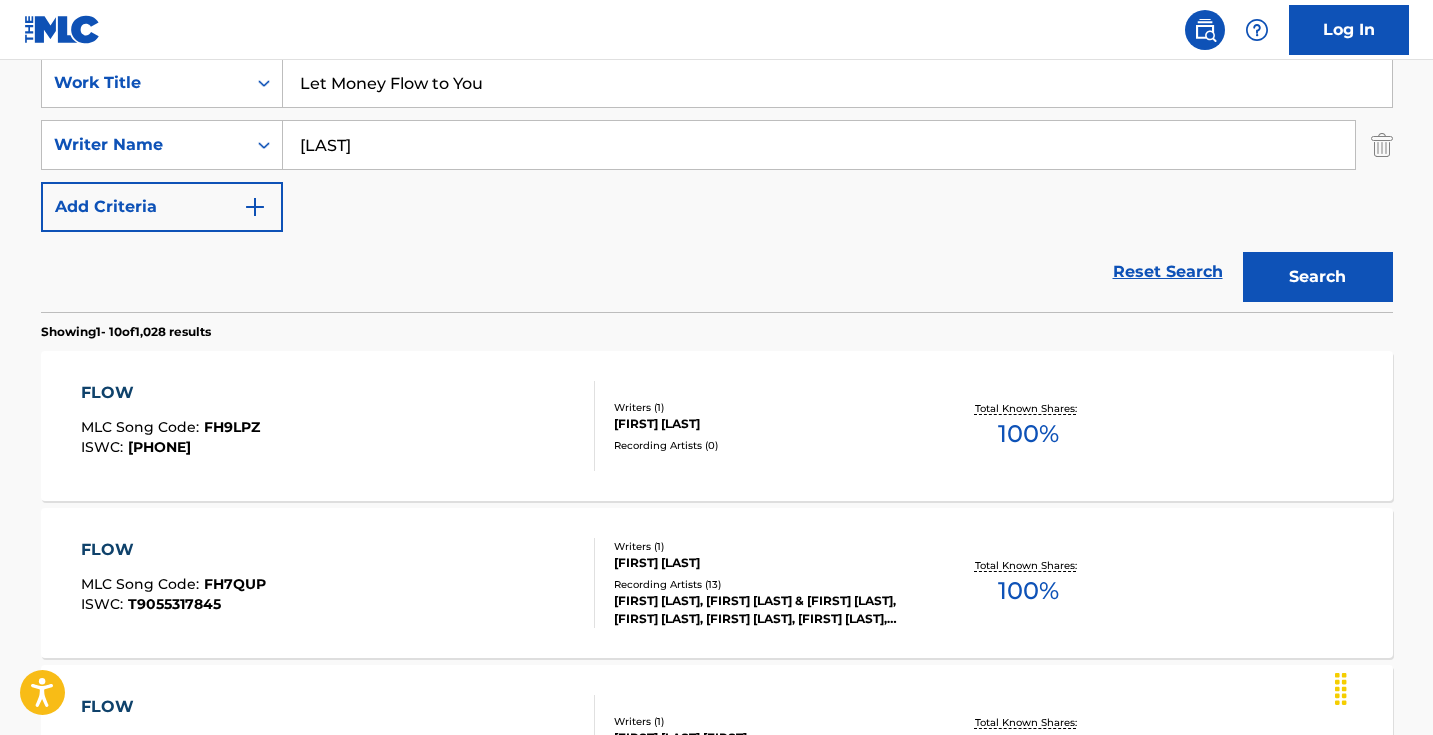 scroll, scrollTop: 388, scrollLeft: 0, axis: vertical 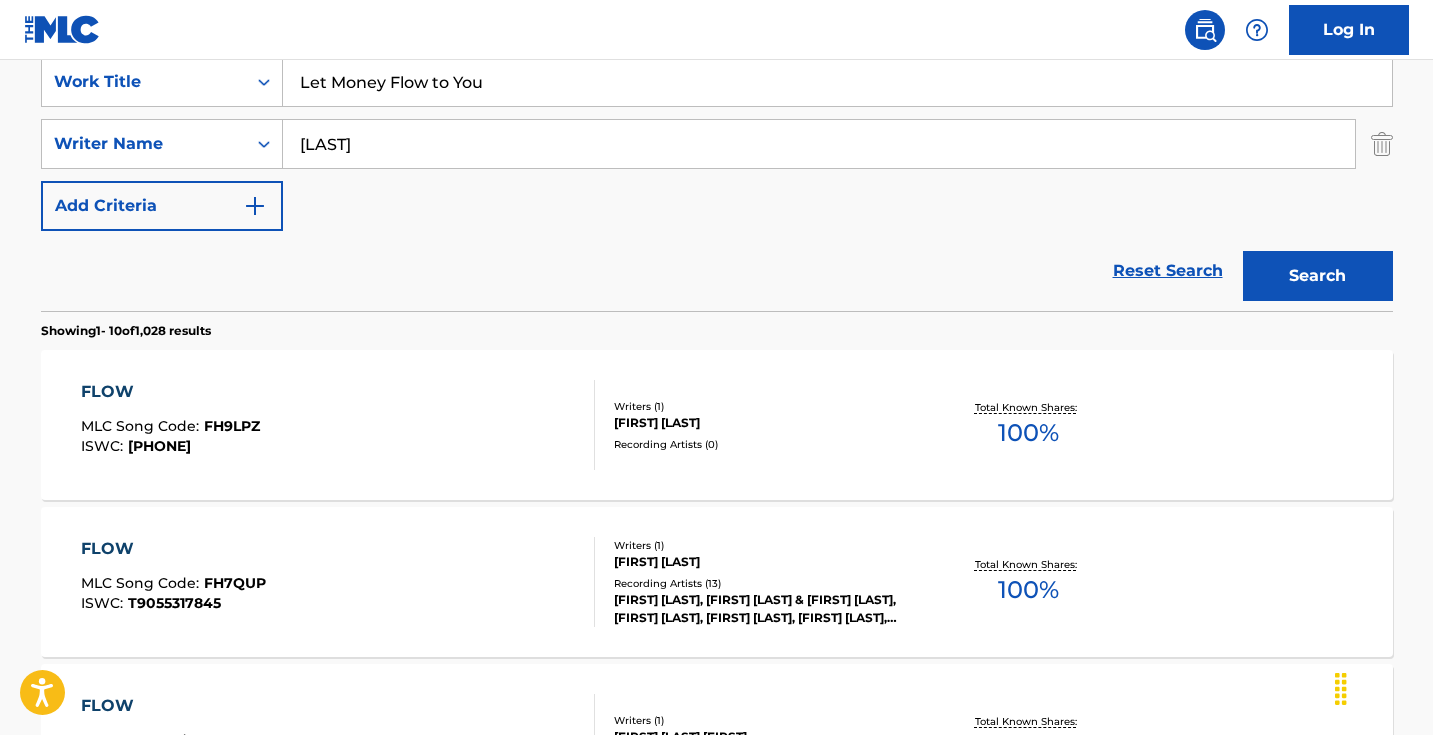 click on "[LAST]" at bounding box center [819, 144] 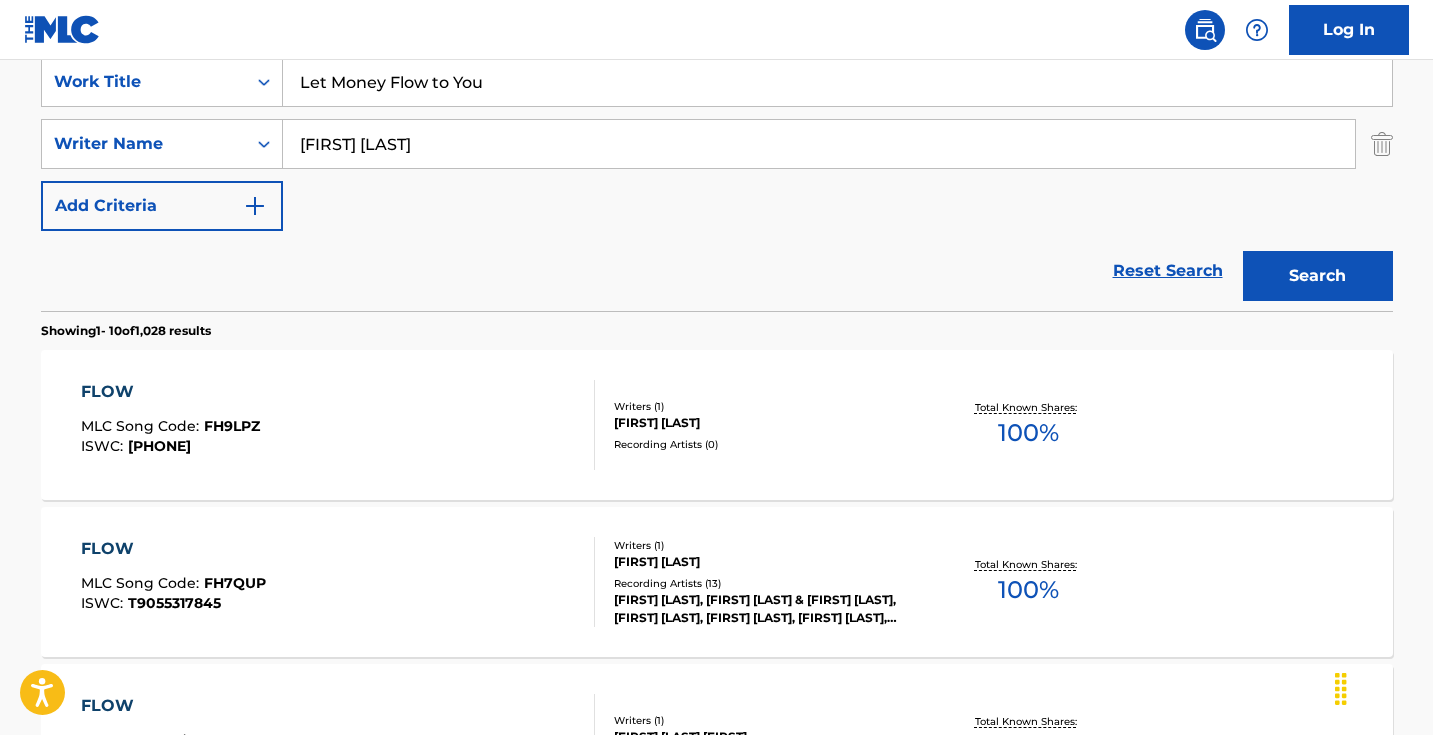 click on "Search" at bounding box center [1318, 276] 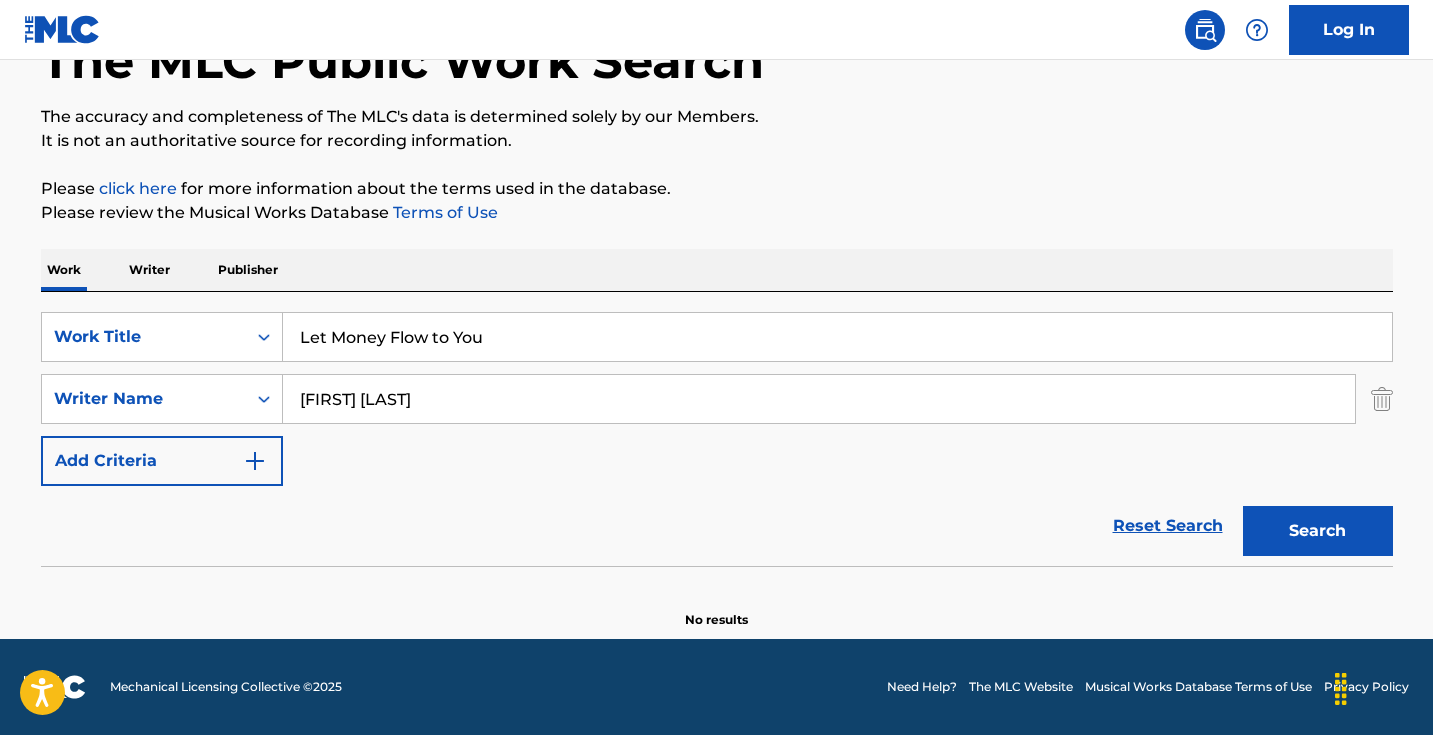 click on "[FIRST] [LAST]" at bounding box center [819, 399] 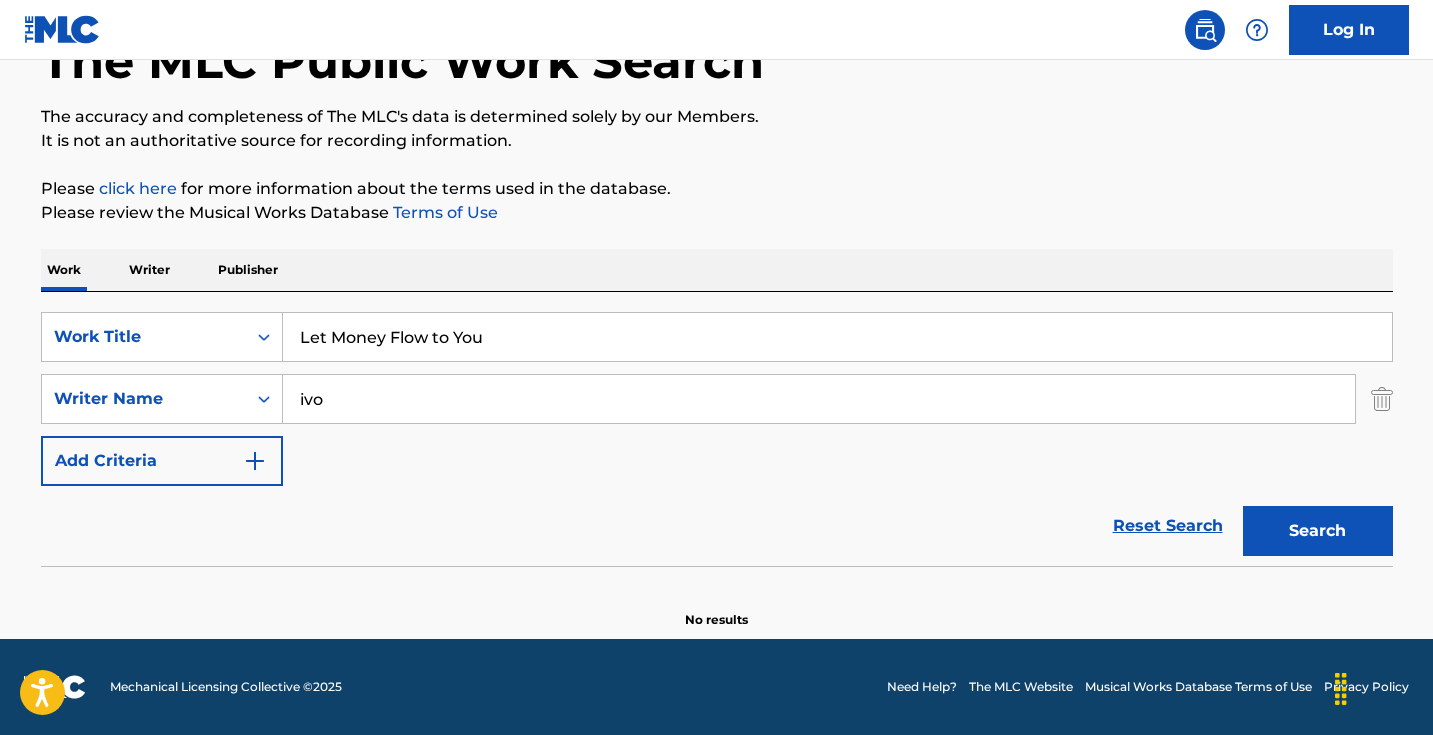type on "ivo" 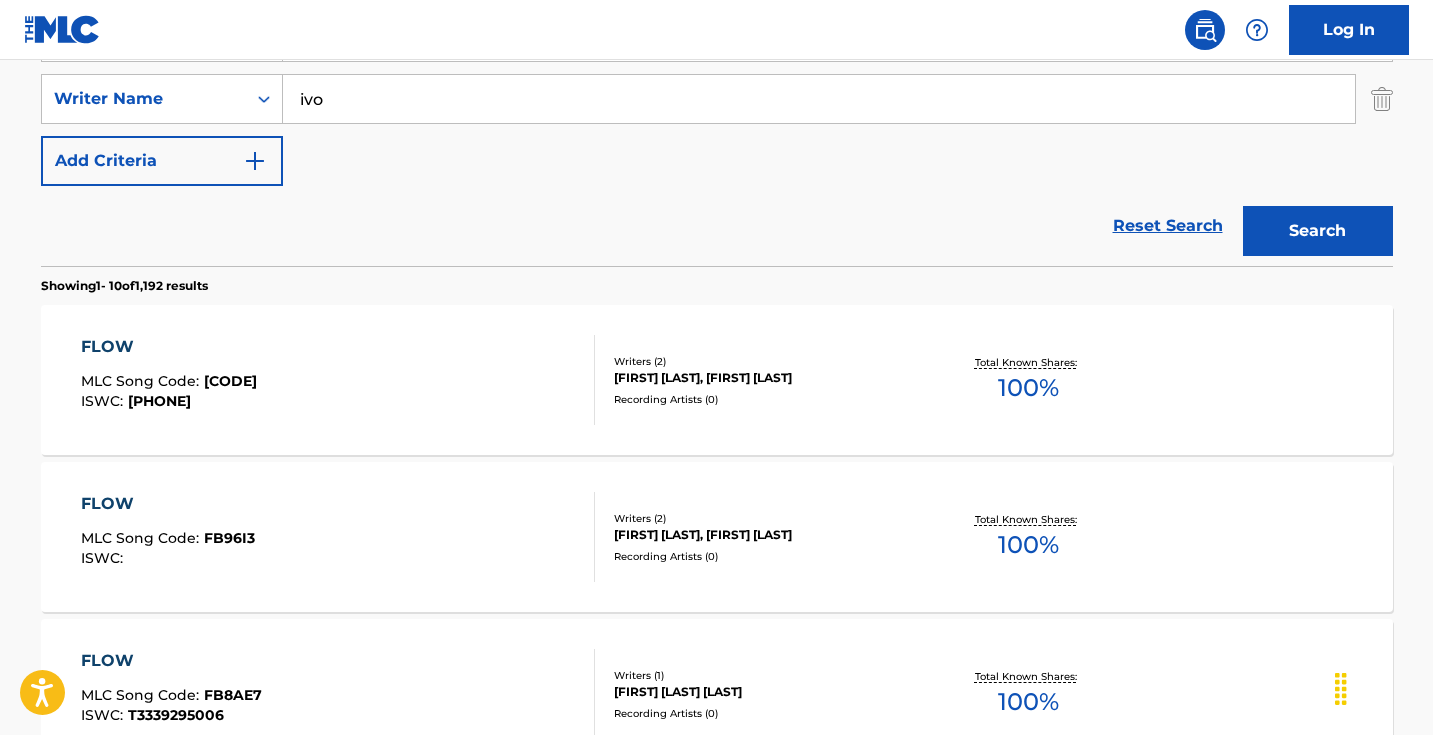 scroll, scrollTop: 469, scrollLeft: 0, axis: vertical 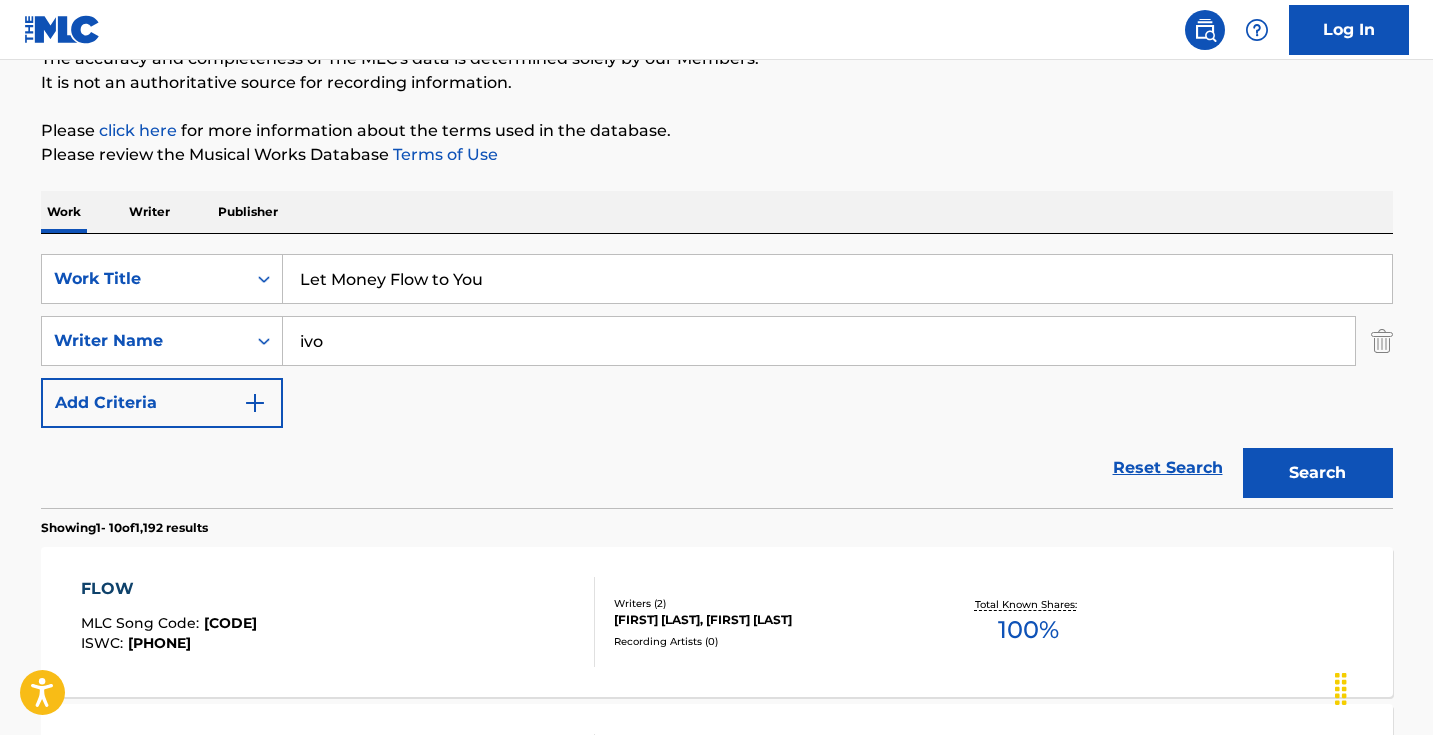 click on "Let Money Flow to You" at bounding box center [837, 279] 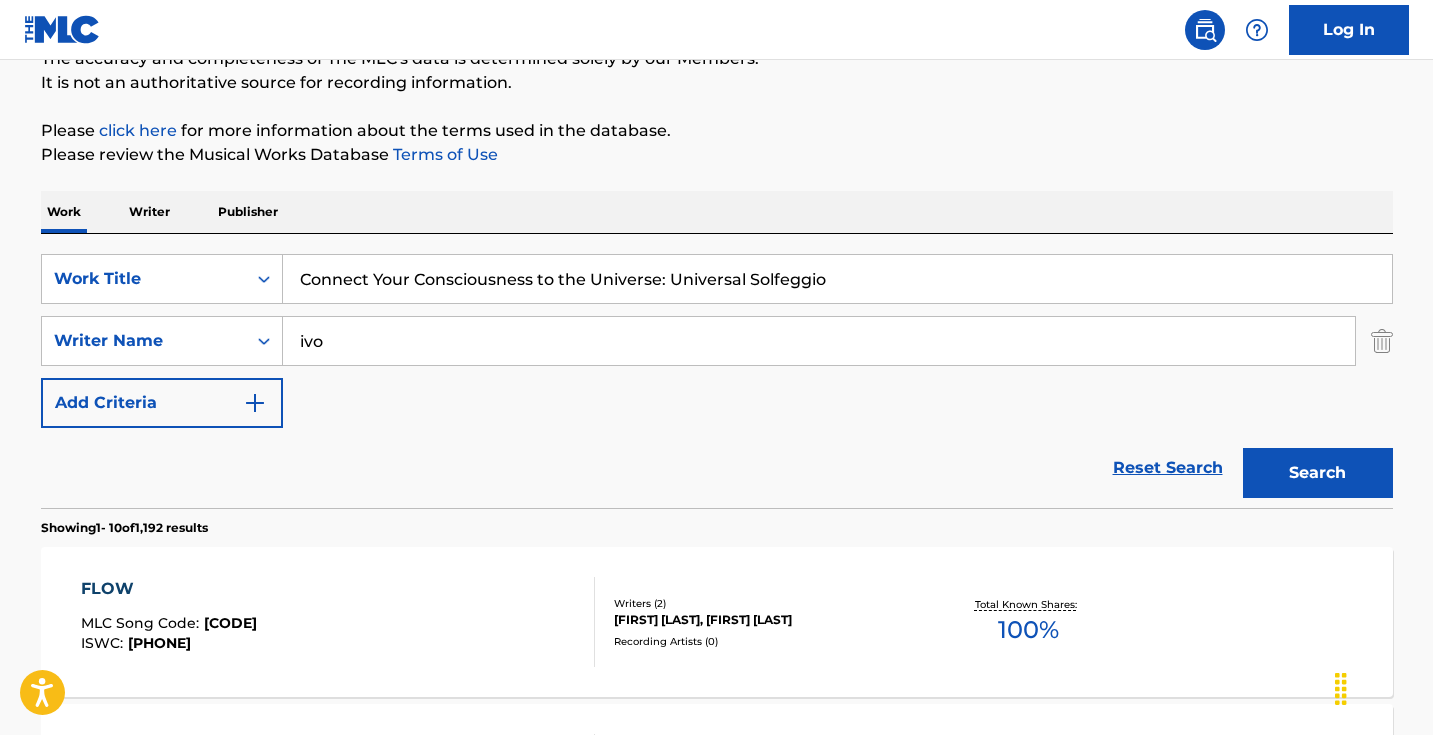 type on "Connect Your Consciousness to the Universe: Universal Solfeggio" 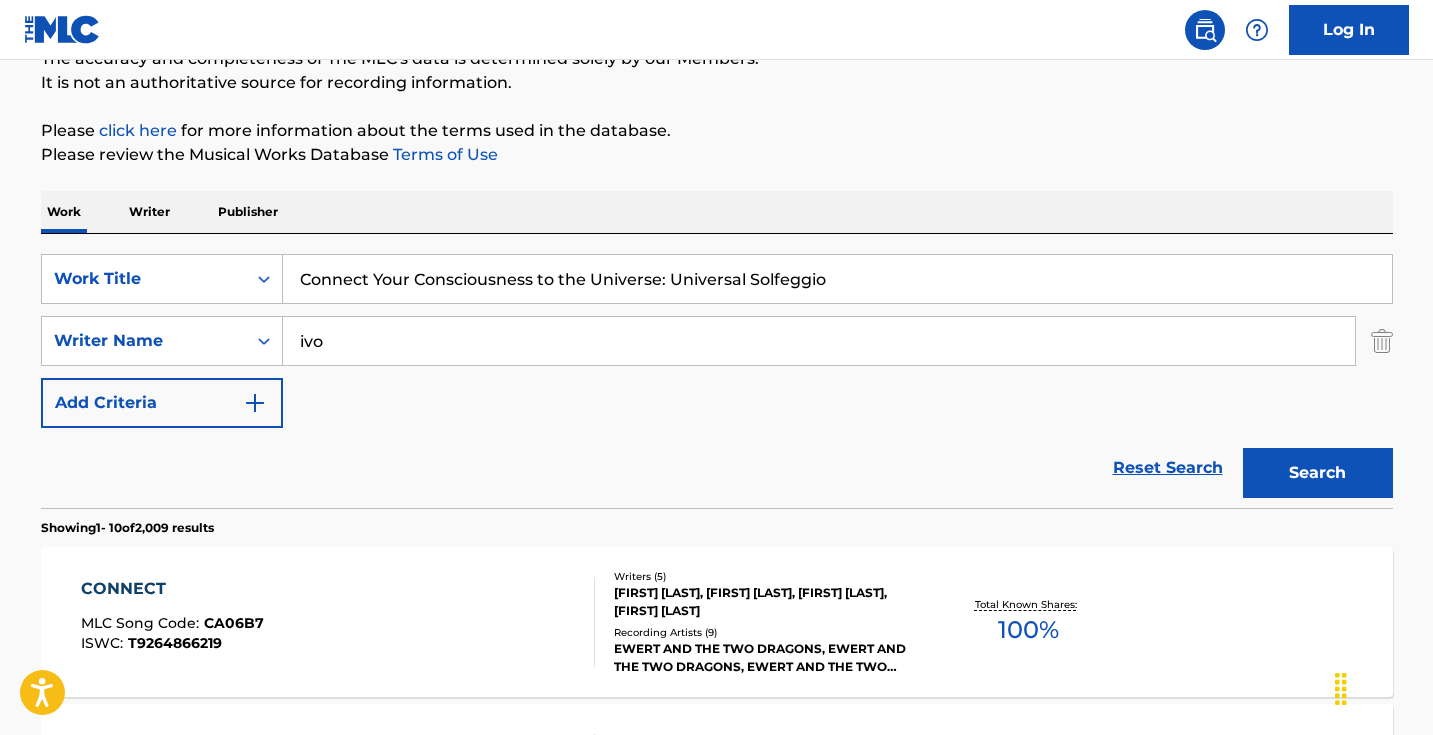 click on "ivo" at bounding box center [819, 341] 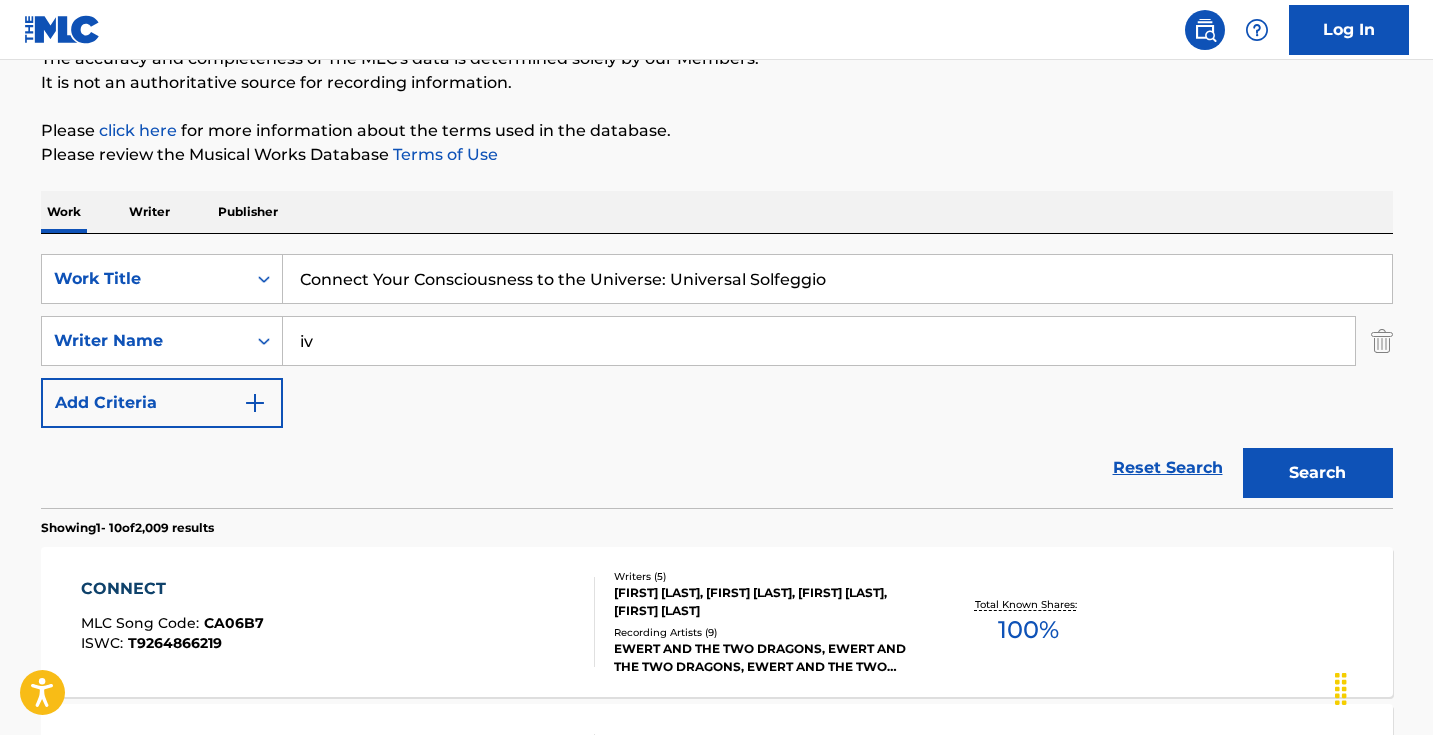 type on "i" 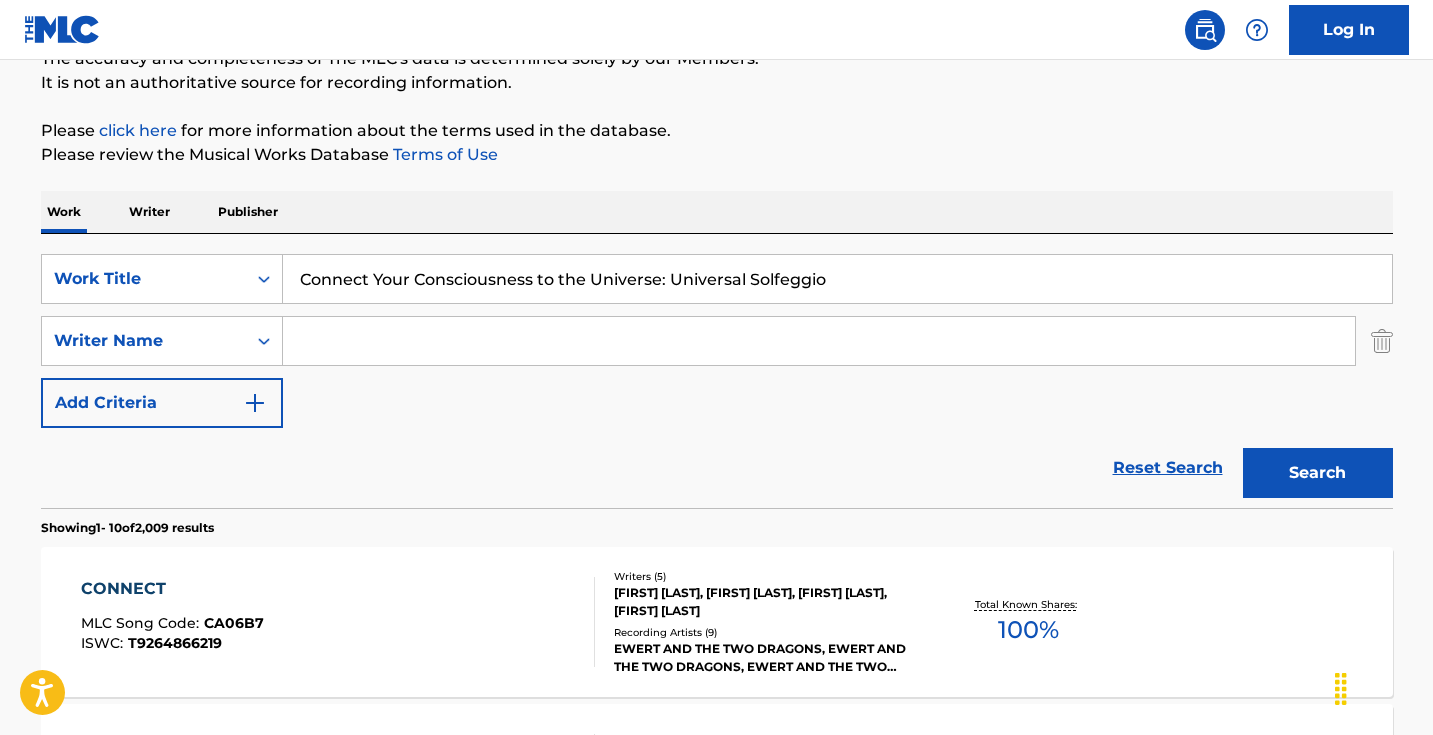 type 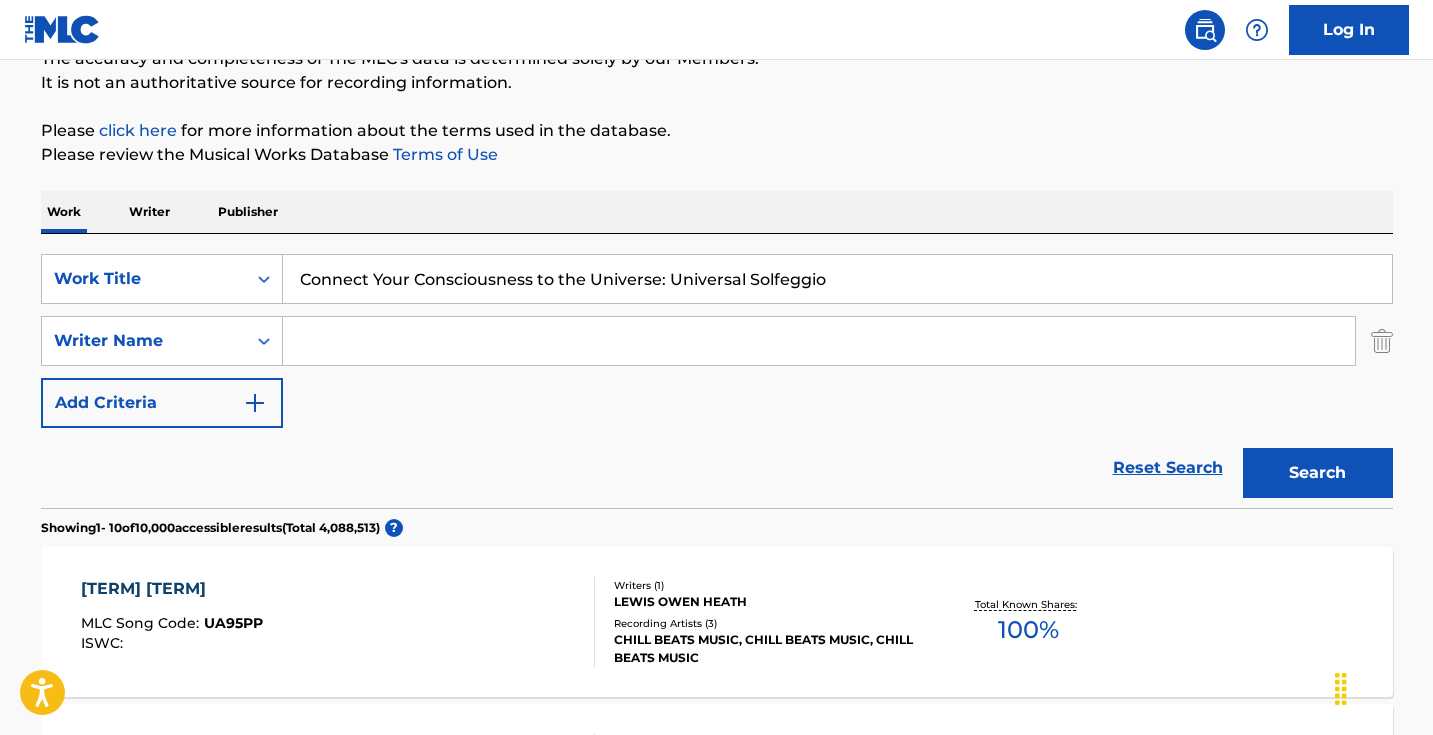 click on "Connect Your Consciousness to the Universe: Universal Solfeggio" at bounding box center (837, 279) 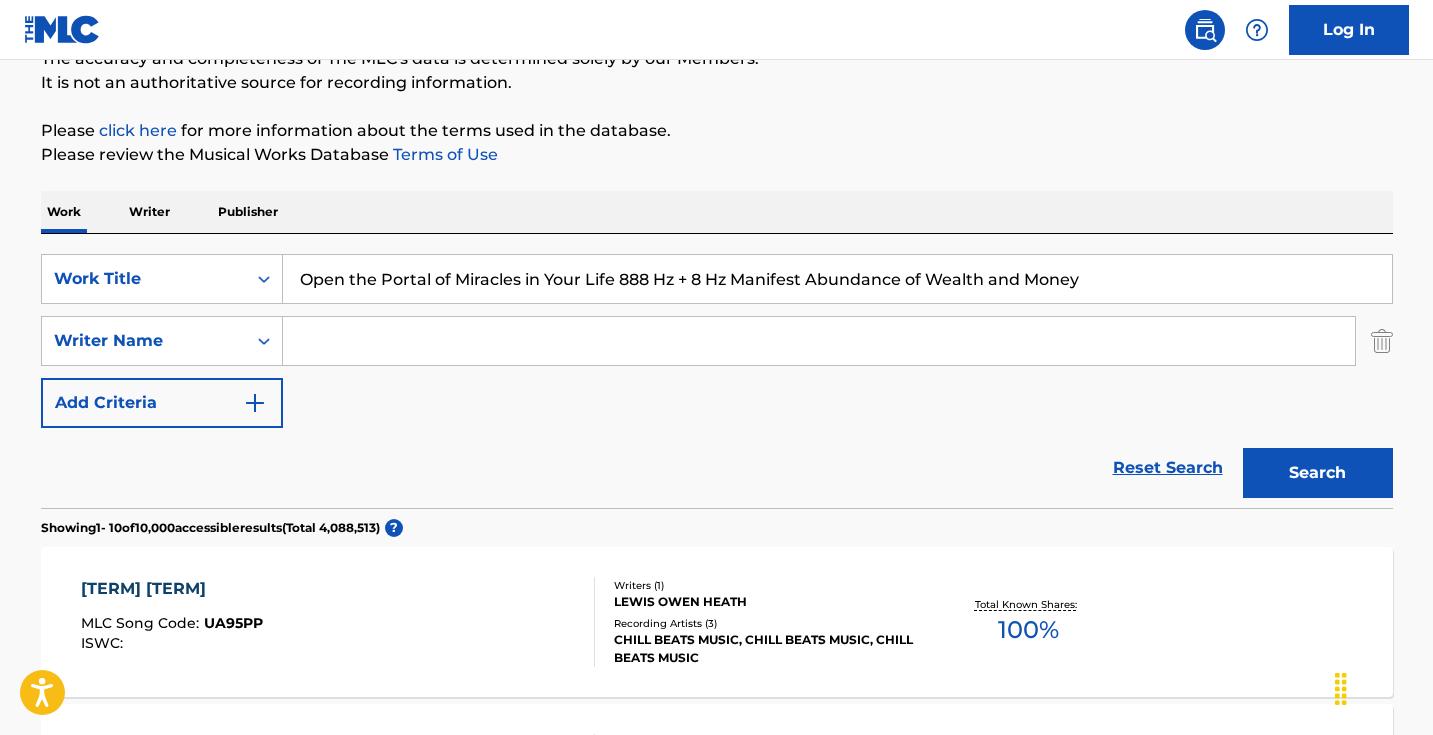 type on "Open the Portal of Miracles in Your Life 888 Hz + 8 Hz Manifest Abundance of Wealth and Money" 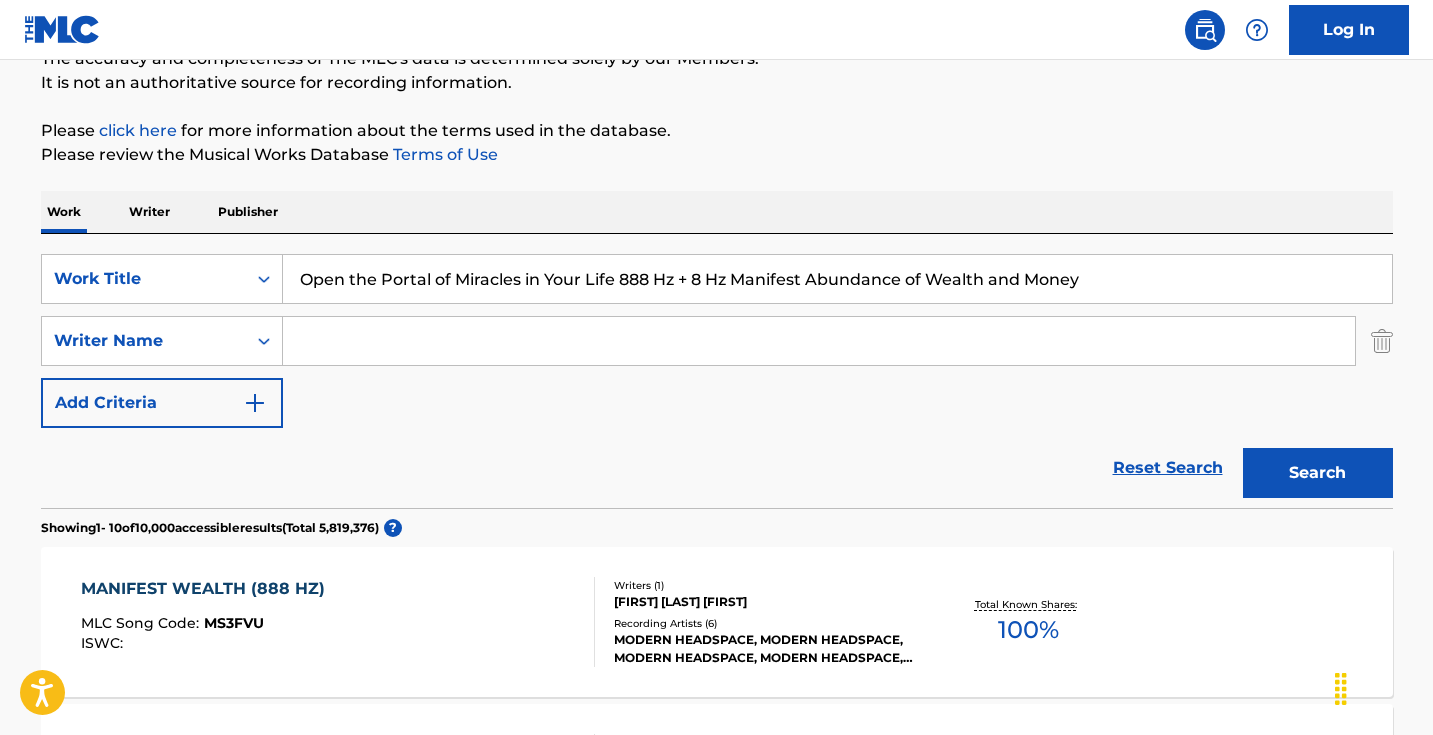 click at bounding box center [819, 341] 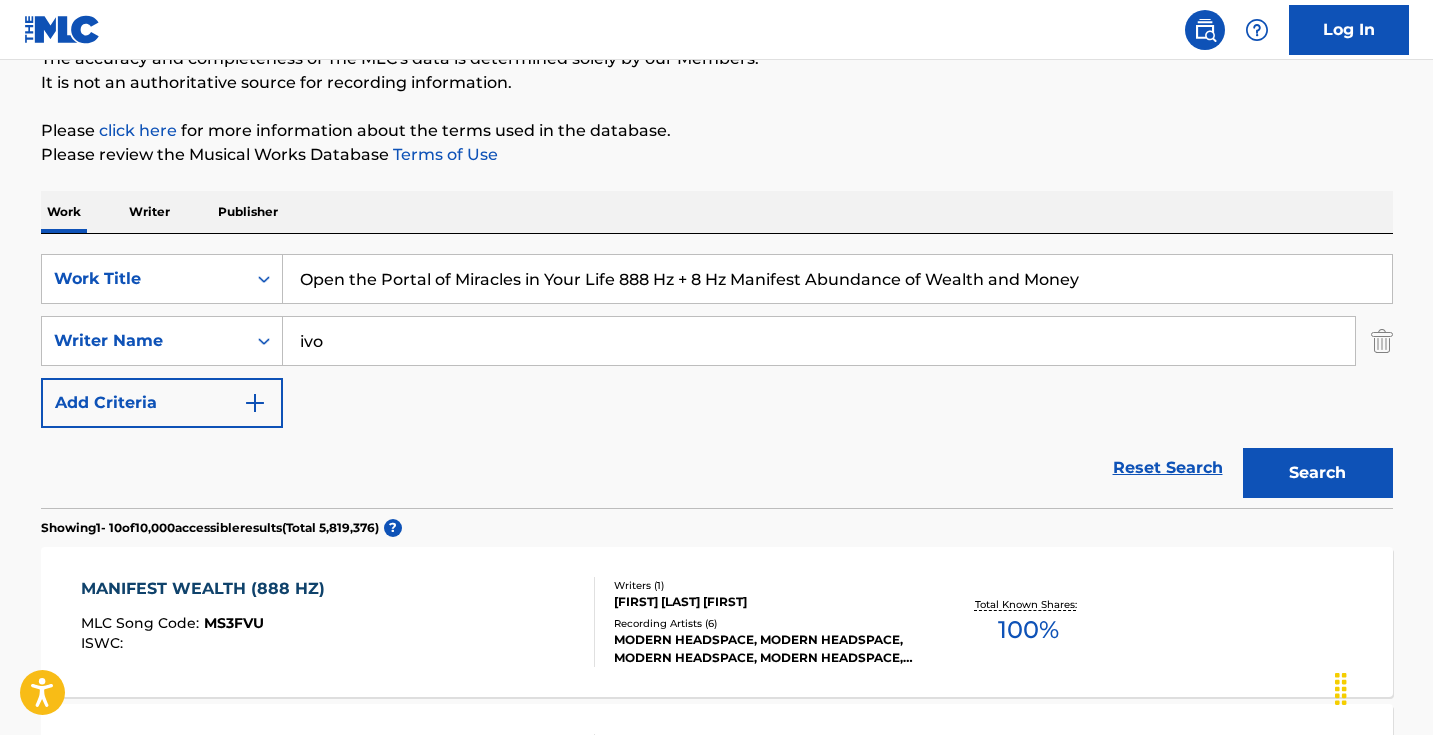 type on "ivo" 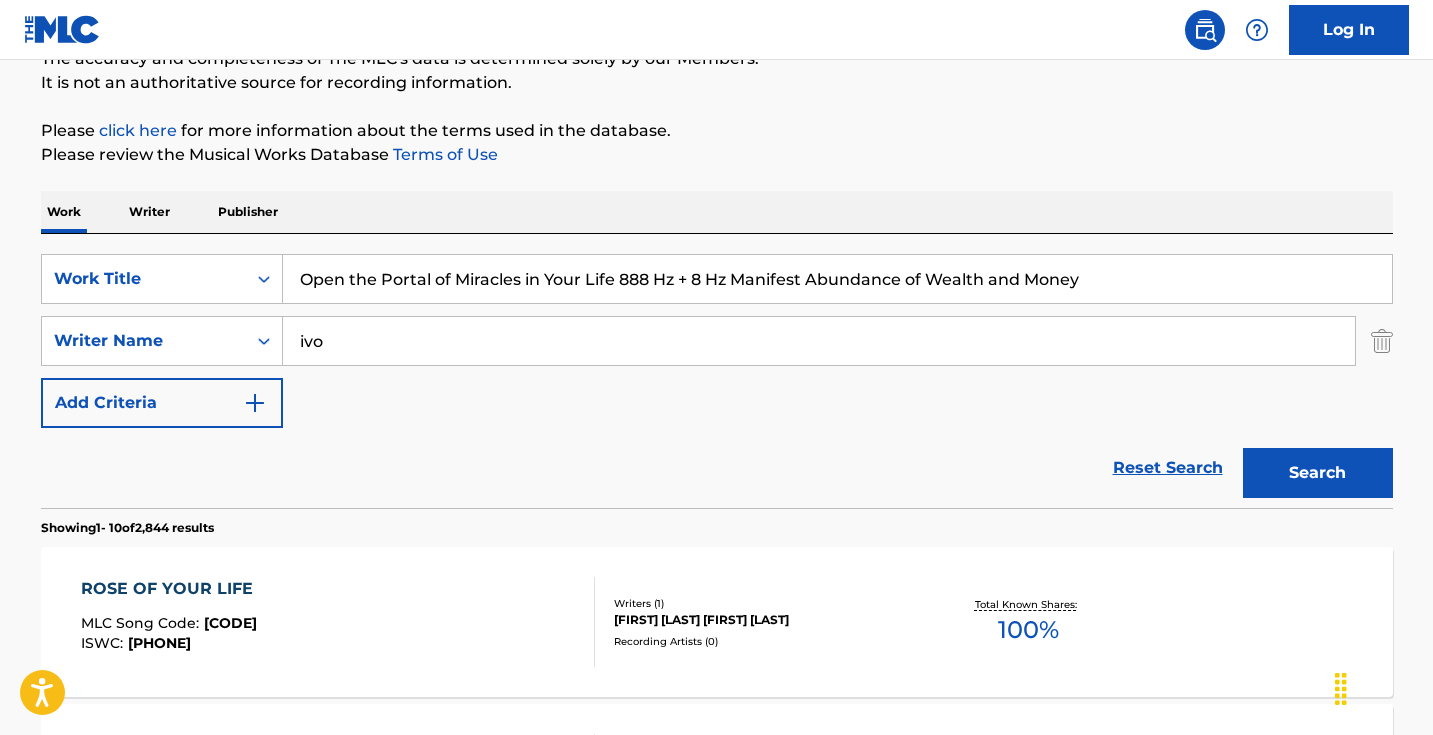 drag, startPoint x: 1157, startPoint y: 283, endPoint x: 682, endPoint y: 279, distance: 475.01685 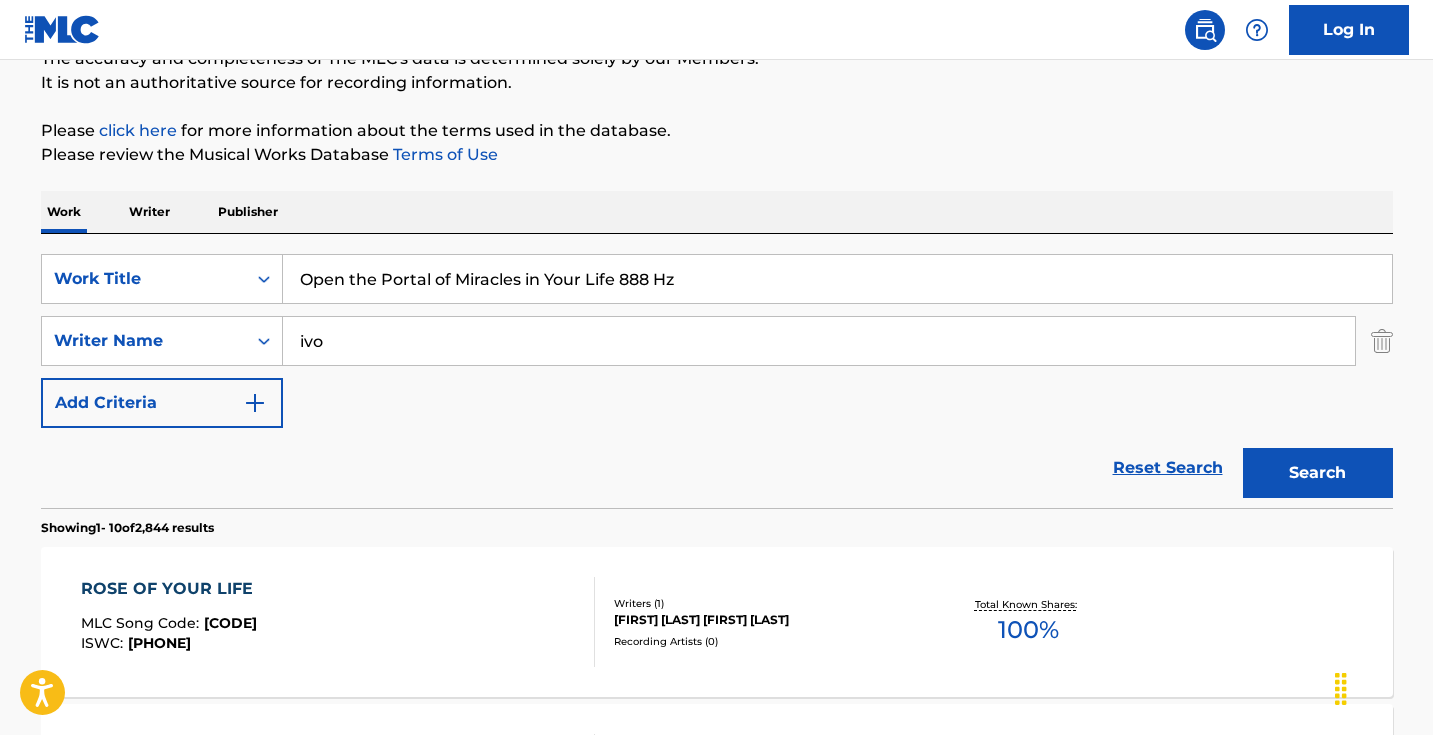 click on "Search" at bounding box center [1318, 473] 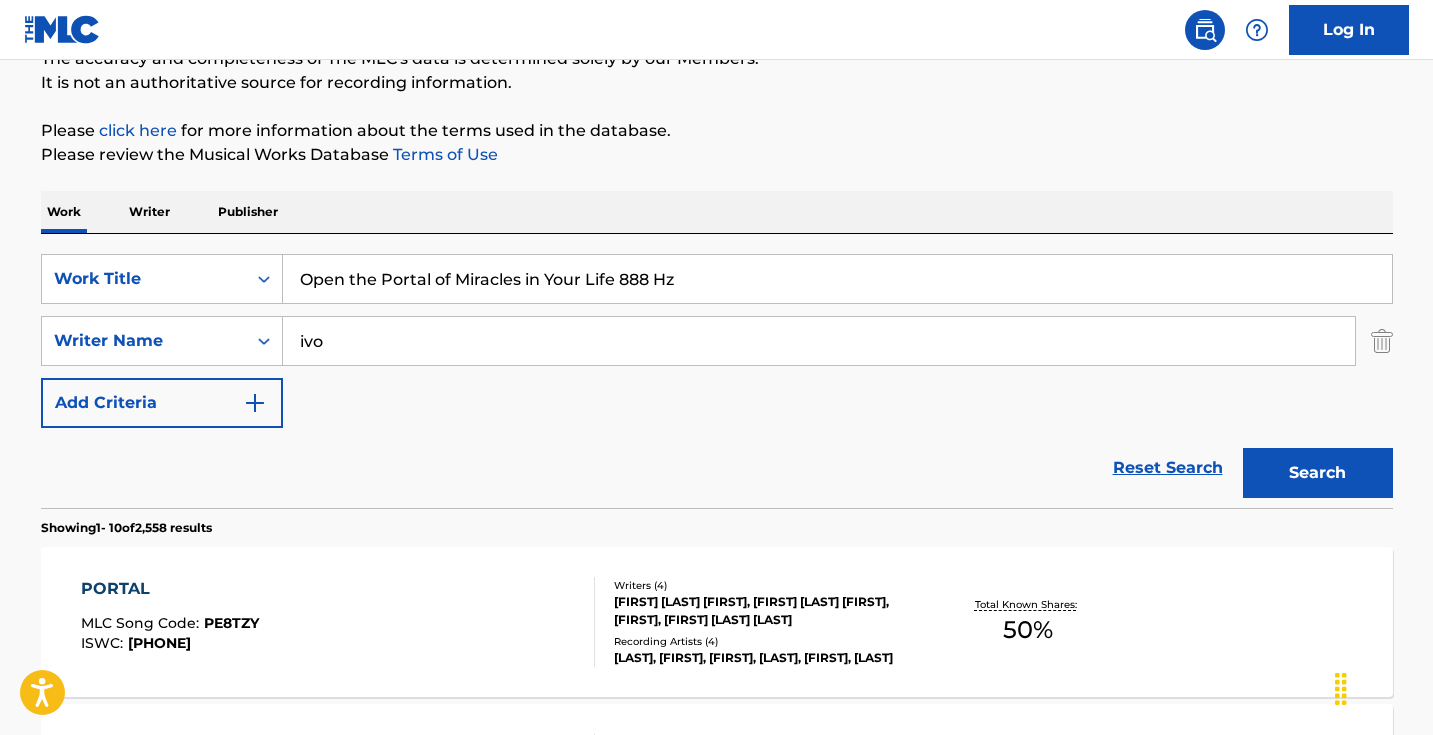 drag, startPoint x: 617, startPoint y: 277, endPoint x: 294, endPoint y: 272, distance: 323.0387 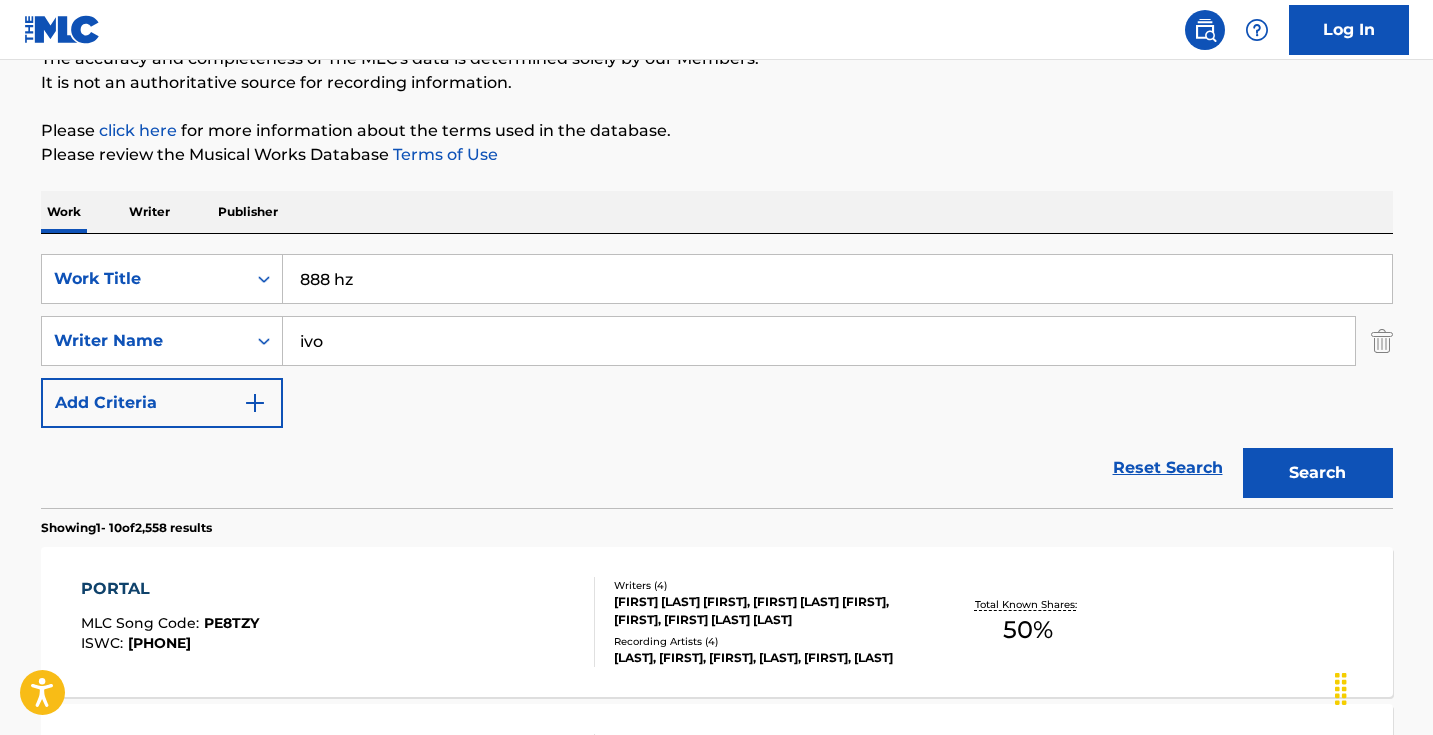 click on "Search" at bounding box center (1318, 473) 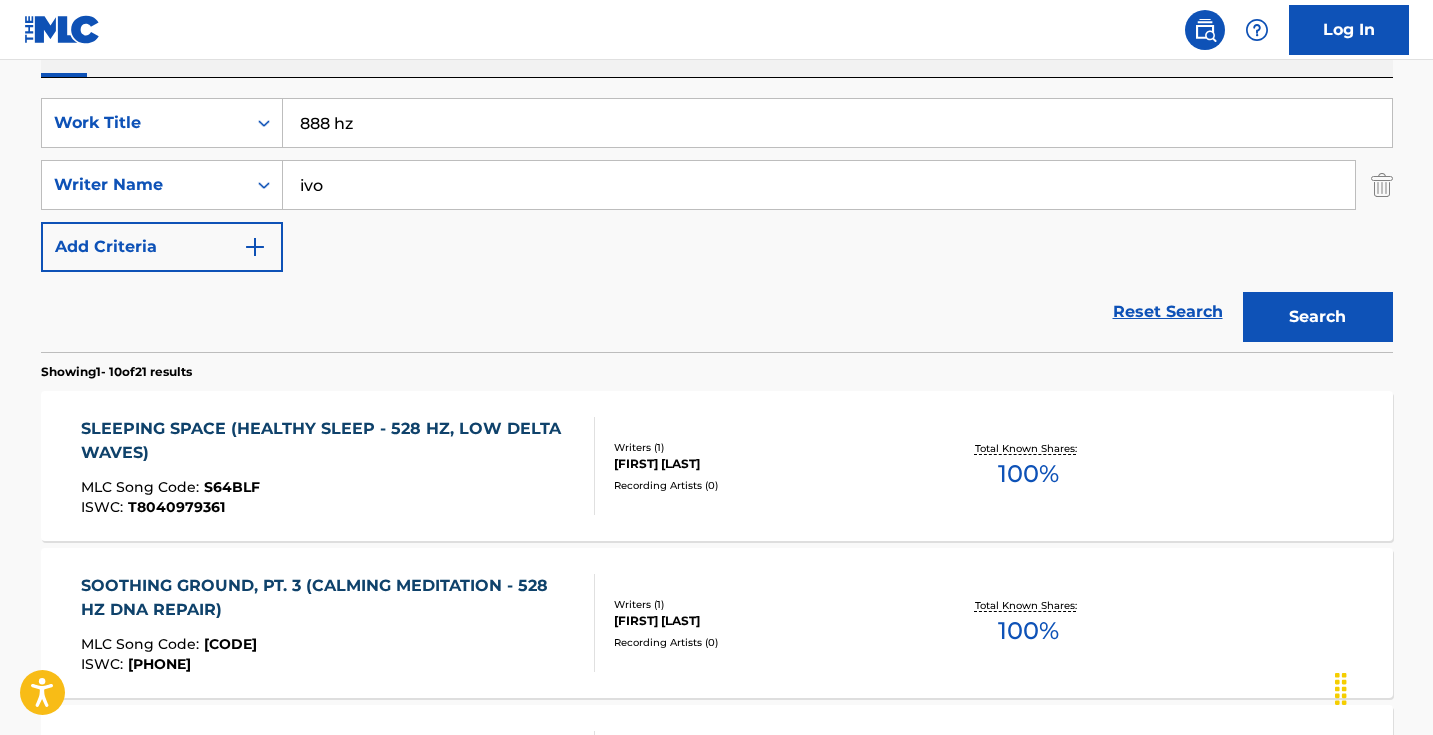 scroll, scrollTop: 340, scrollLeft: 0, axis: vertical 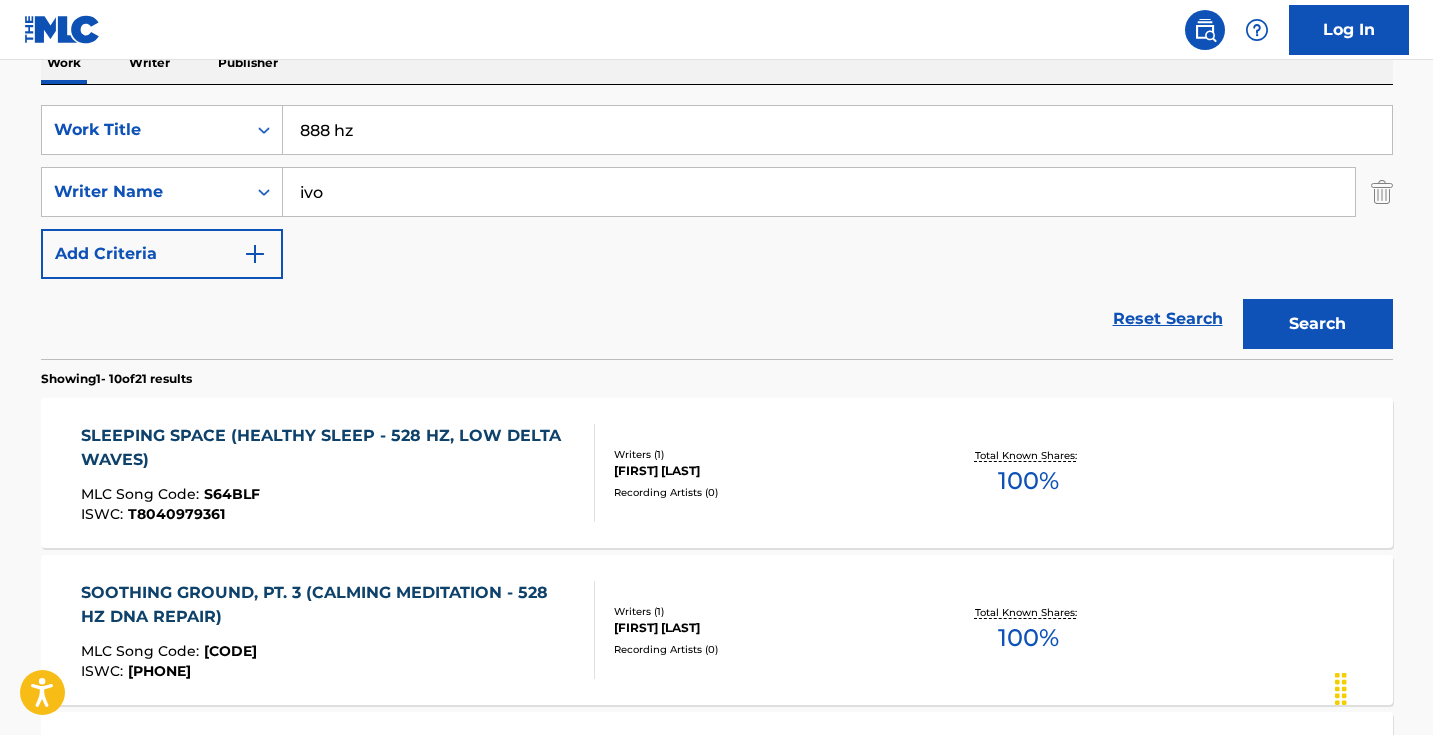 click on "Log In" at bounding box center (716, 30) 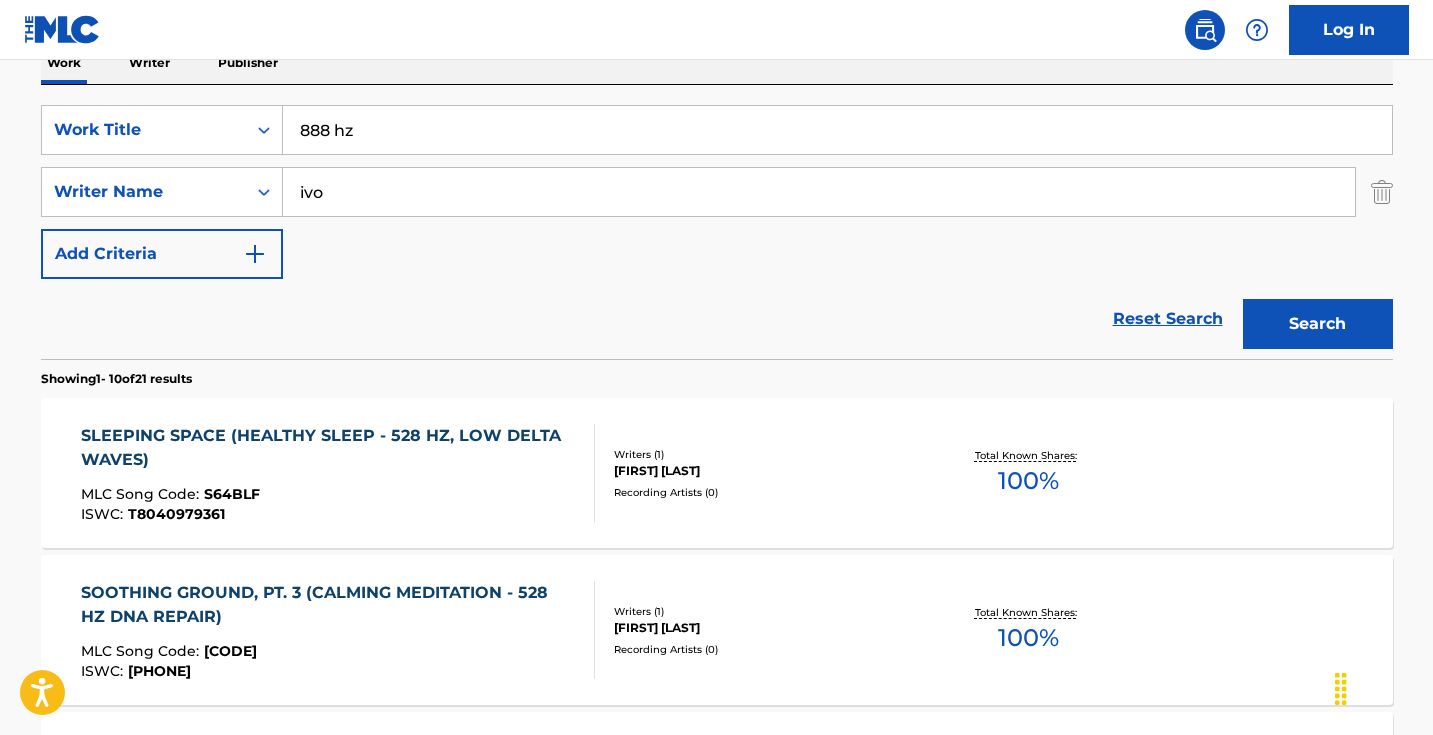 click on "888 hz" at bounding box center [837, 130] 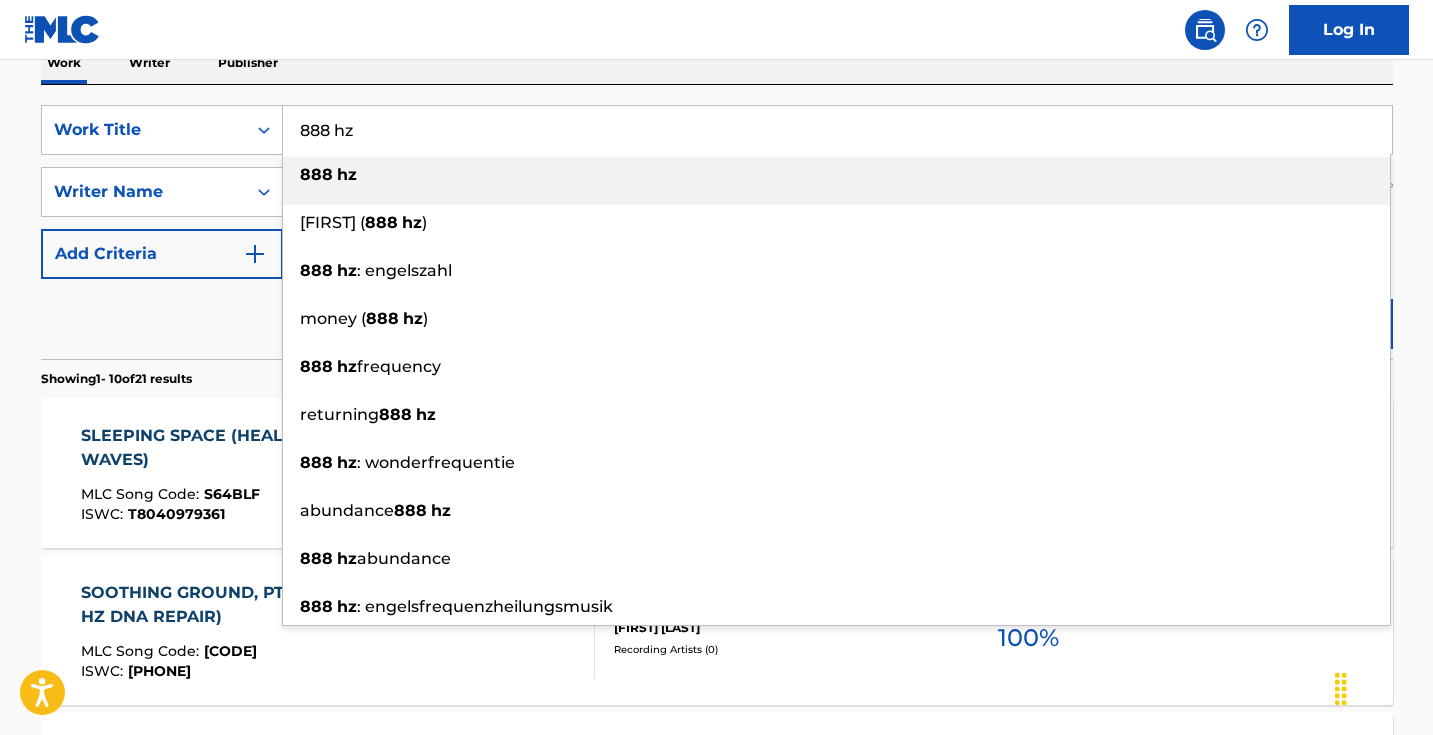 paste on "Pineal Gland Dmt Activation Frequency Music! 963 Hz 40 Hz 20 Hz 4 Hz Dmt Unlock the God Within" 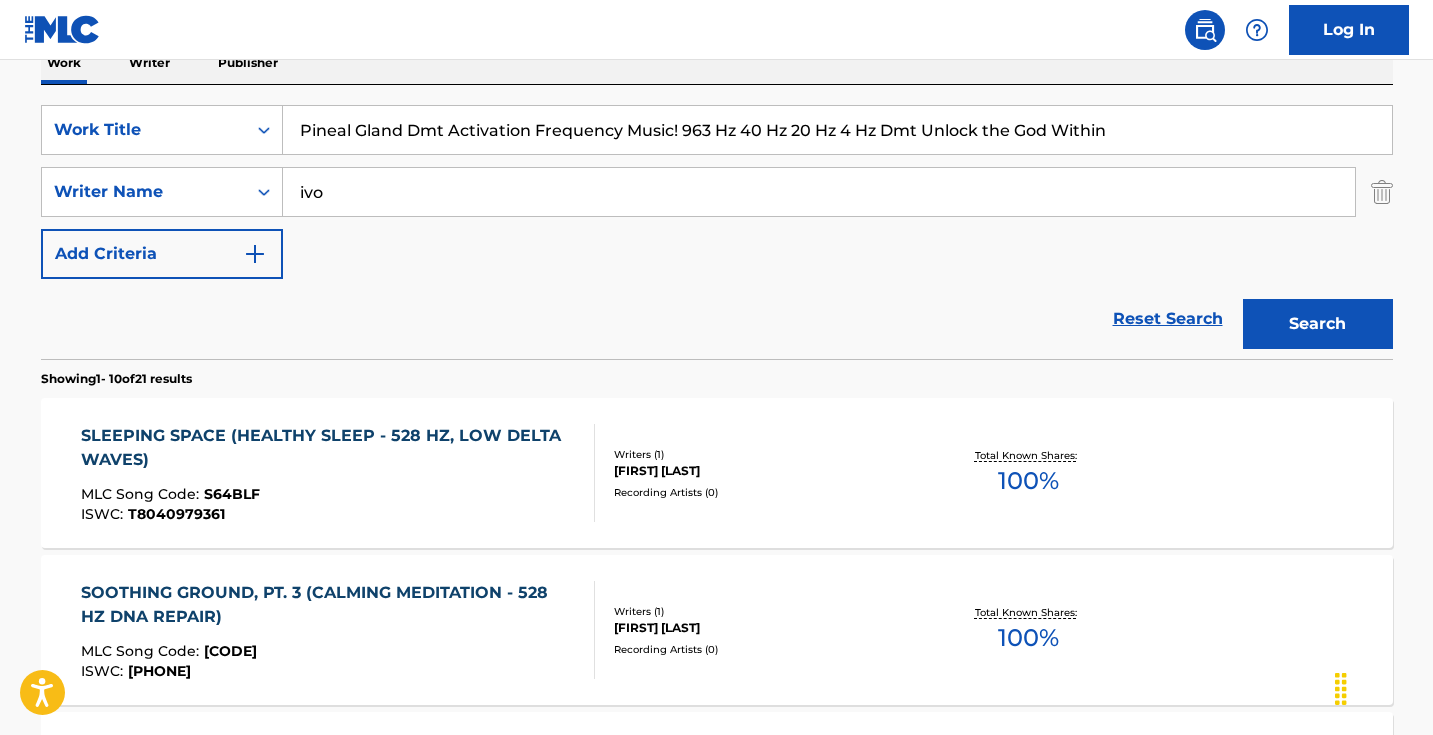 click on "Search" at bounding box center [1318, 324] 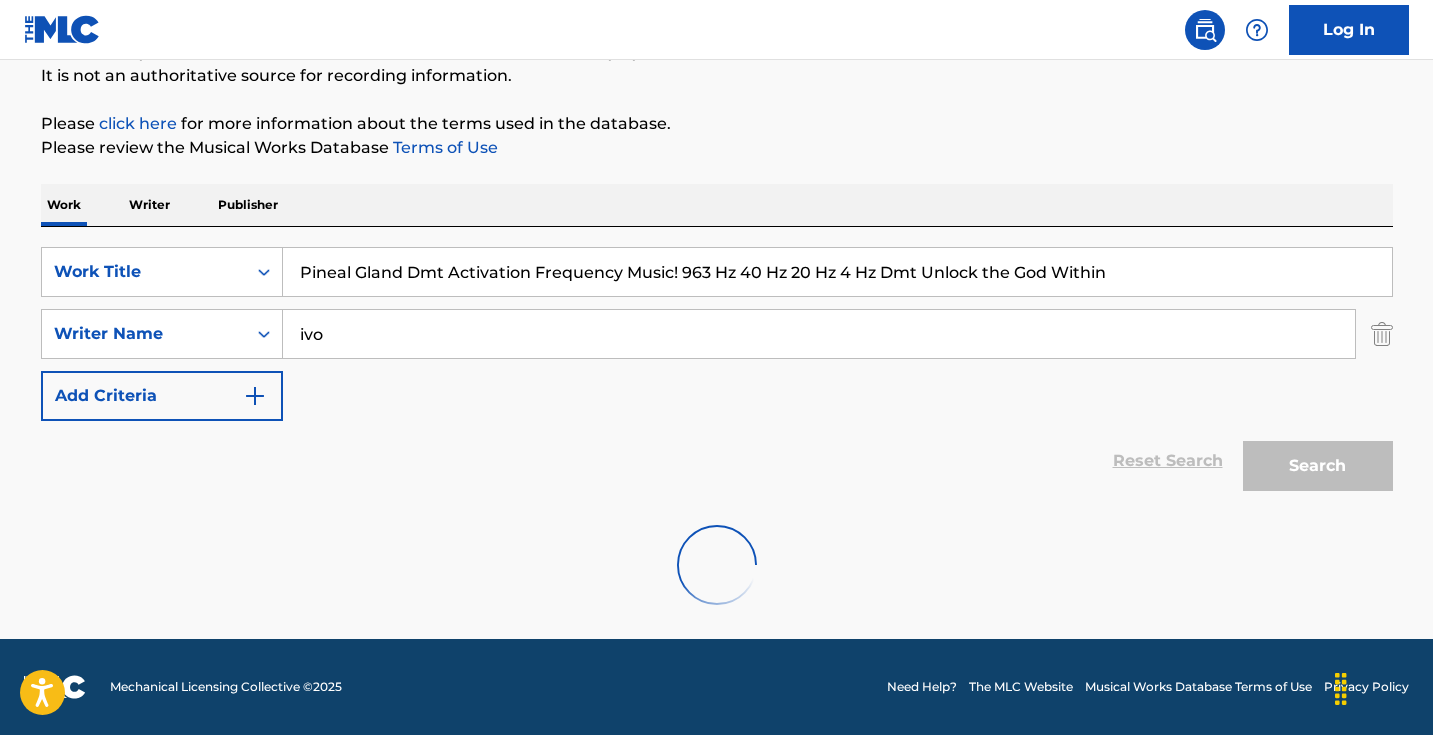 scroll, scrollTop: 198, scrollLeft: 0, axis: vertical 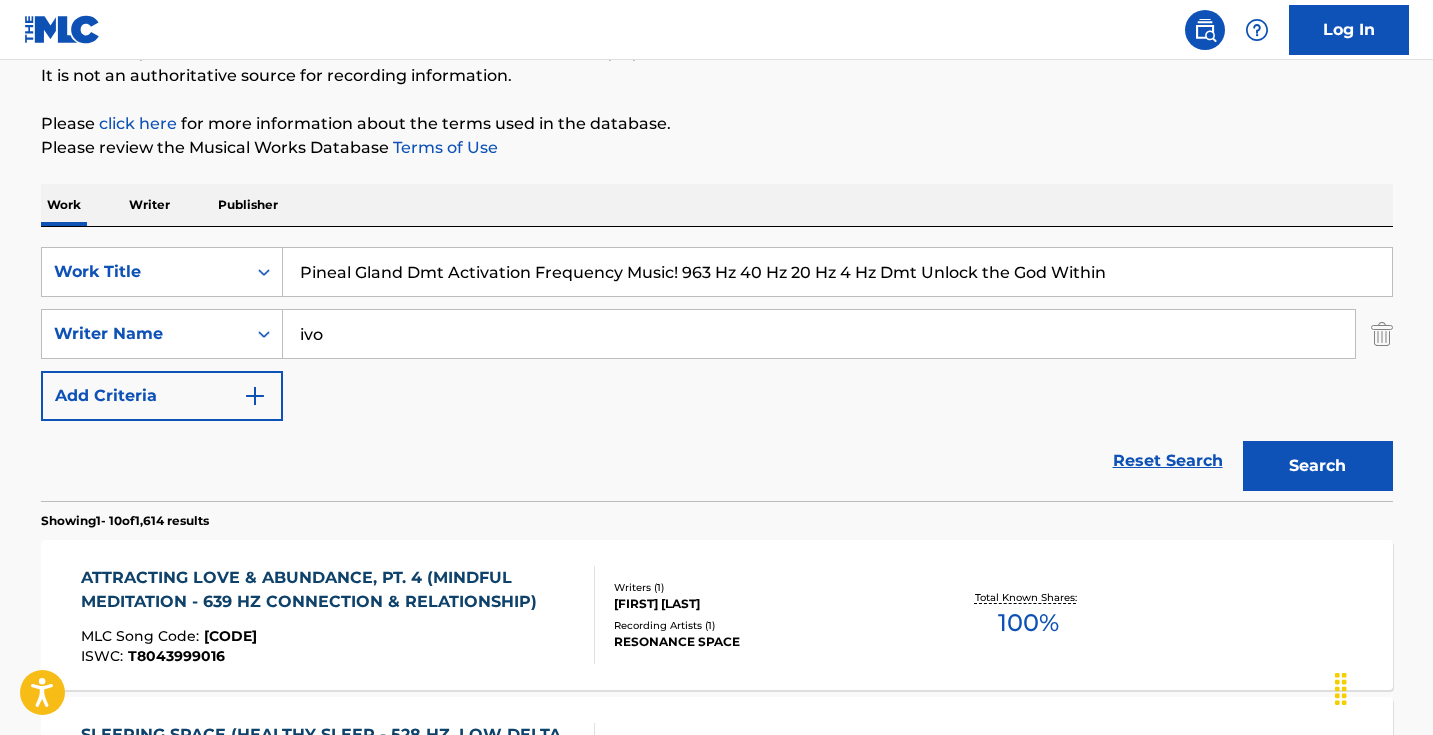 drag, startPoint x: 1137, startPoint y: 269, endPoint x: 673, endPoint y: 276, distance: 464.0528 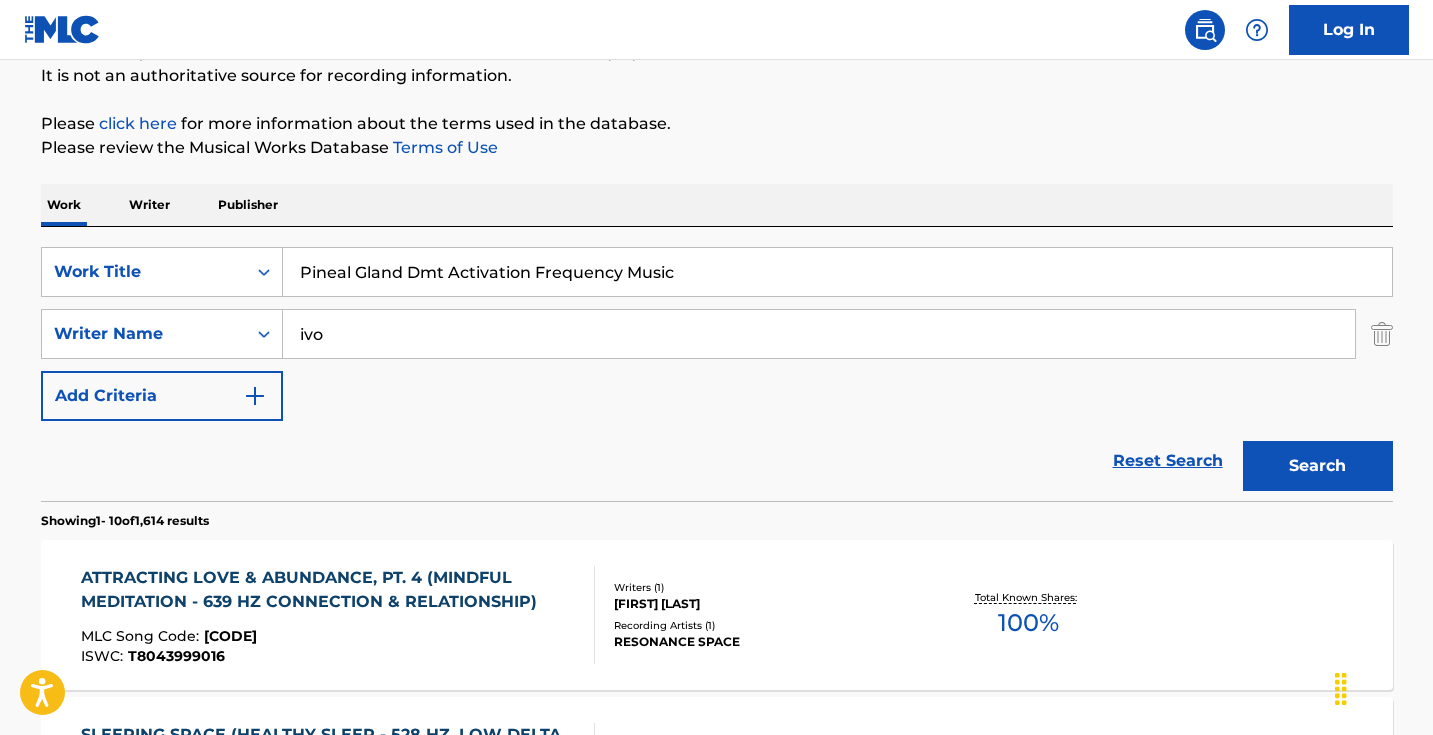 click on "Search" at bounding box center [1318, 466] 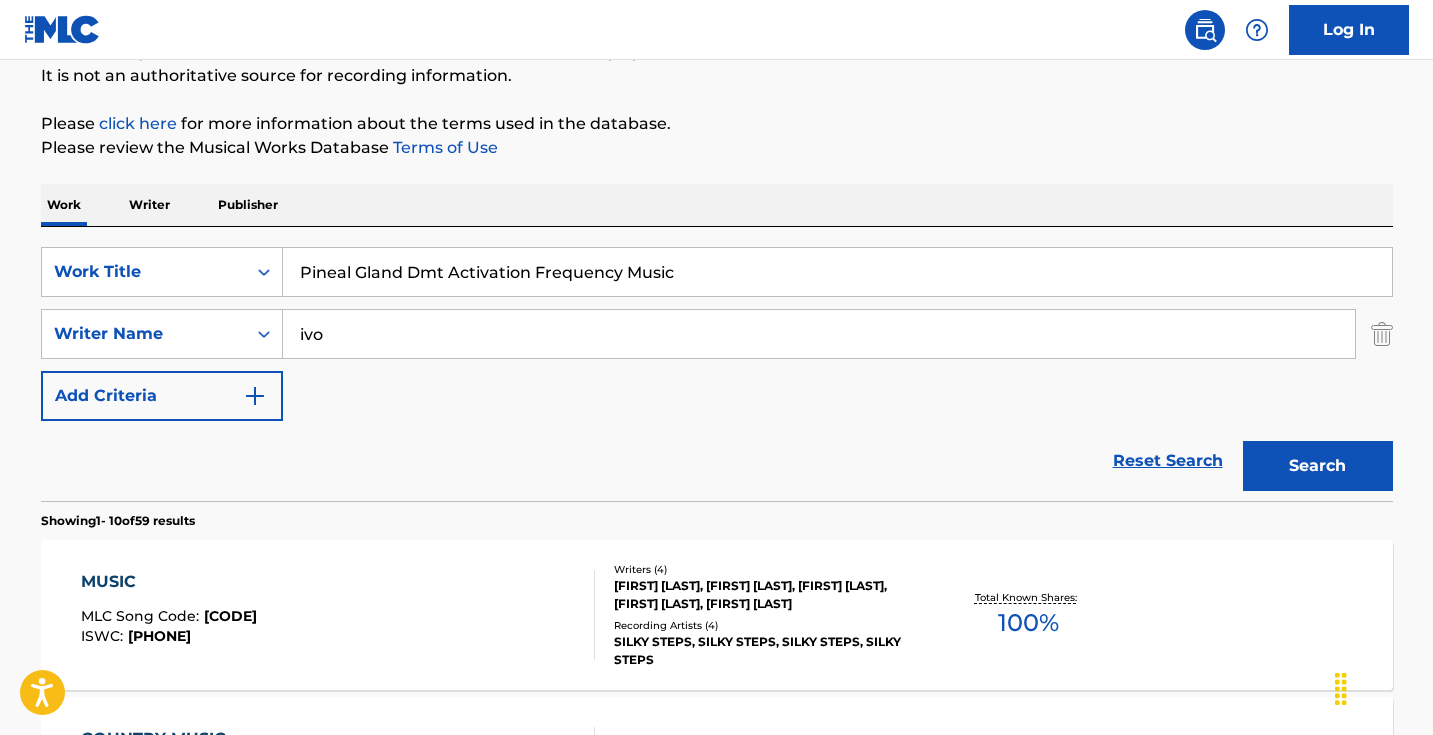 drag, startPoint x: 703, startPoint y: 267, endPoint x: 534, endPoint y: 268, distance: 169.00296 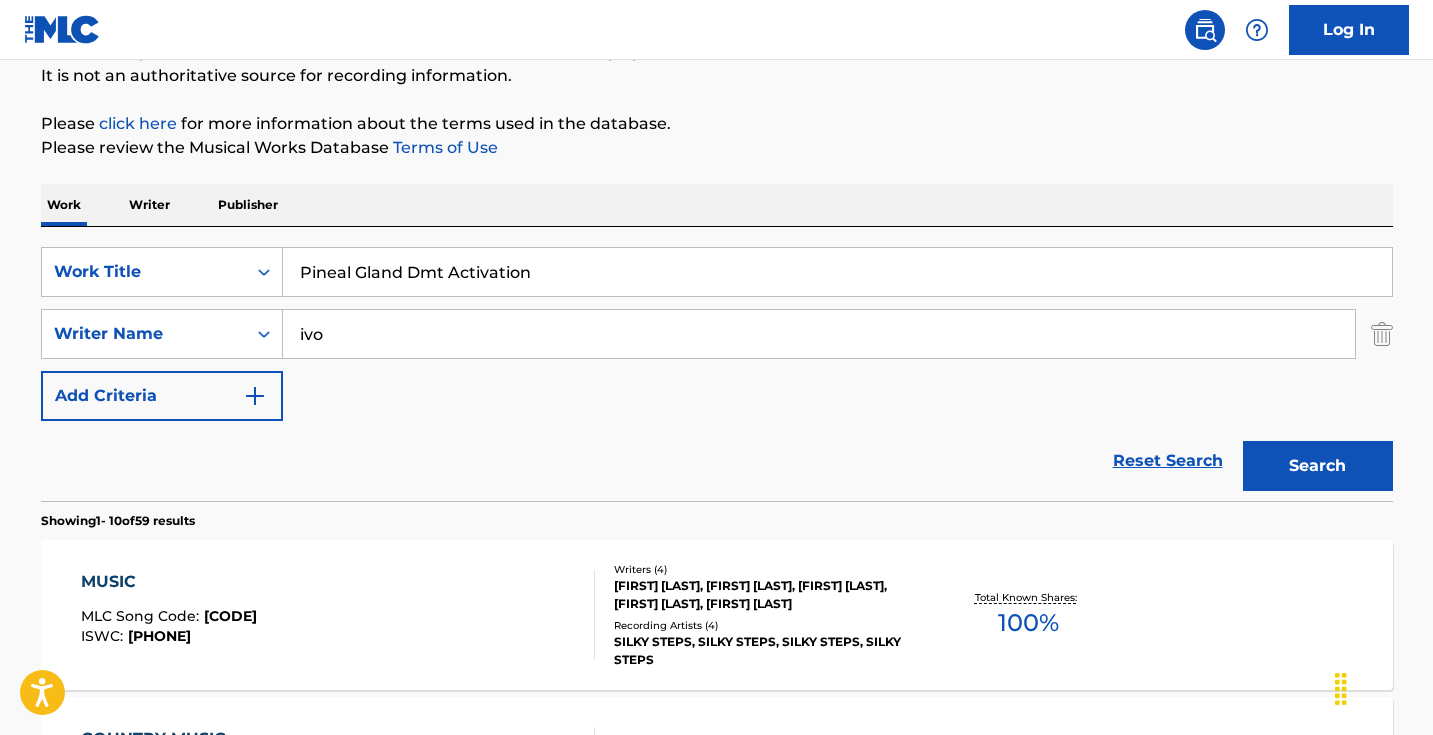 click on "Search" at bounding box center (1318, 466) 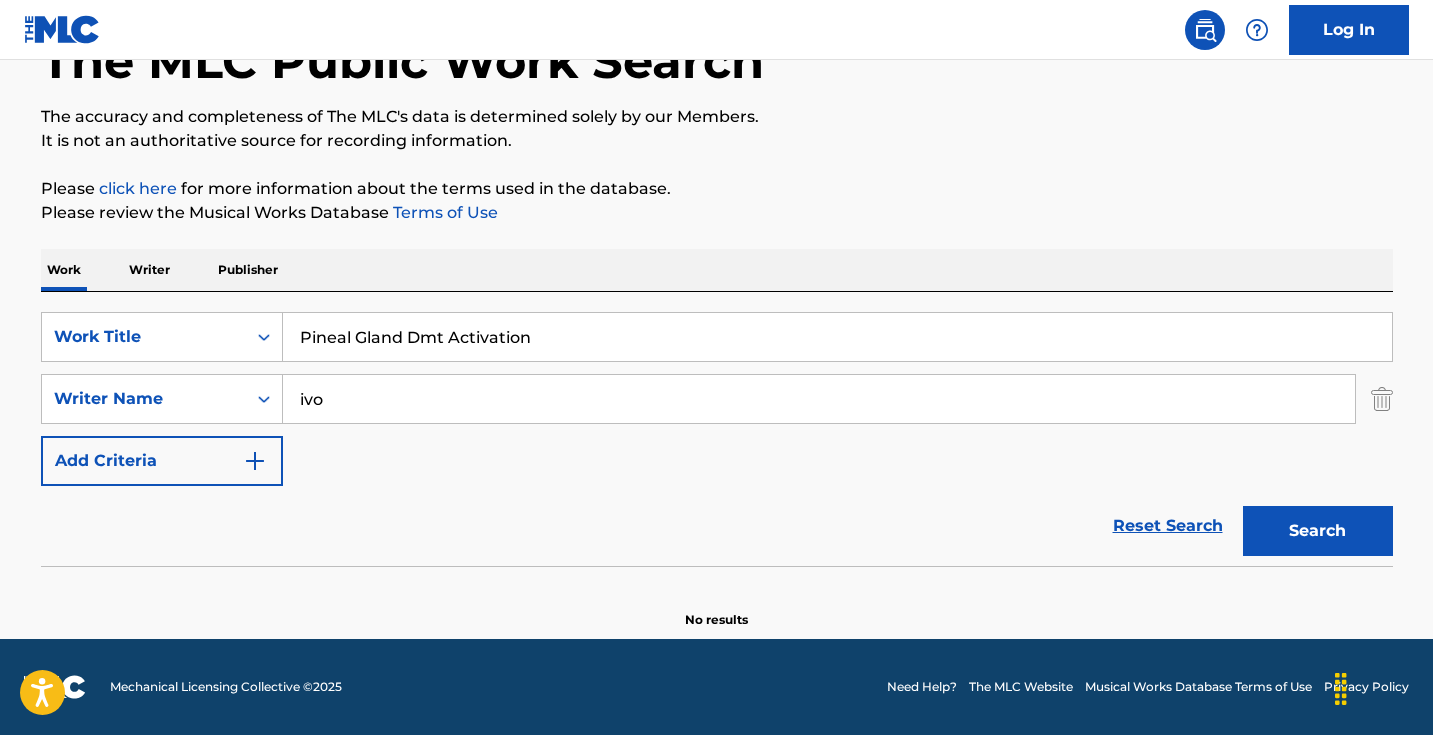 scroll, scrollTop: 133, scrollLeft: 0, axis: vertical 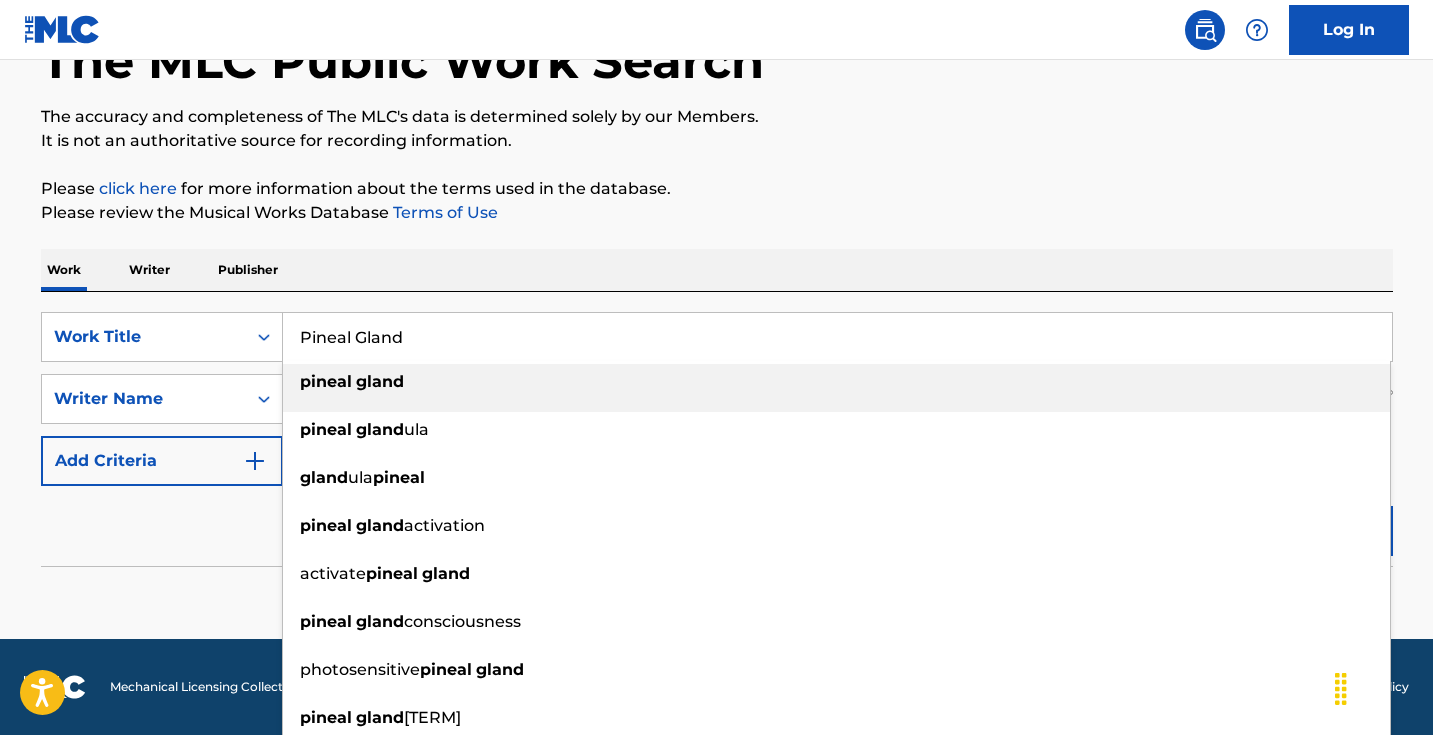 type on "pineal gland" 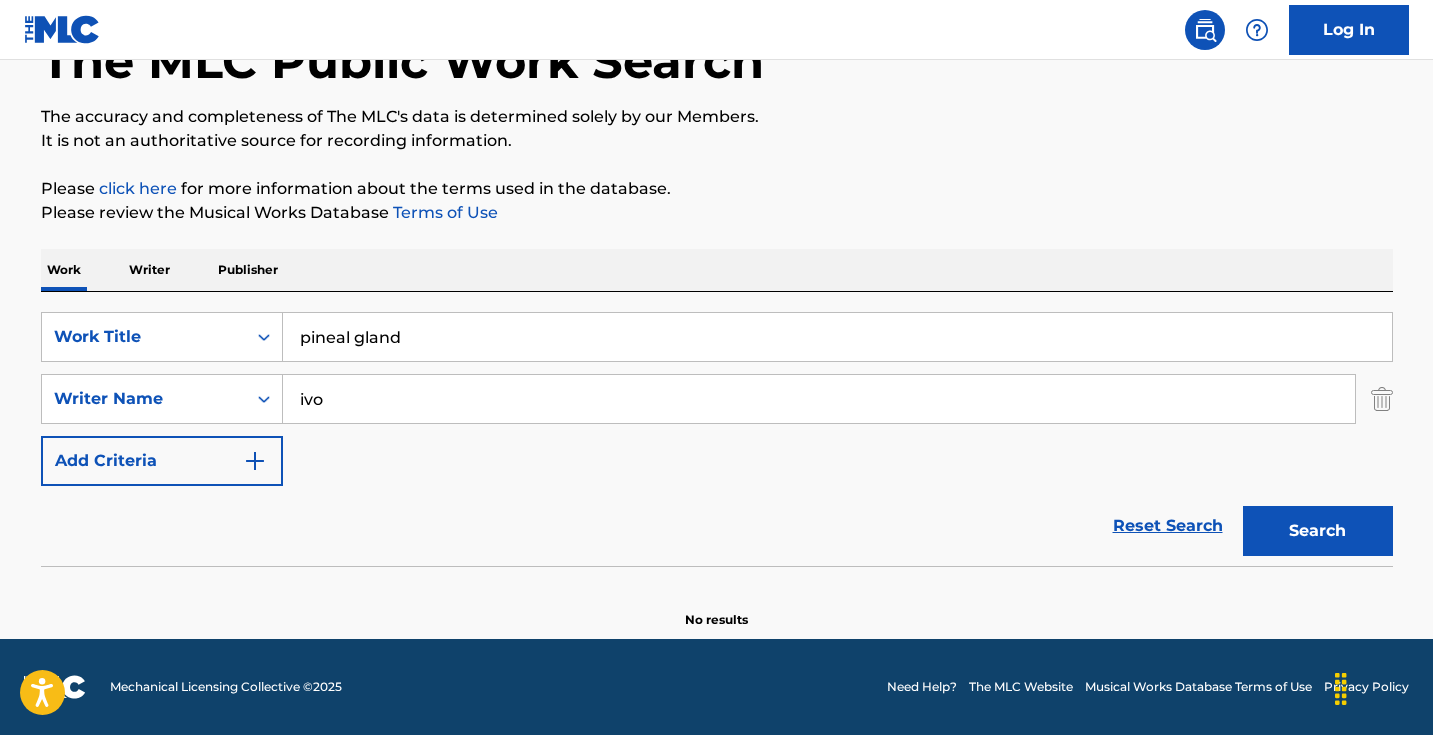 click on "Search" at bounding box center [1318, 531] 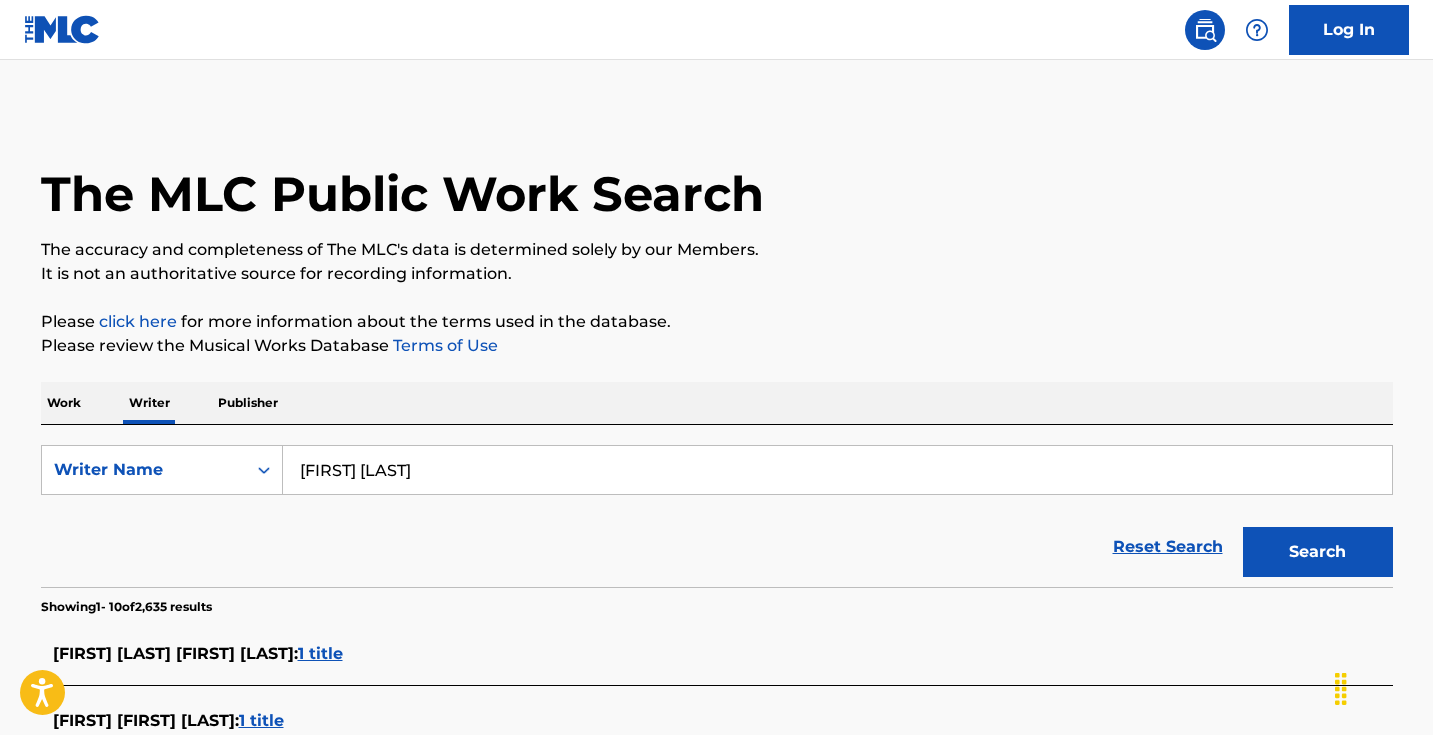 click on "SearchWithCriteriaca9256df-3ac7-4ff5-ab9e-e06558e2cb66 Writer Name [FIRST] [FIRST] Reset Search Search" at bounding box center [717, 506] 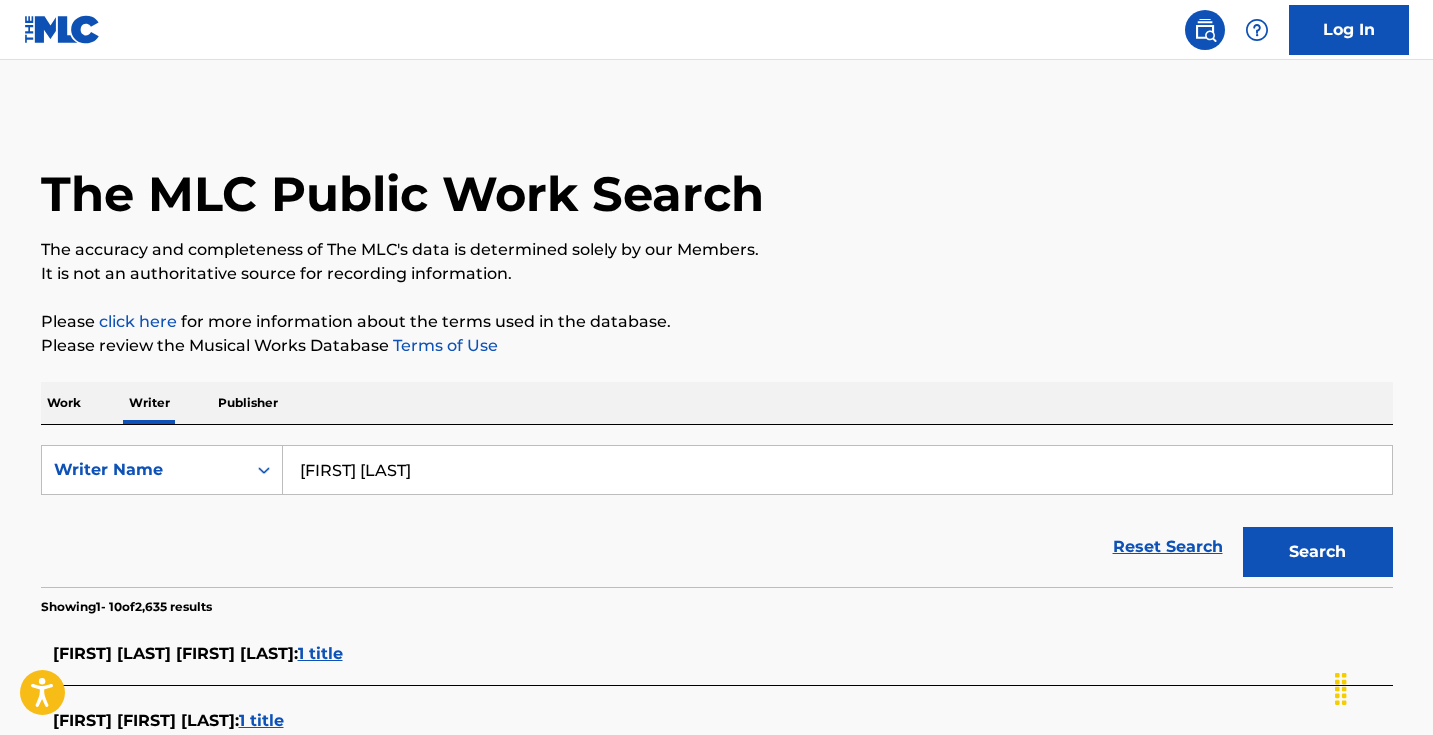 click on "Search" at bounding box center [1318, 552] 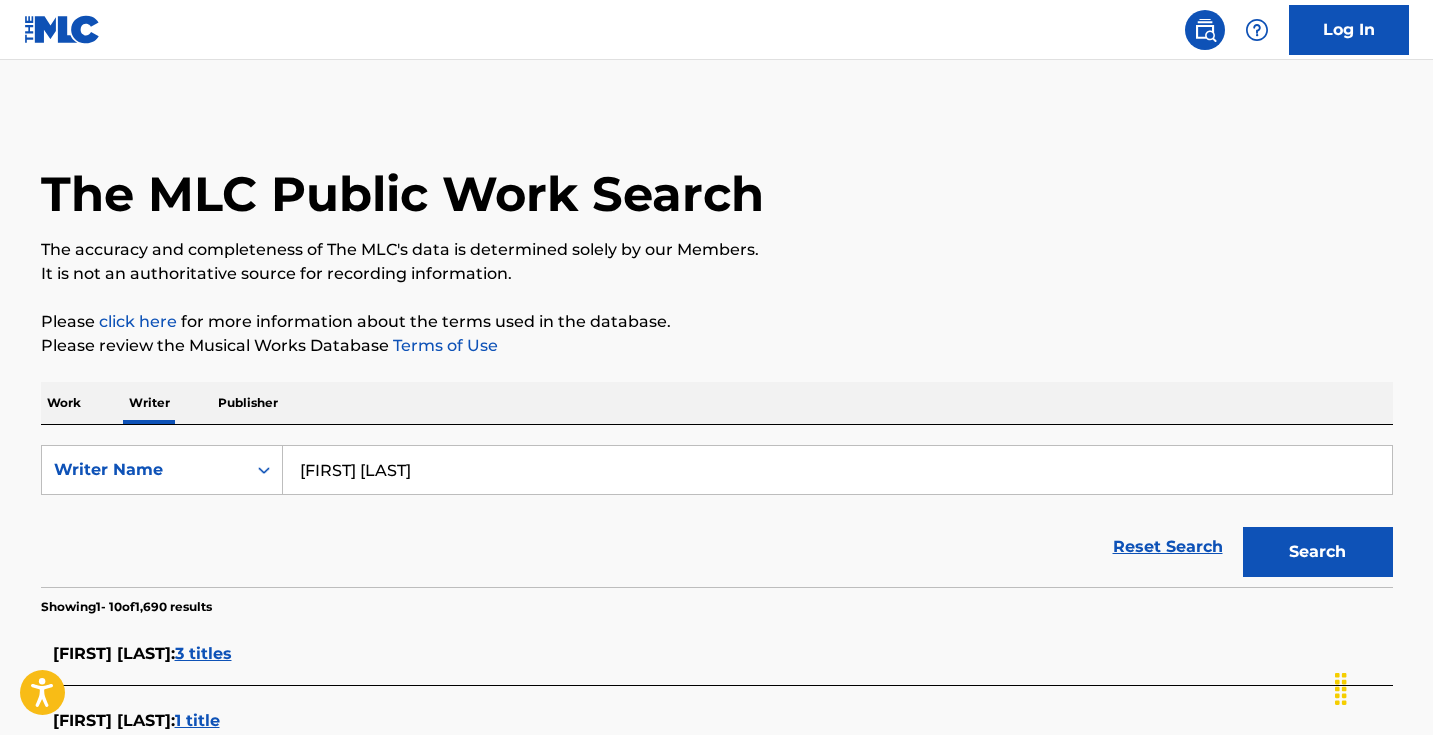 type on "[FIRST] [LAST]" 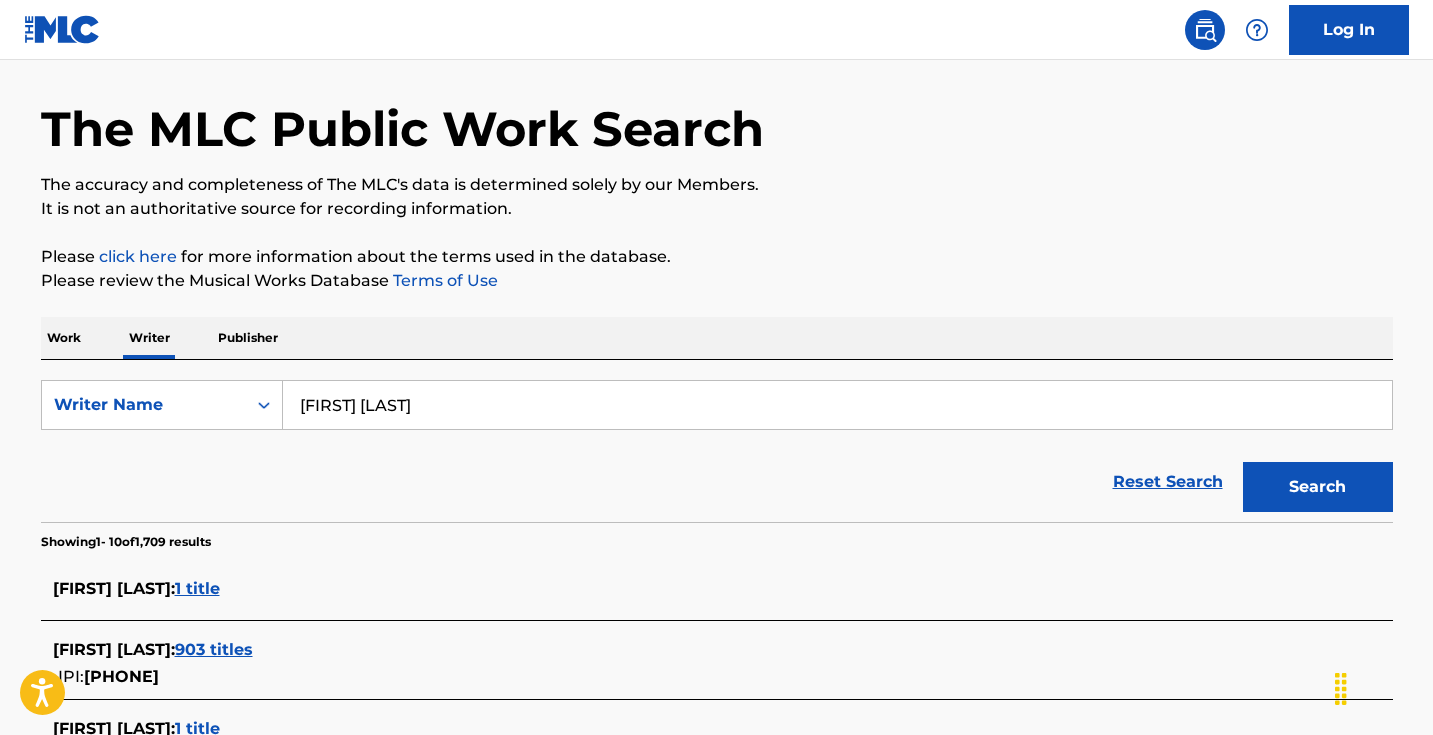 scroll, scrollTop: 71, scrollLeft: 0, axis: vertical 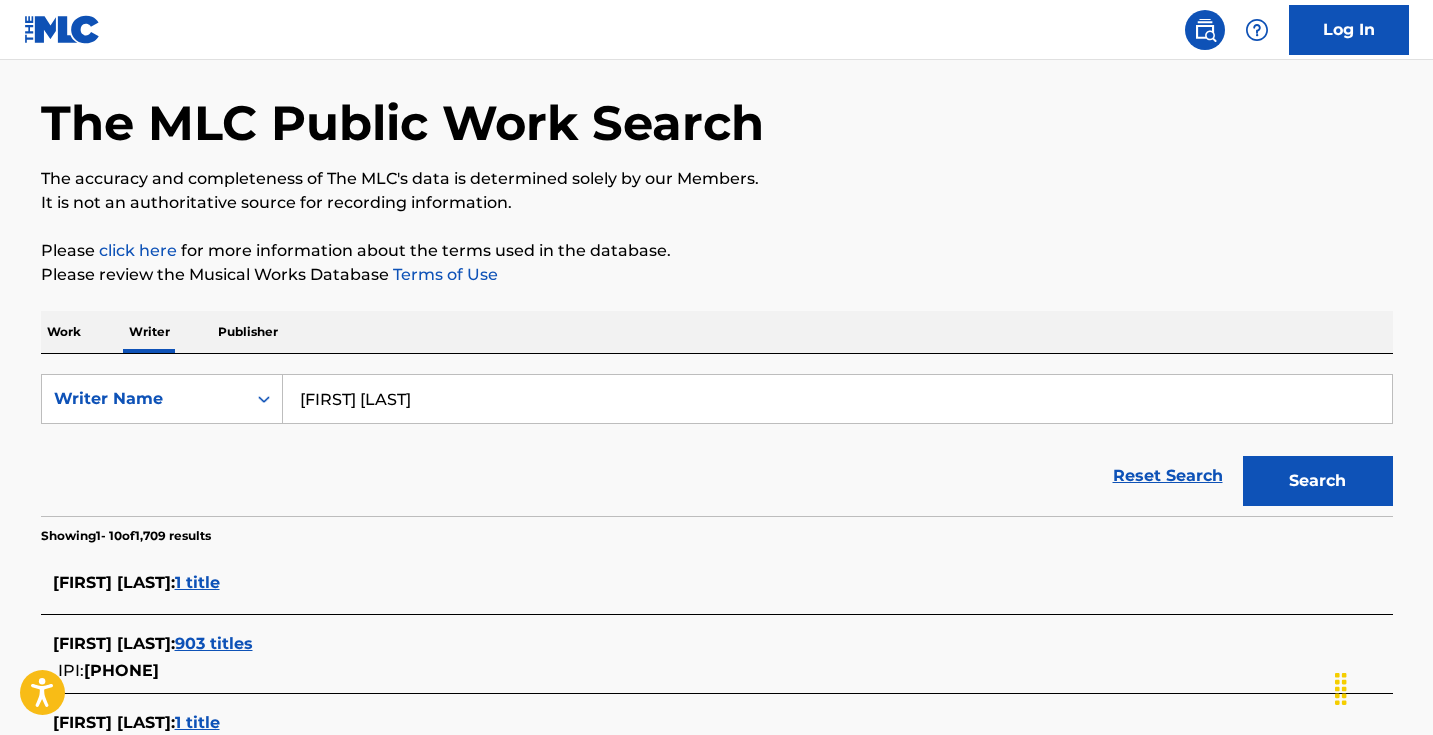 click on "903 titles" at bounding box center (214, 643) 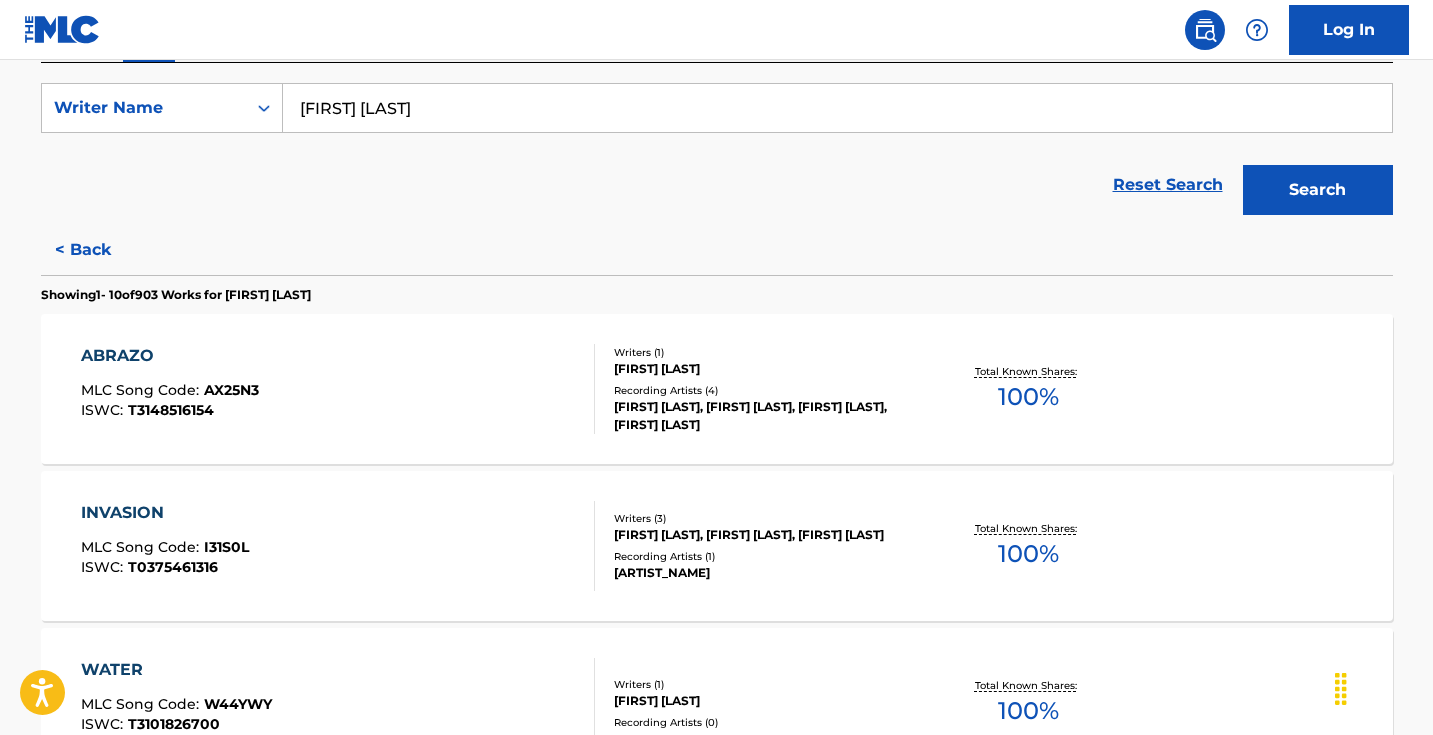 scroll, scrollTop: 41, scrollLeft: 0, axis: vertical 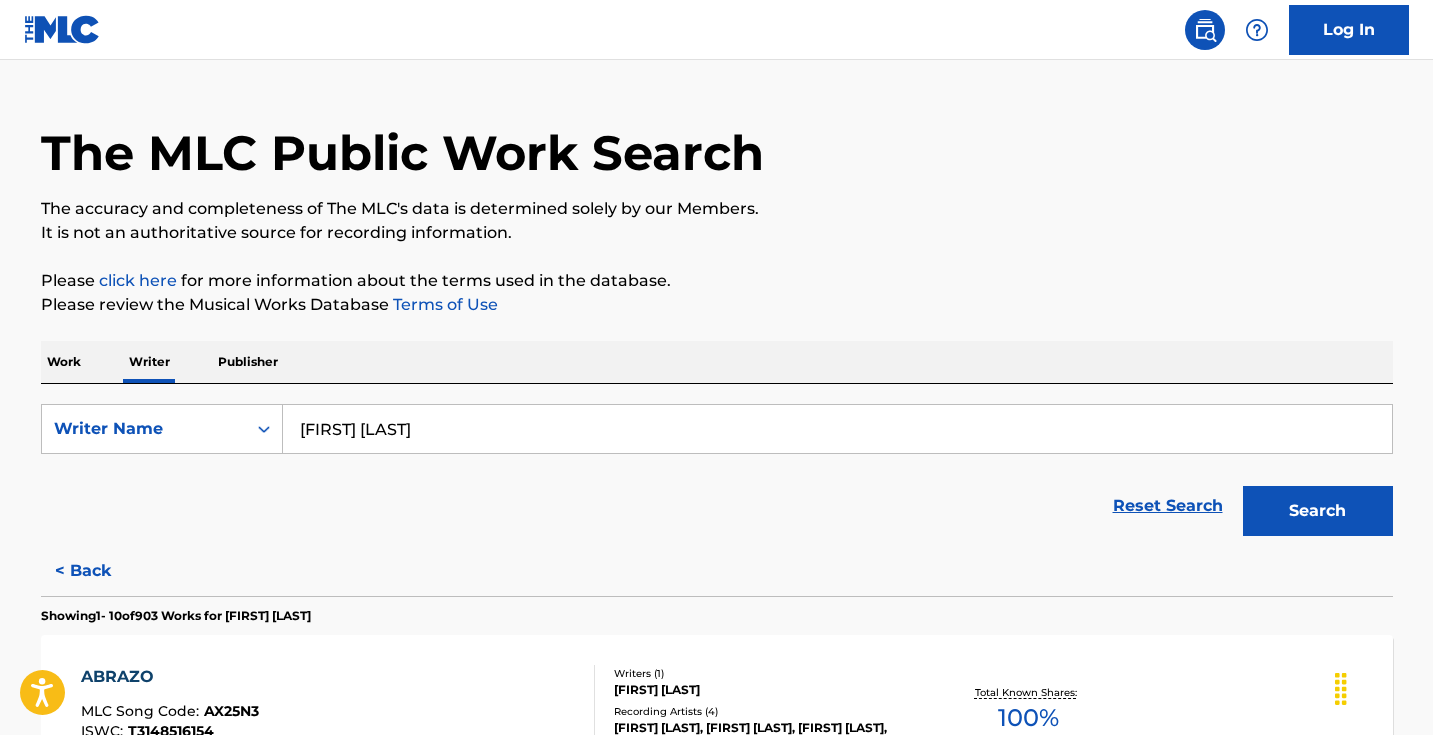 click on "[FIRST] [LAST]" at bounding box center (837, 429) 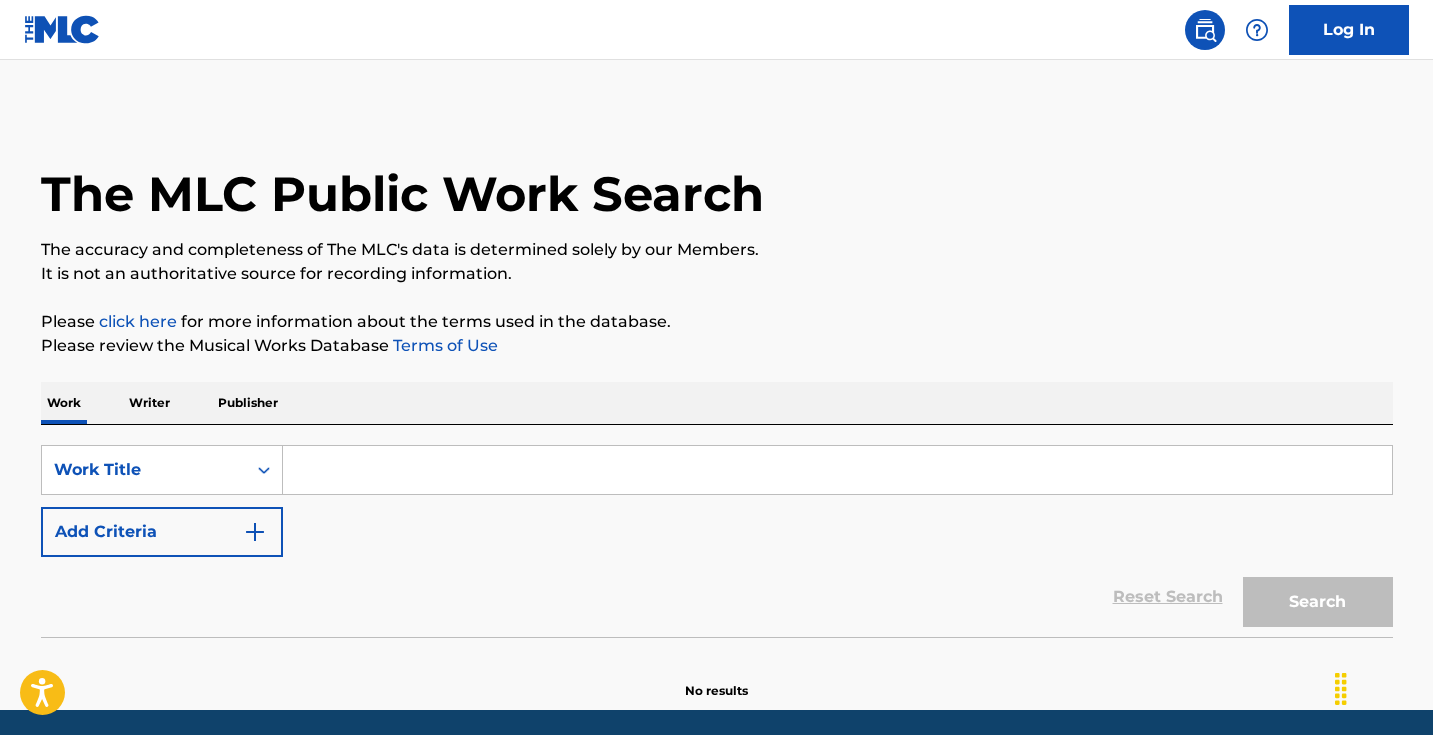 click at bounding box center [837, 470] 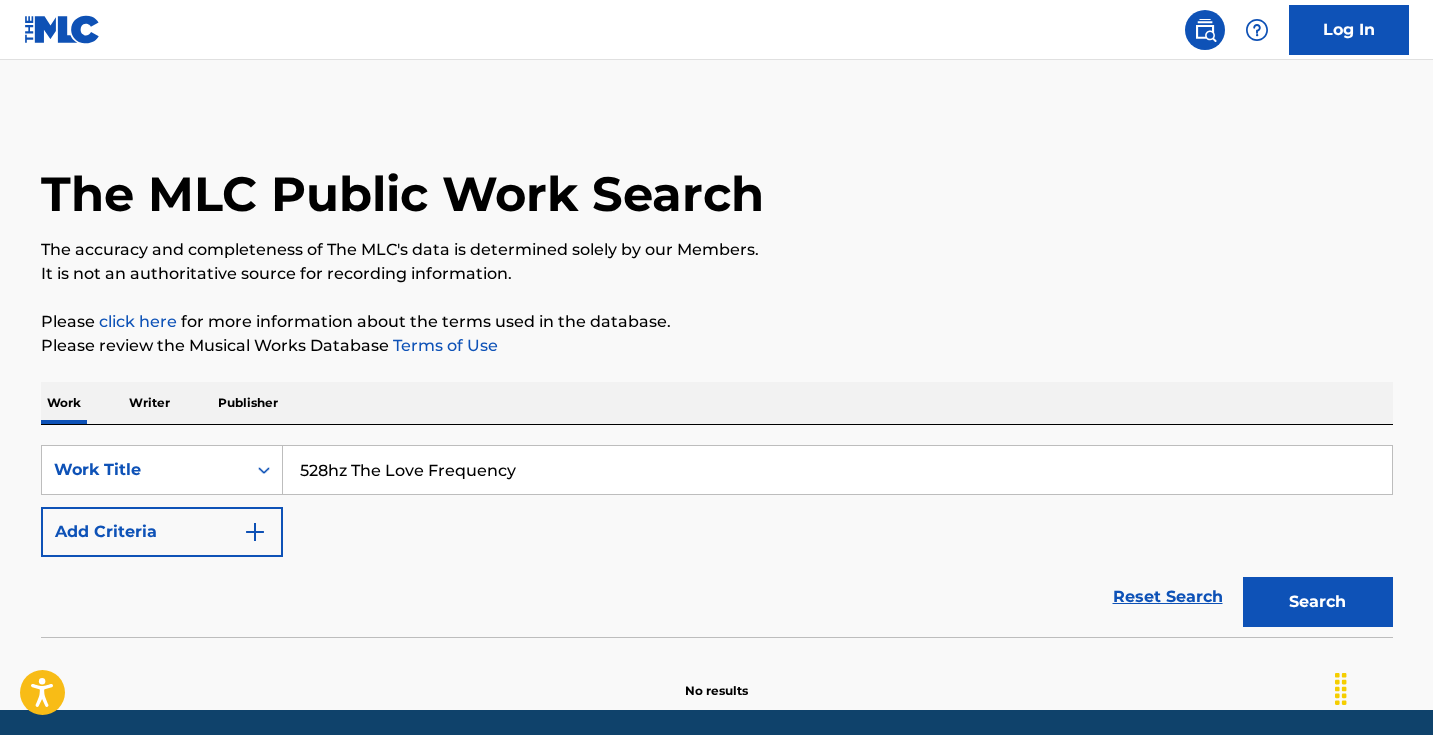 type on "528hz The Love Frequency" 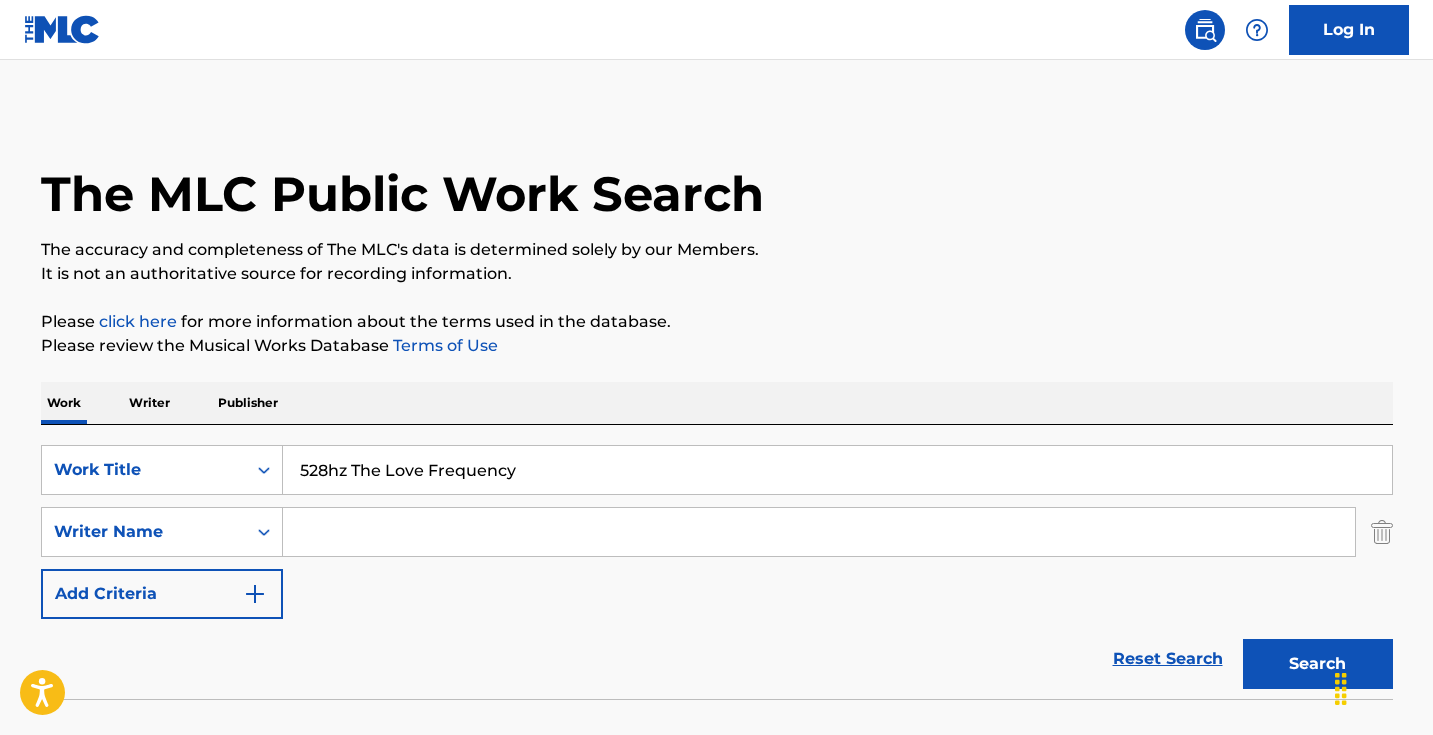 click at bounding box center (819, 532) 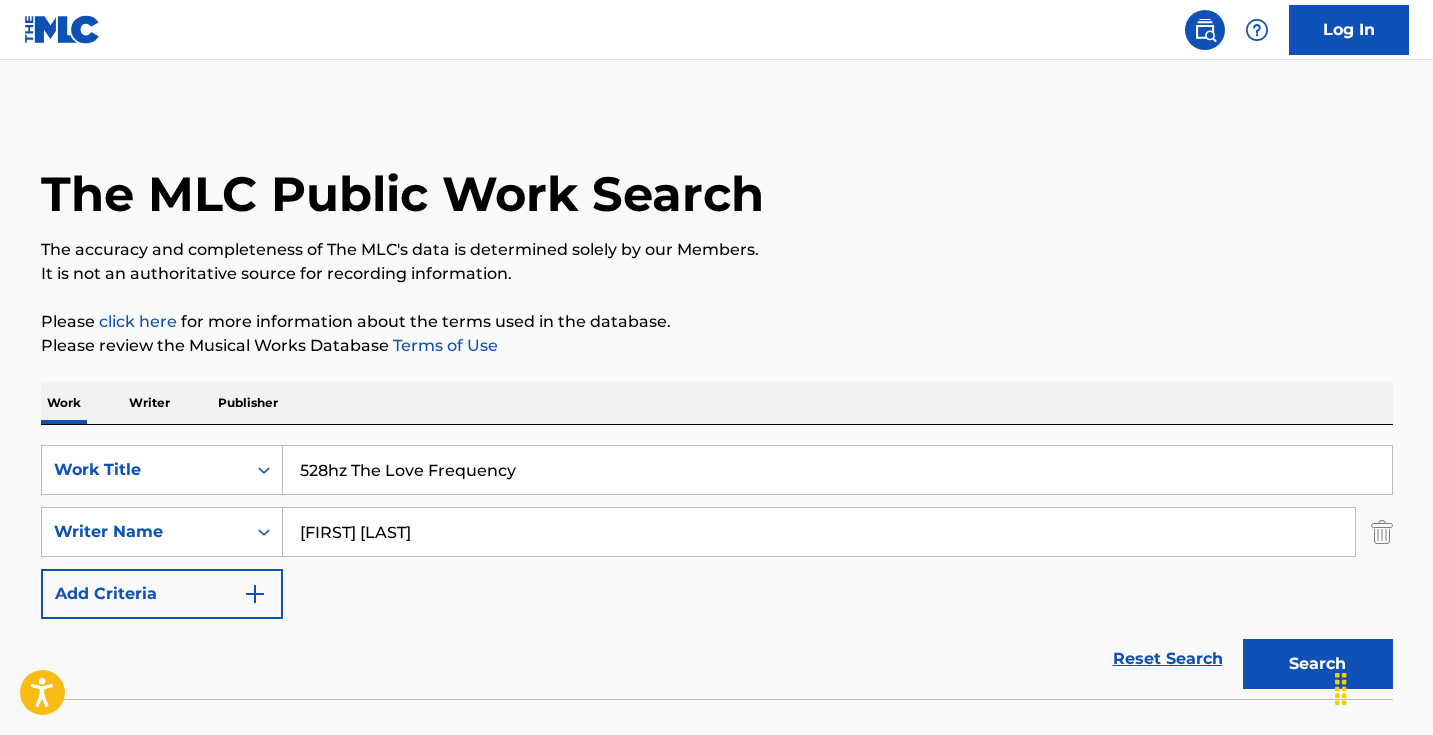 type on "[FIRST] [LAST]" 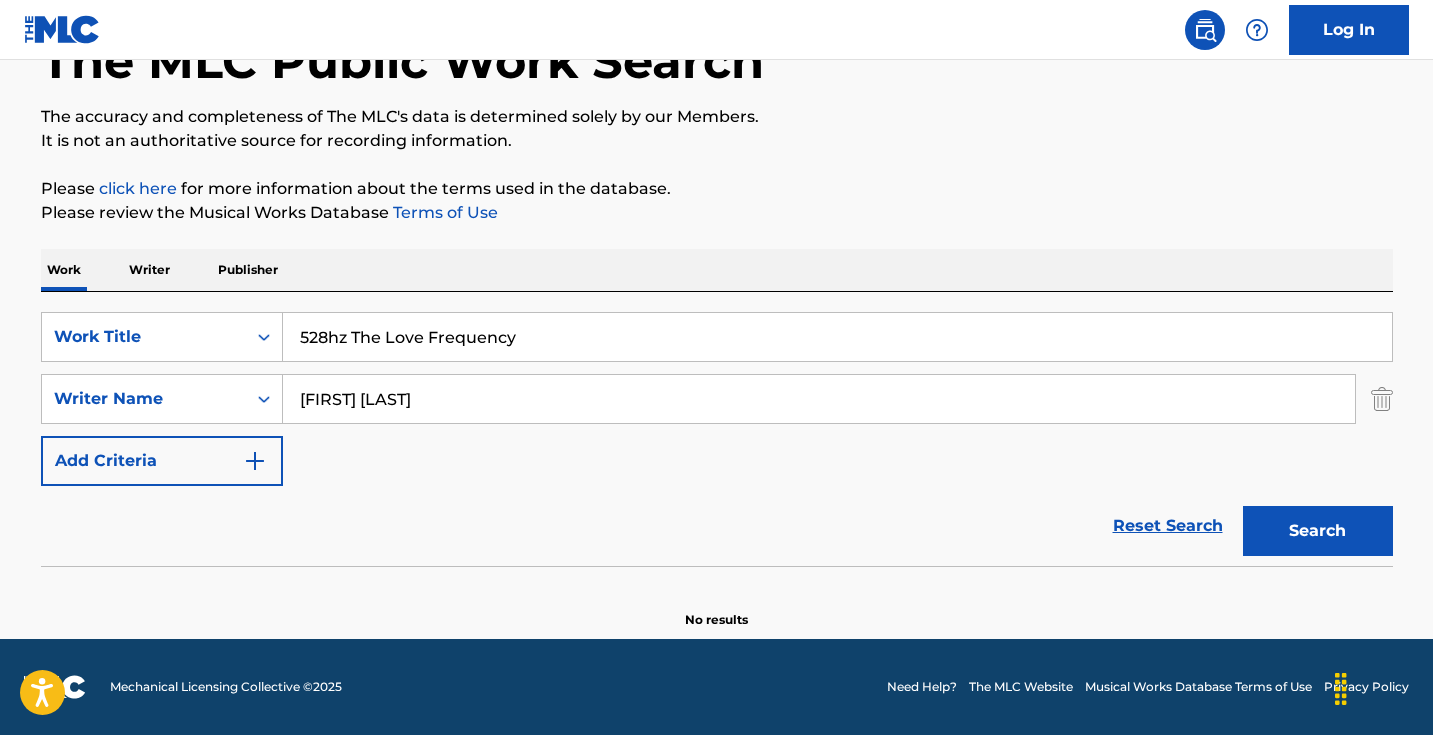 scroll, scrollTop: 133, scrollLeft: 0, axis: vertical 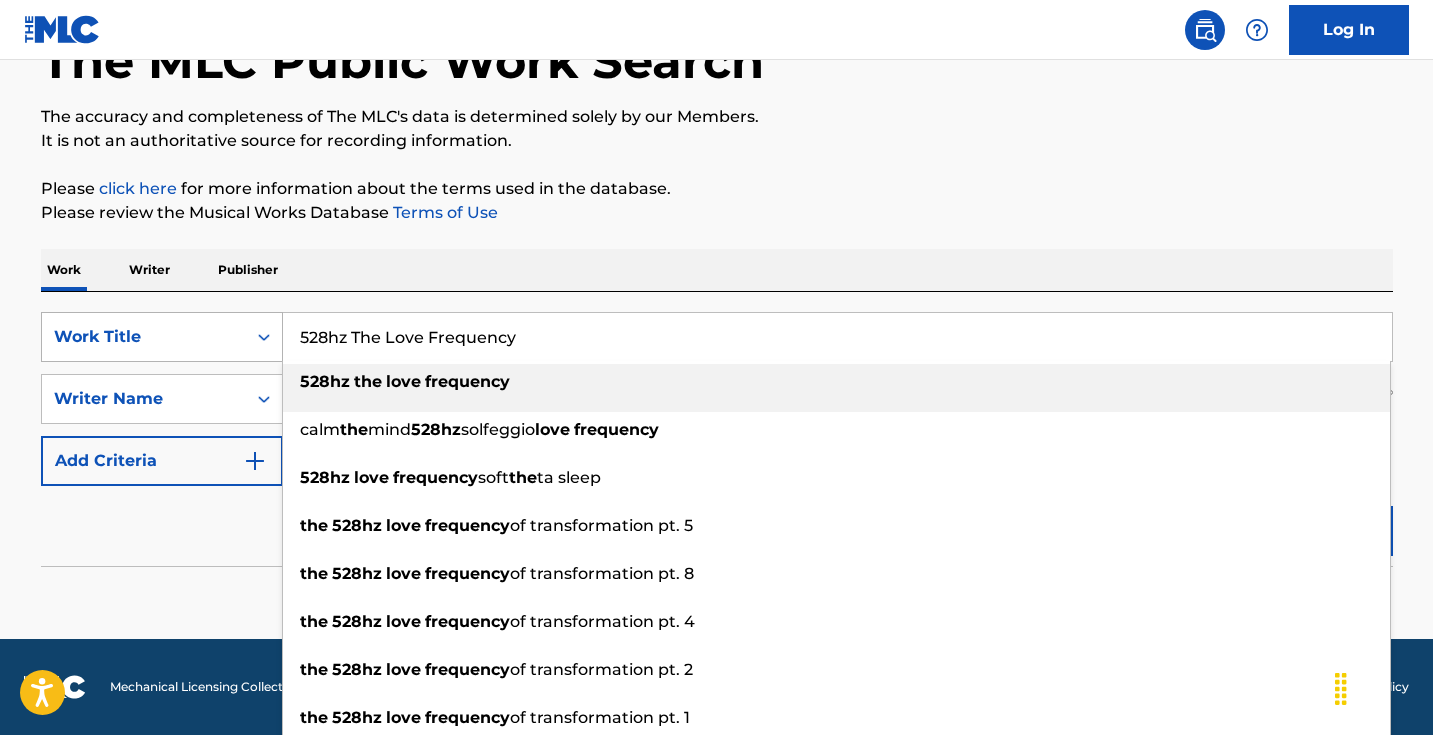 drag, startPoint x: 358, startPoint y: 340, endPoint x: 246, endPoint y: 336, distance: 112.0714 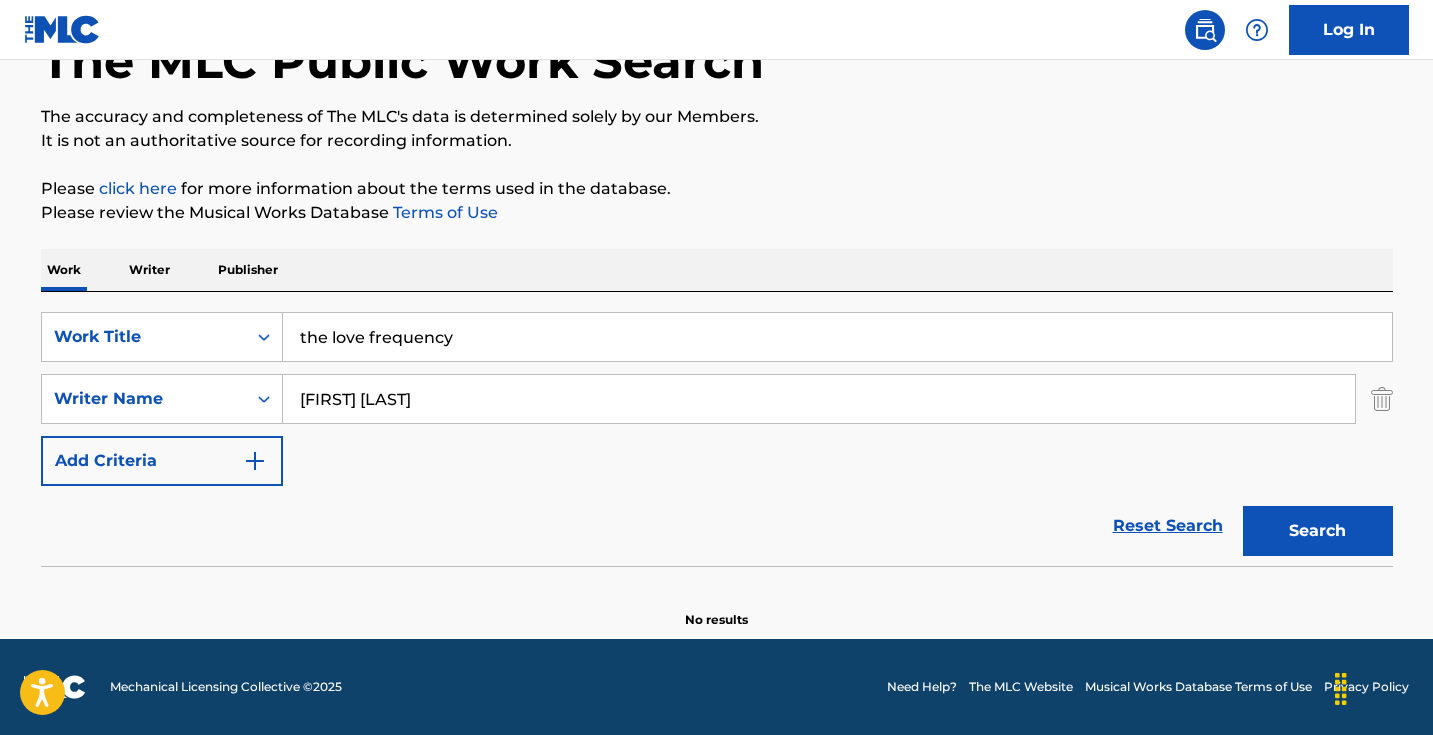 click on "Search" at bounding box center [1318, 531] 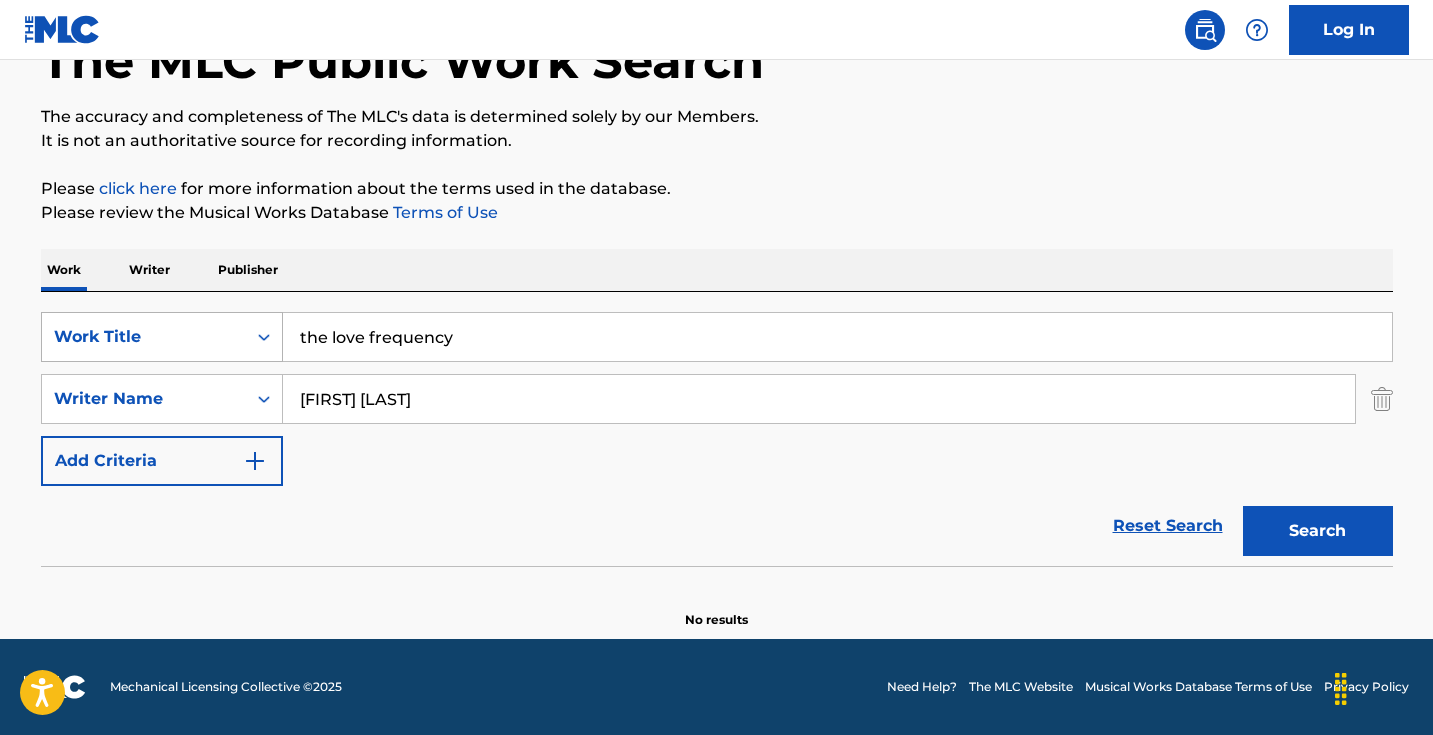 drag, startPoint x: 519, startPoint y: 340, endPoint x: 174, endPoint y: 314, distance: 345.97833 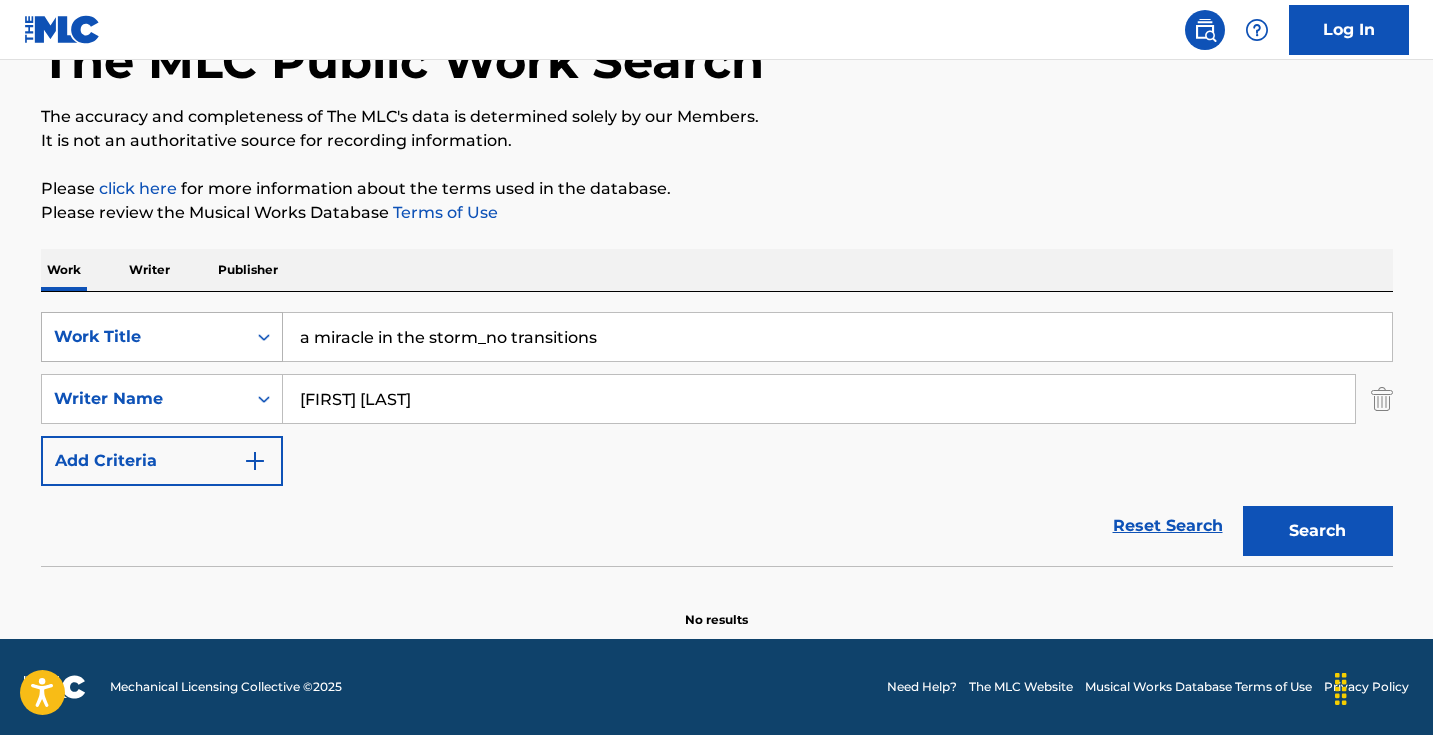 drag, startPoint x: 650, startPoint y: 343, endPoint x: 70, endPoint y: 312, distance: 580.8279 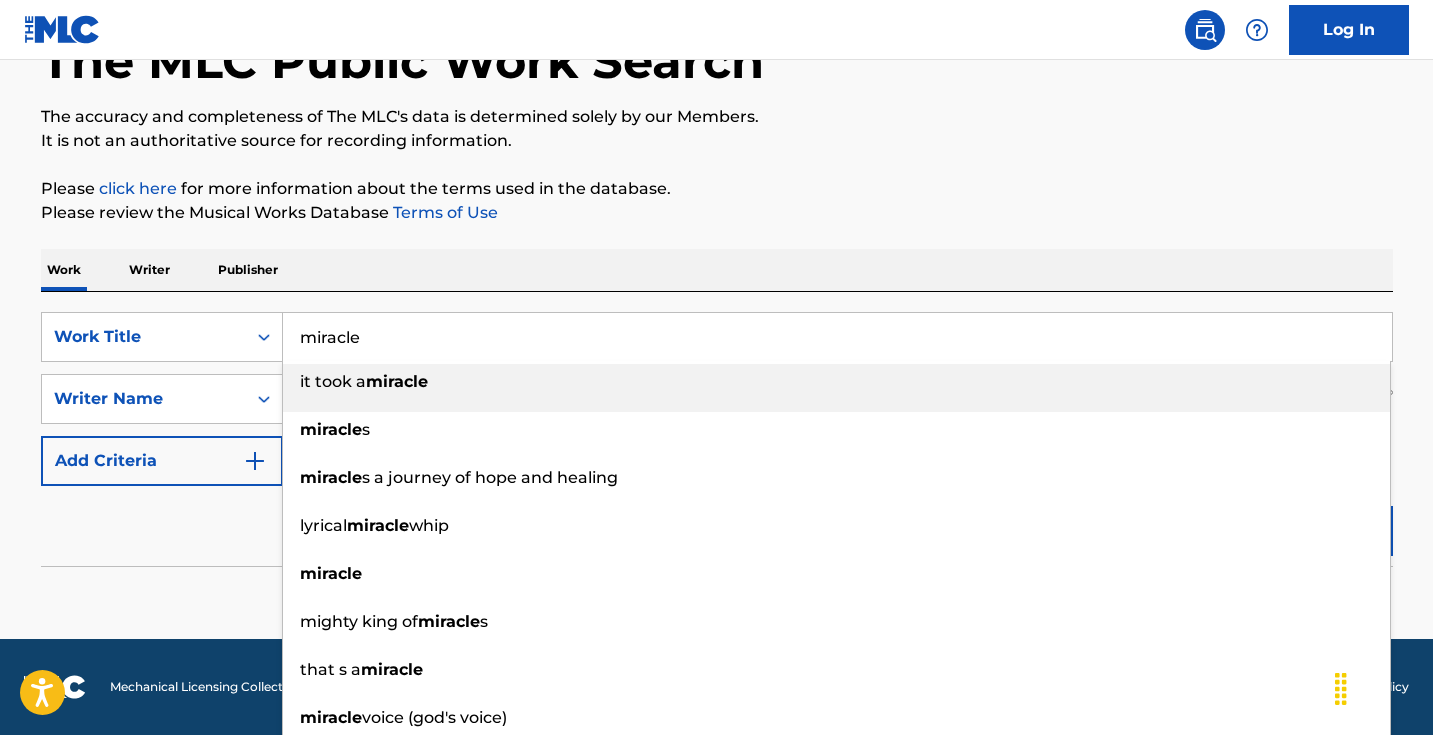click on "Please   click here   for more information about the terms used in the database." at bounding box center [717, 189] 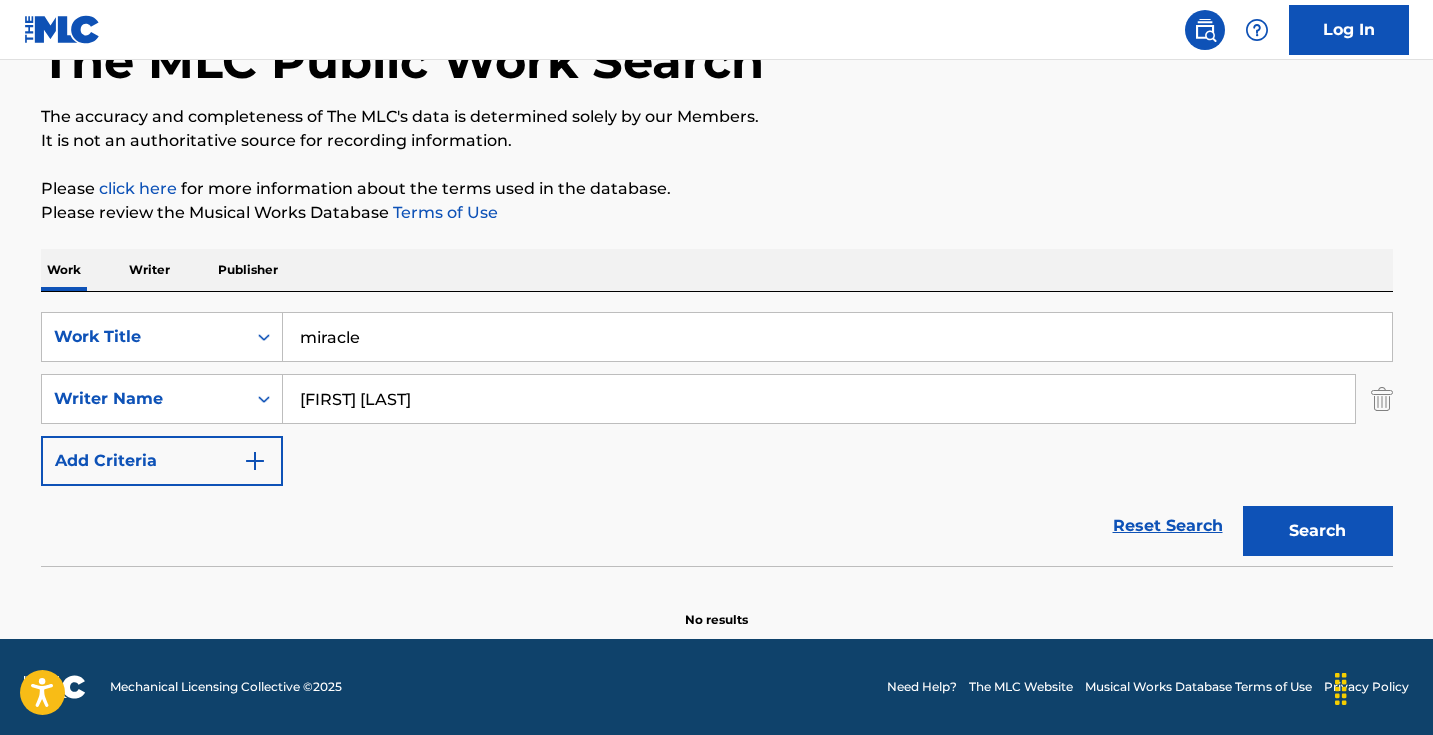 click on "Search" at bounding box center (1318, 531) 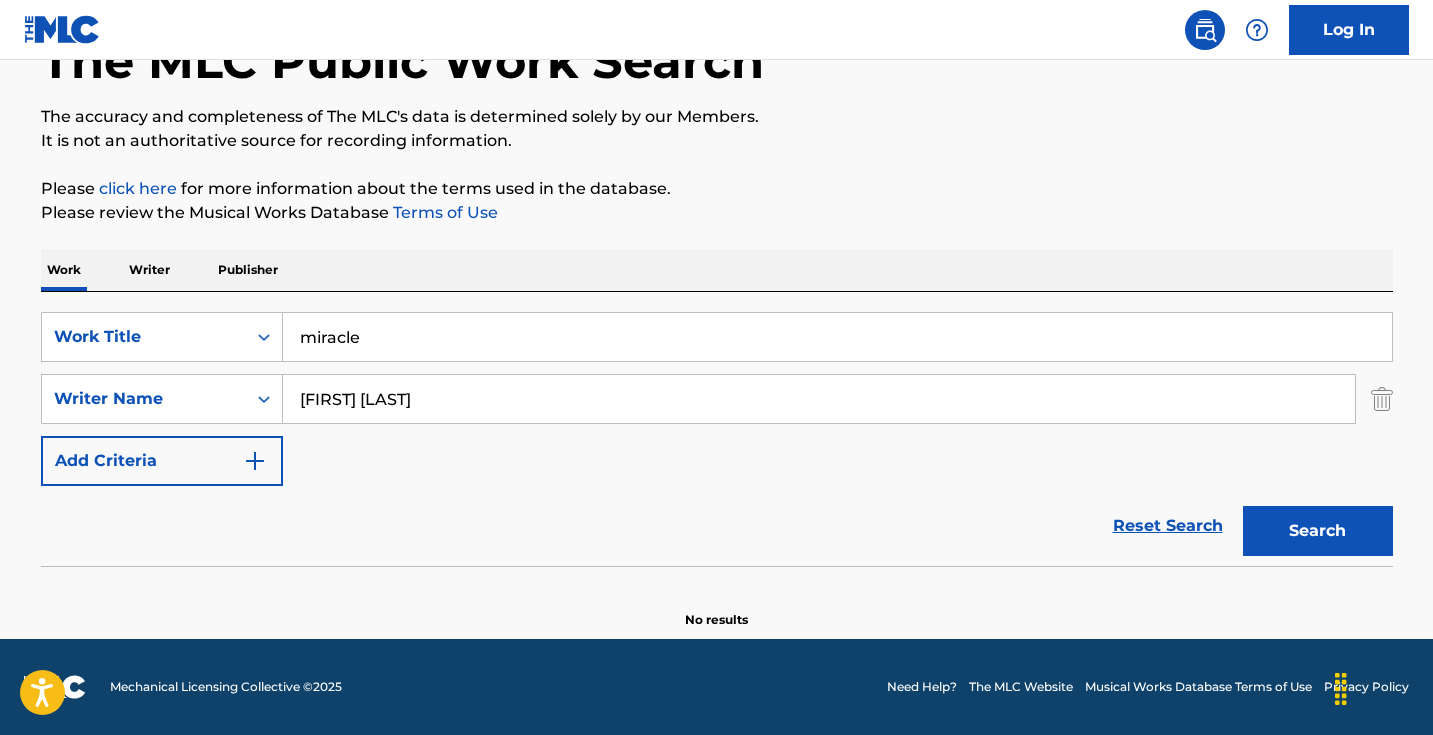 click on "miracle" at bounding box center (837, 337) 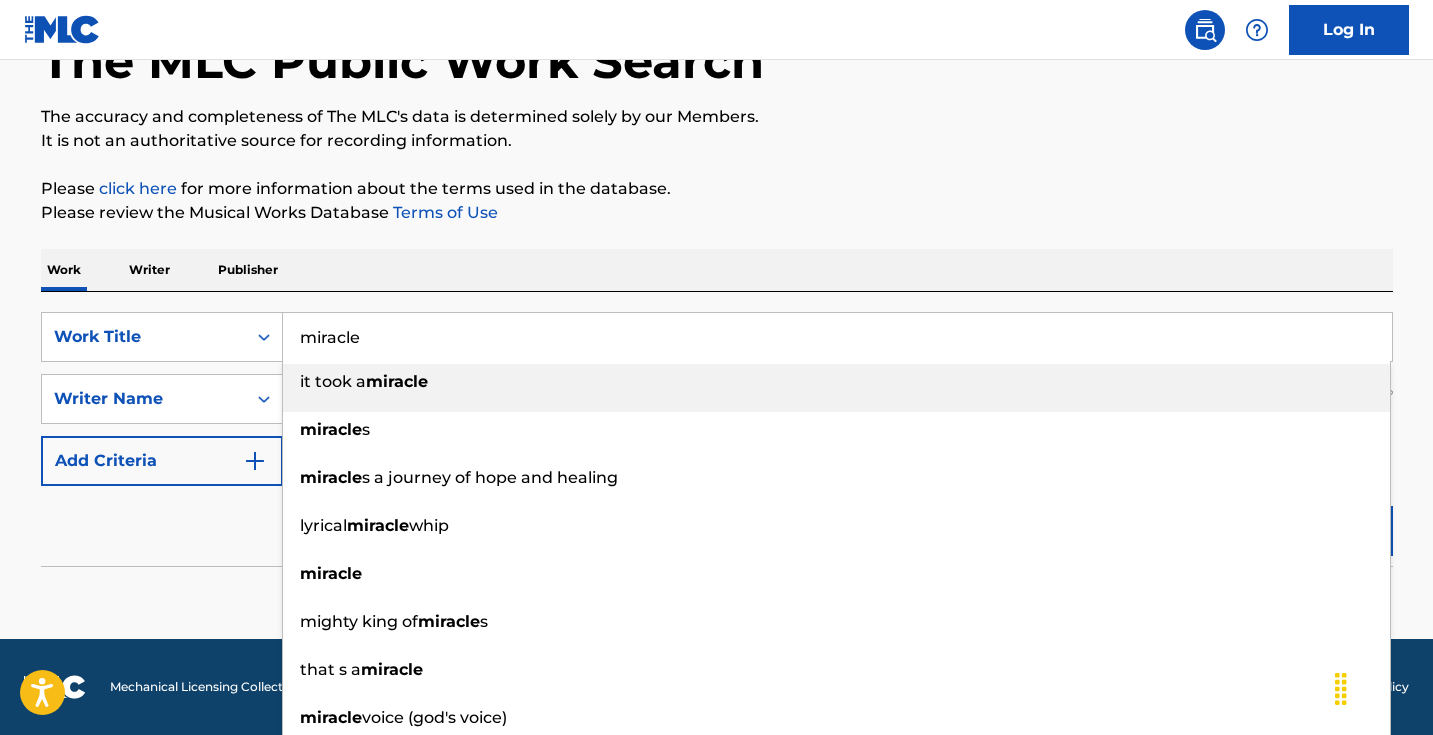 click on "miracle" at bounding box center [837, 337] 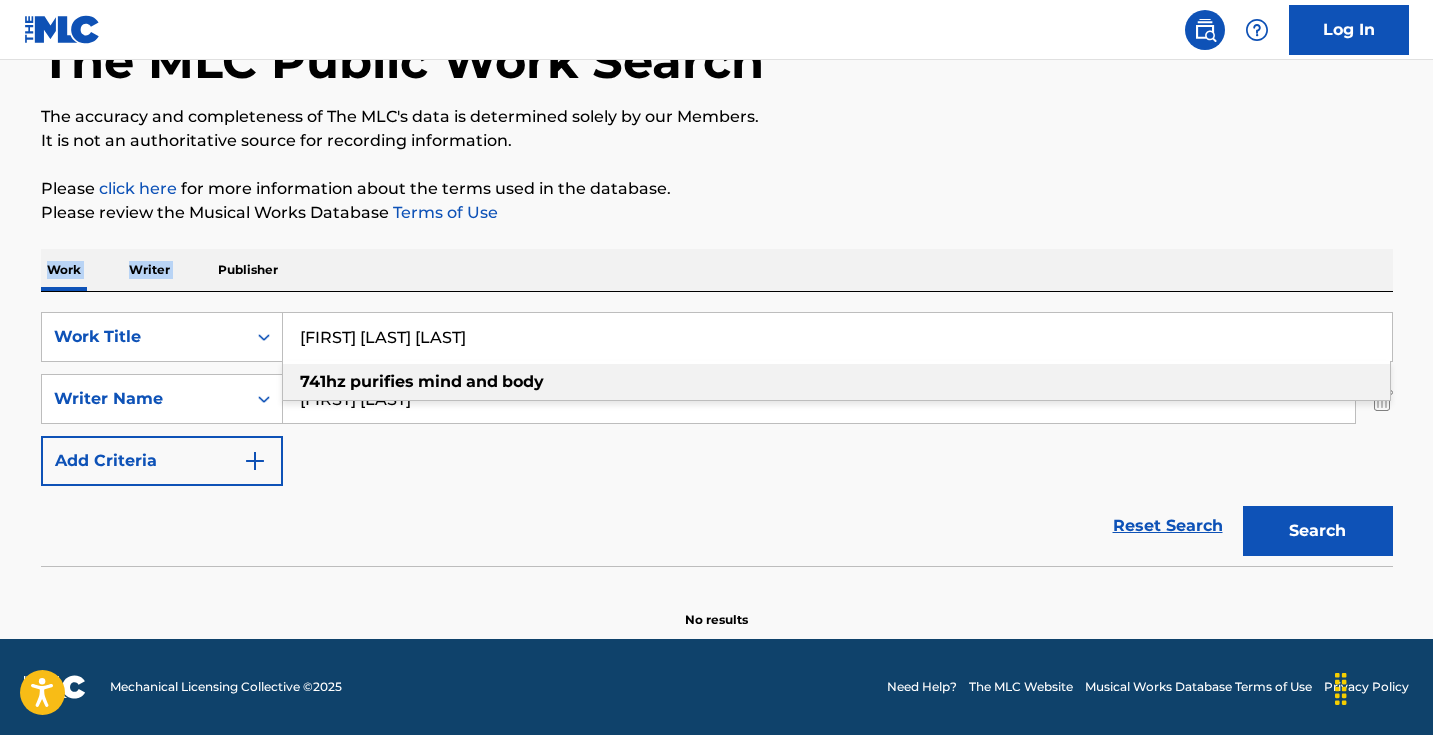 click on "The MLC Public Work Search The accuracy and completeness of The MLC's data is determined solely by our Members. It is not an authoritative source for recording information. Please click here for more information about the terms used in the database. Please review the Musical Works Database Terms of Use Work Writer Publisher SearchWithCriteriaf97a1764-84f6-49c5-bc71-ea0f9b9771b5 Work Title 741hz Purifies Mind and Body 741hz purifies mind and body SearchWithCriteria44ca88e2-2086-4ed5-b41f-58bf2f61dee3 Writer Name [FIRST] [LAST] Add Criteria Reset Search Search No results" at bounding box center [717, 303] 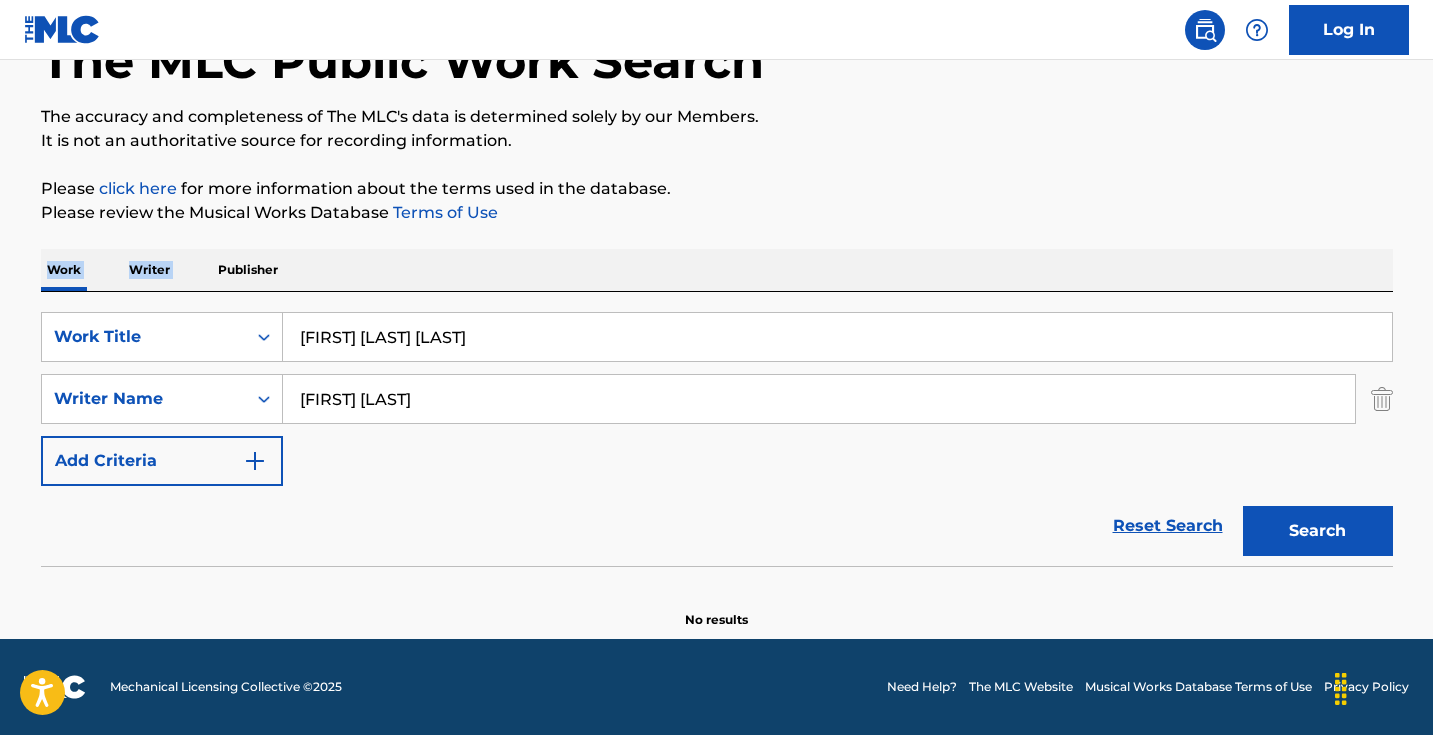 click on "Search" at bounding box center [1318, 531] 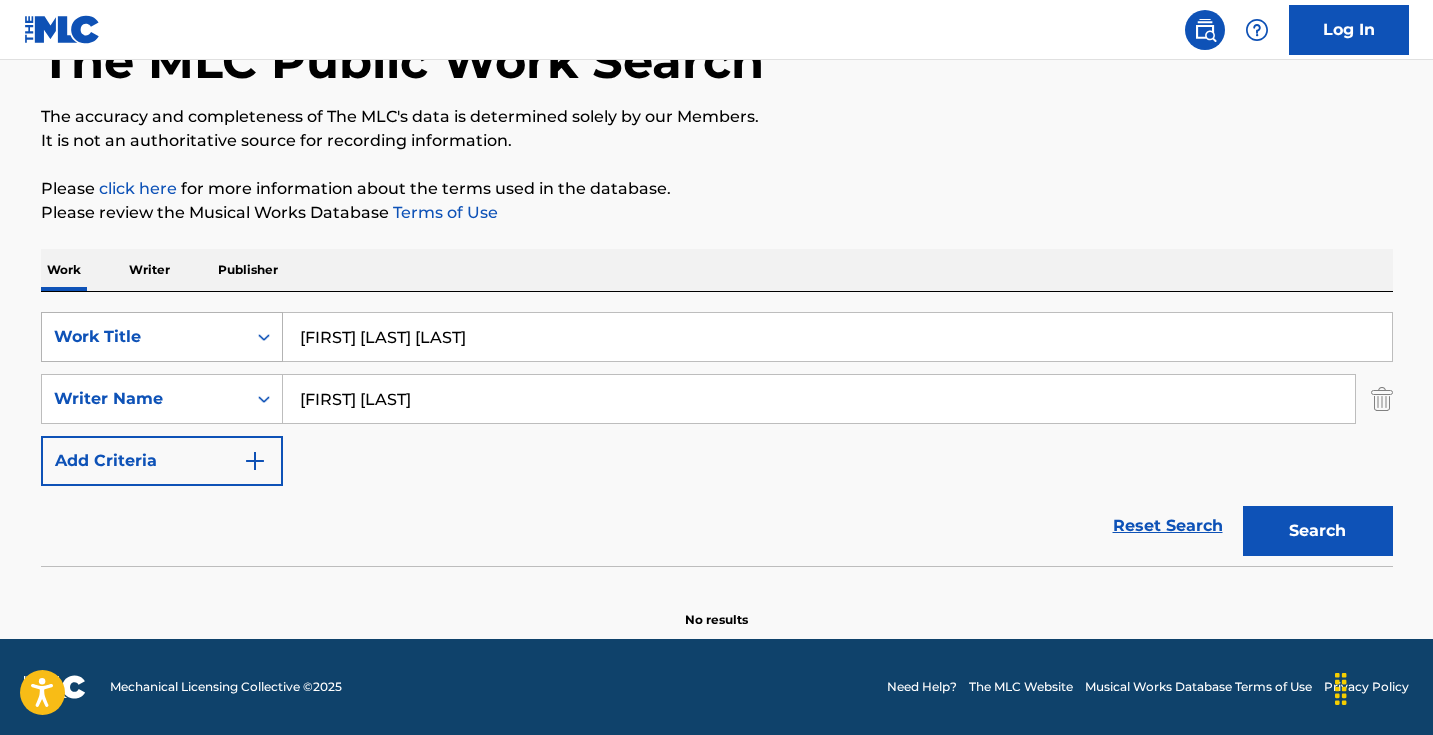 drag, startPoint x: 350, startPoint y: 339, endPoint x: 278, endPoint y: 337, distance: 72.02777 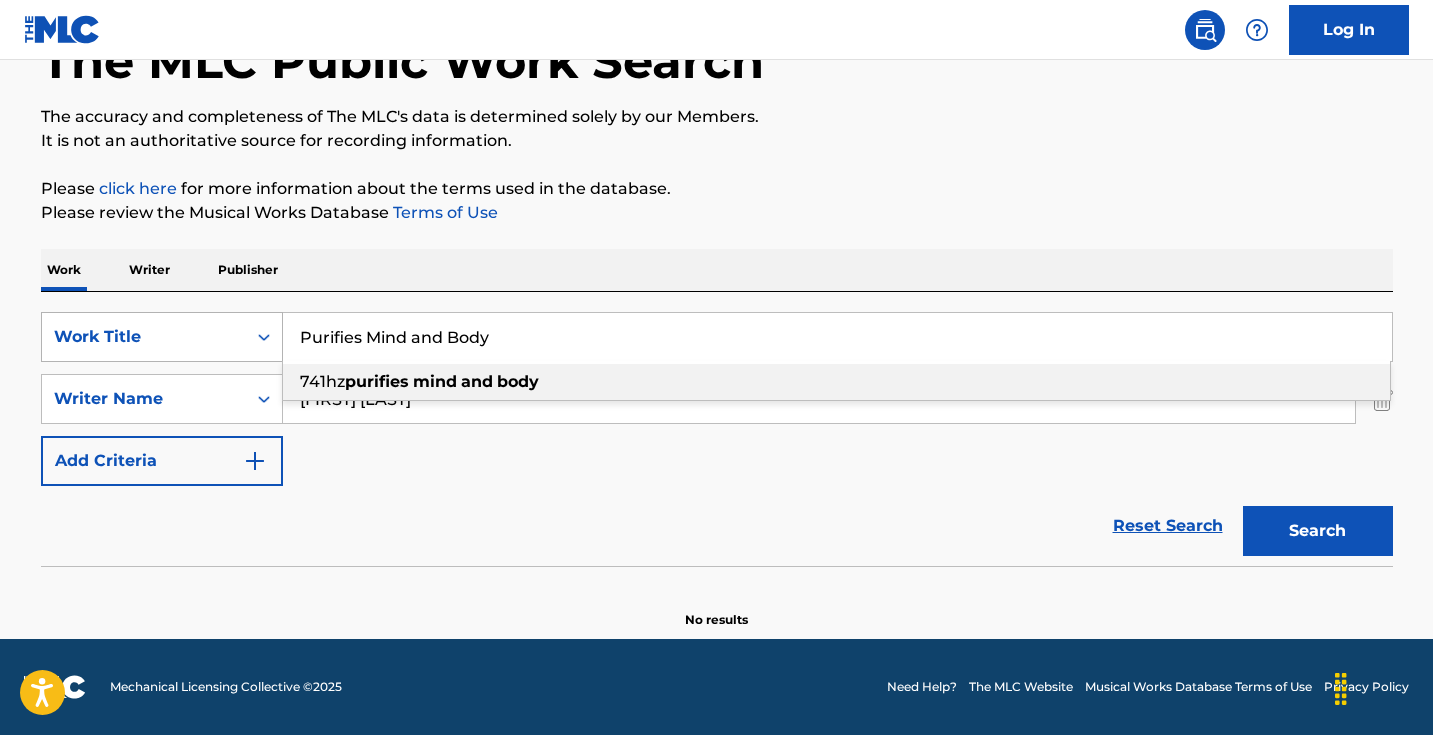 type on "741hz purifies mind and body" 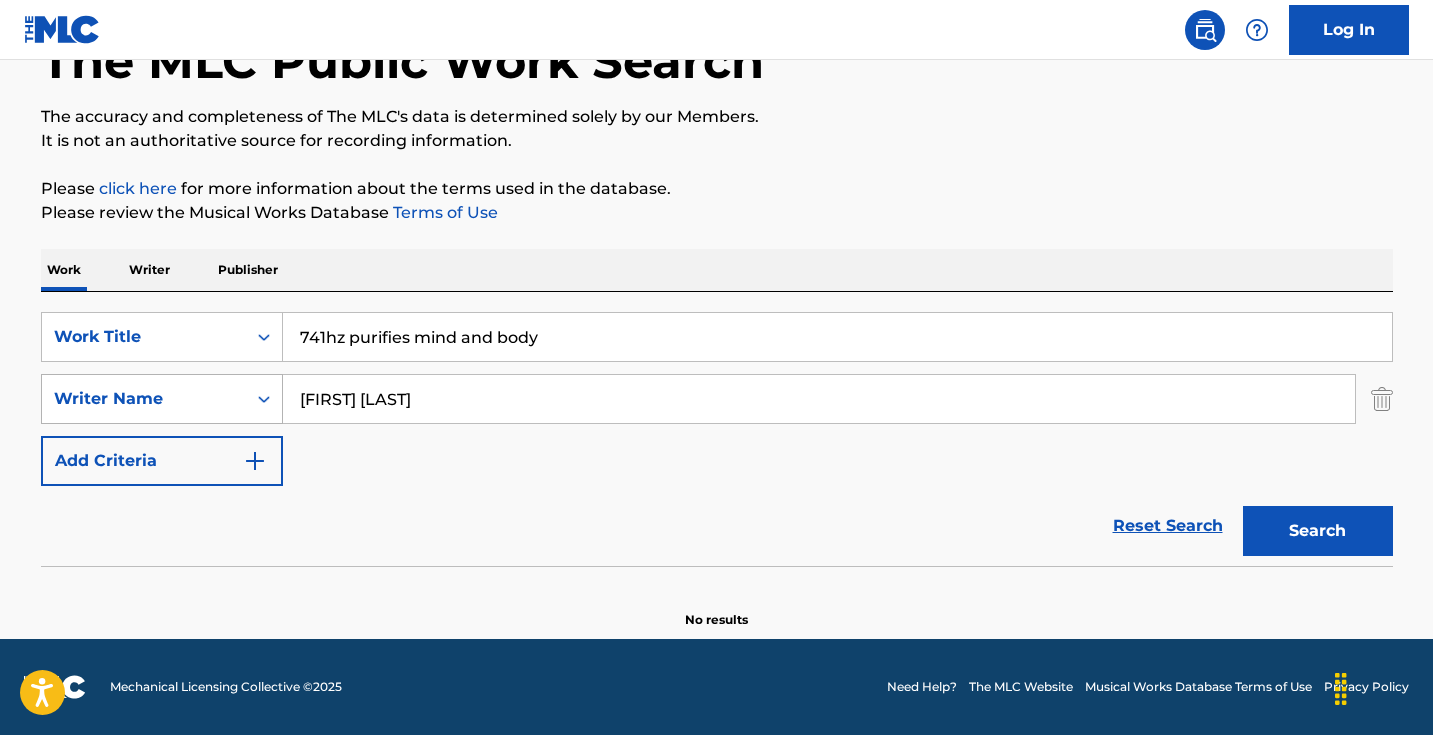 drag, startPoint x: 475, startPoint y: 398, endPoint x: 230, endPoint y: 398, distance: 245 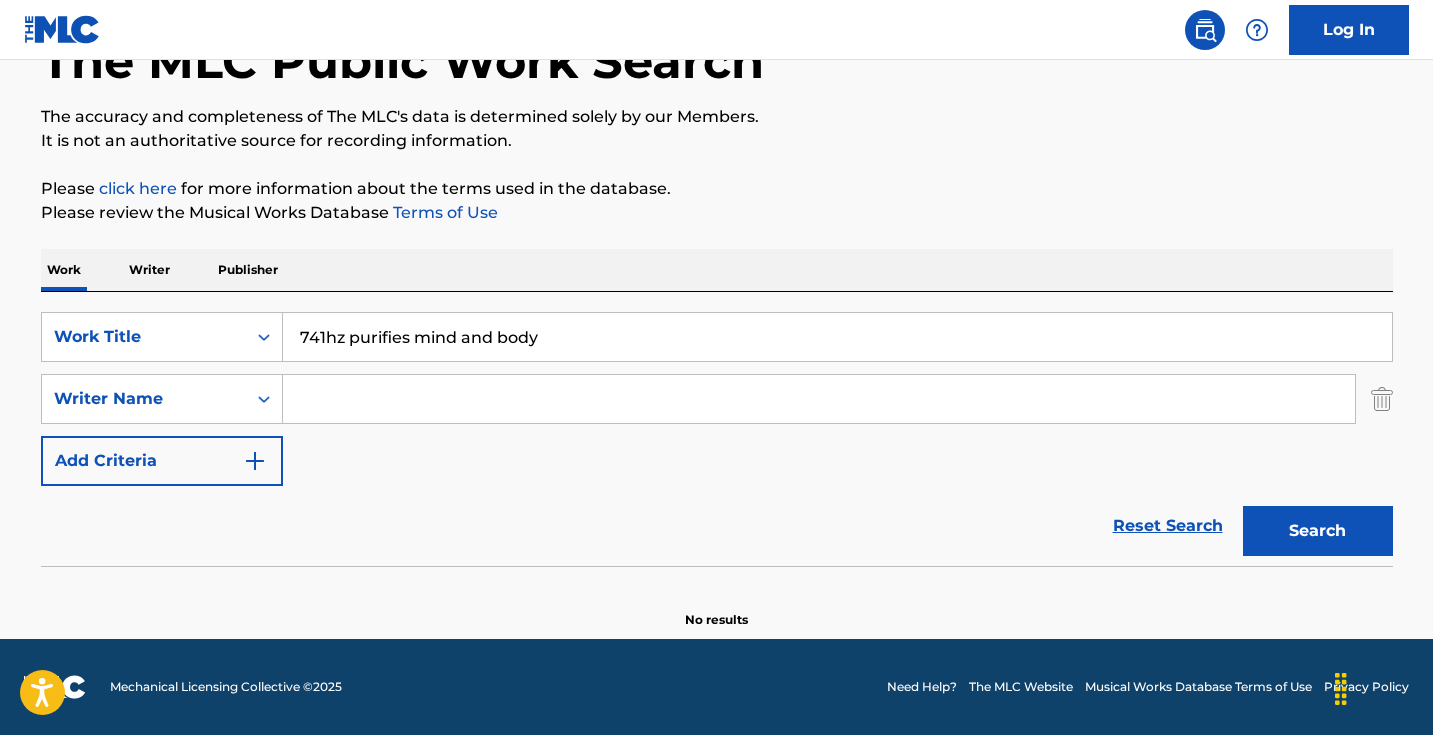 type 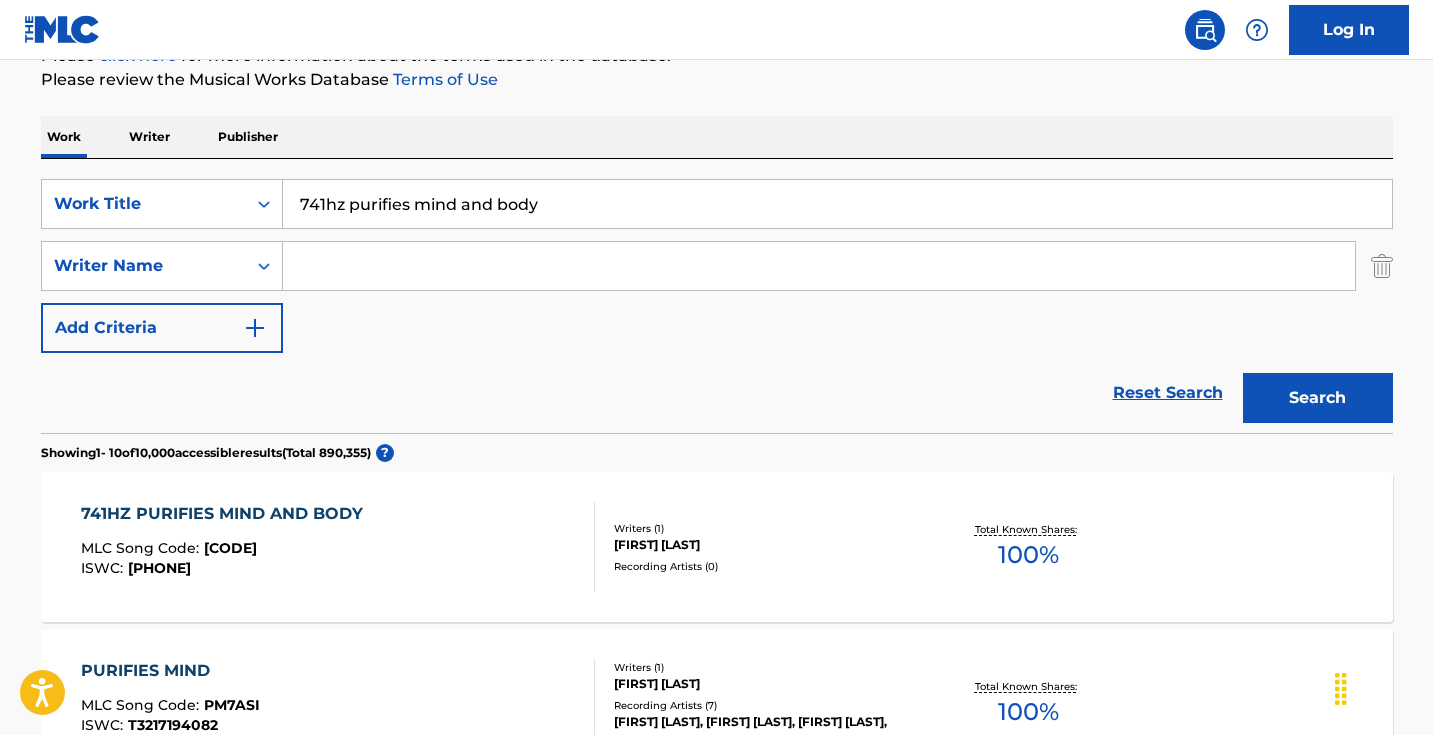 scroll, scrollTop: 287, scrollLeft: 0, axis: vertical 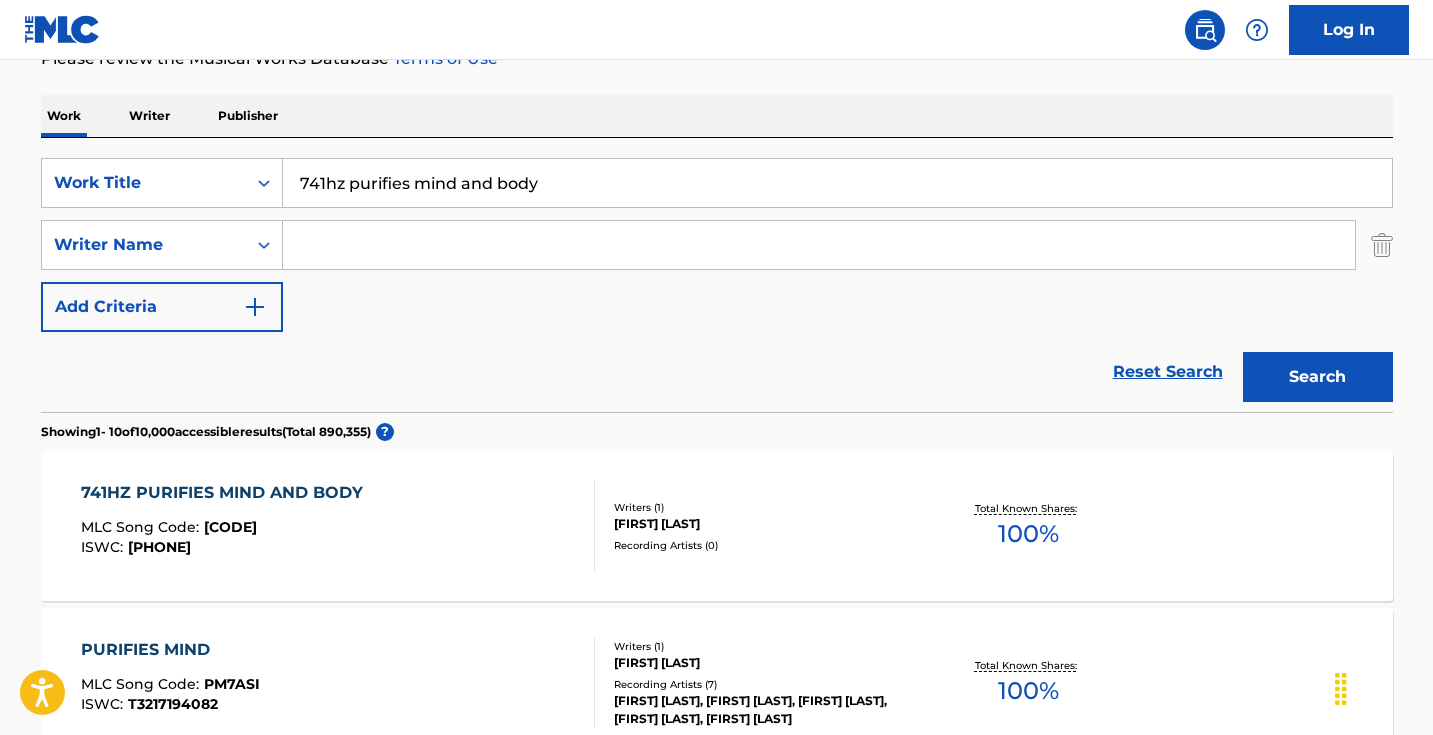 click on "741HZ PURIFIES MIND AND BODY MLC Song Code : 7N6O0S ISWC : T3257700640" at bounding box center (338, 526) 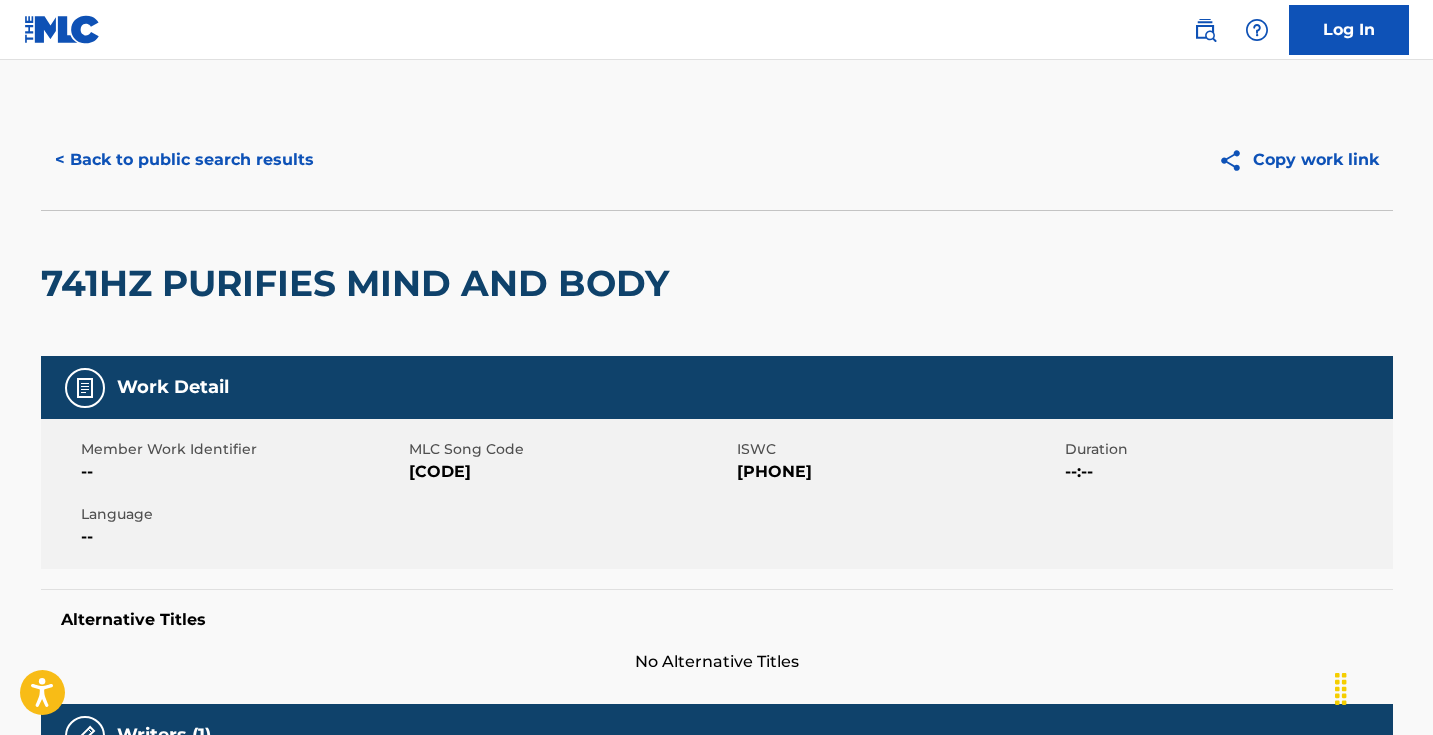 click on "[CODE]" at bounding box center (570, 472) 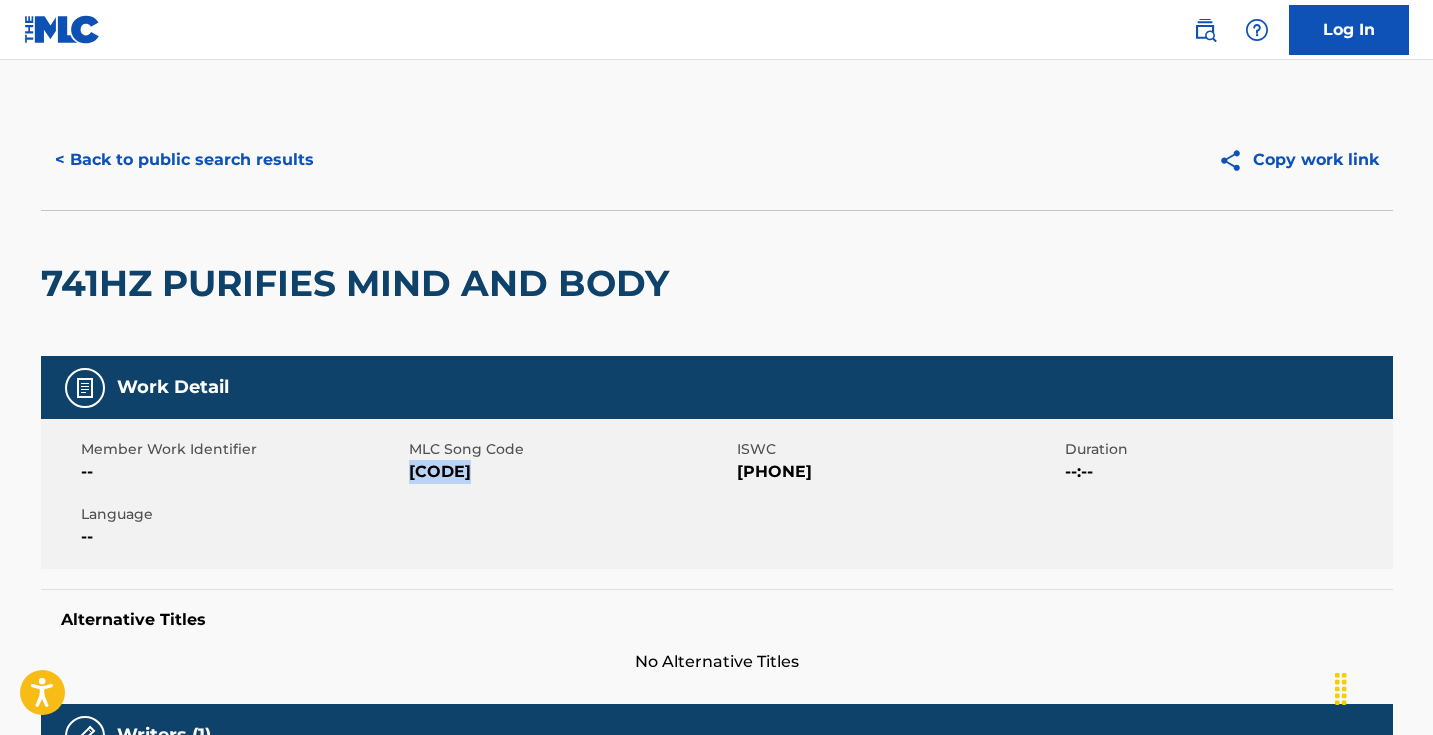 click on "[CODE]" at bounding box center [570, 472] 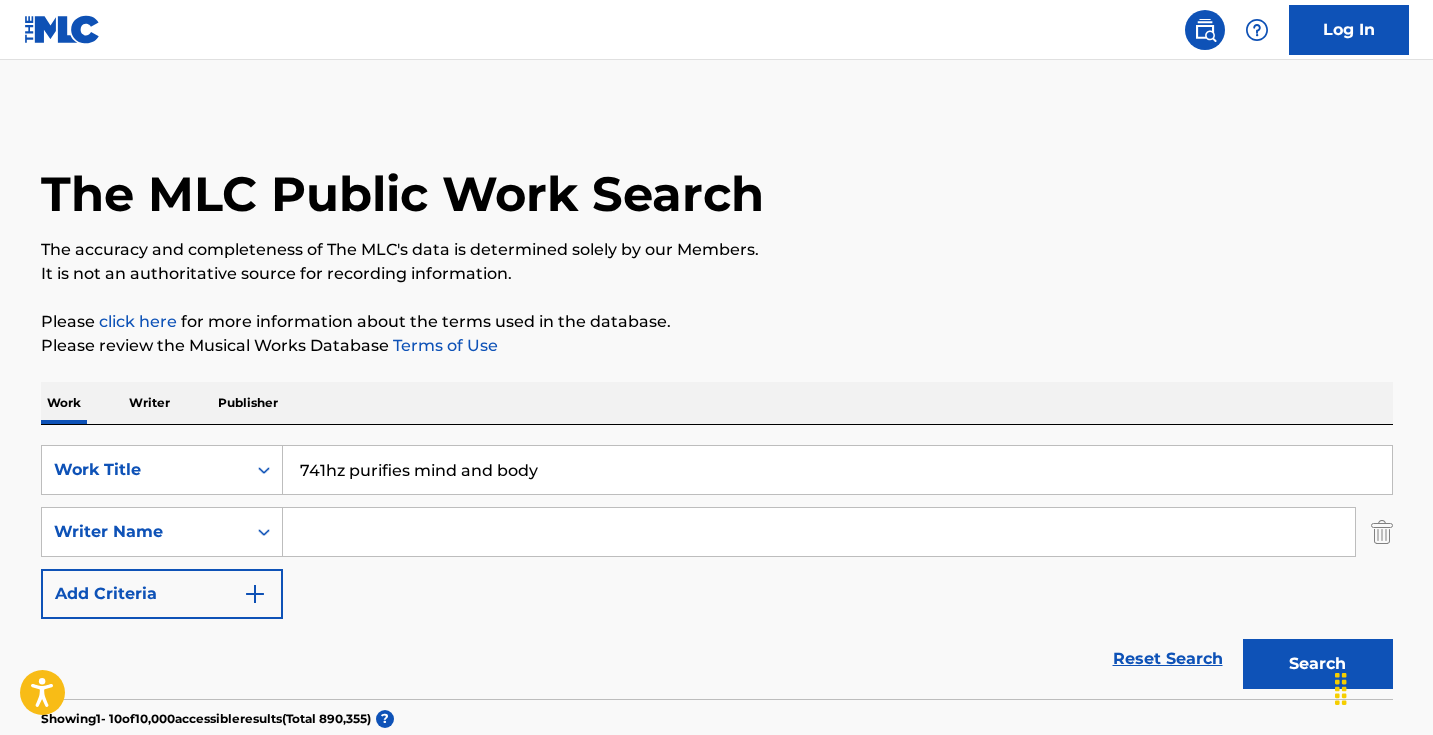 scroll, scrollTop: 287, scrollLeft: 0, axis: vertical 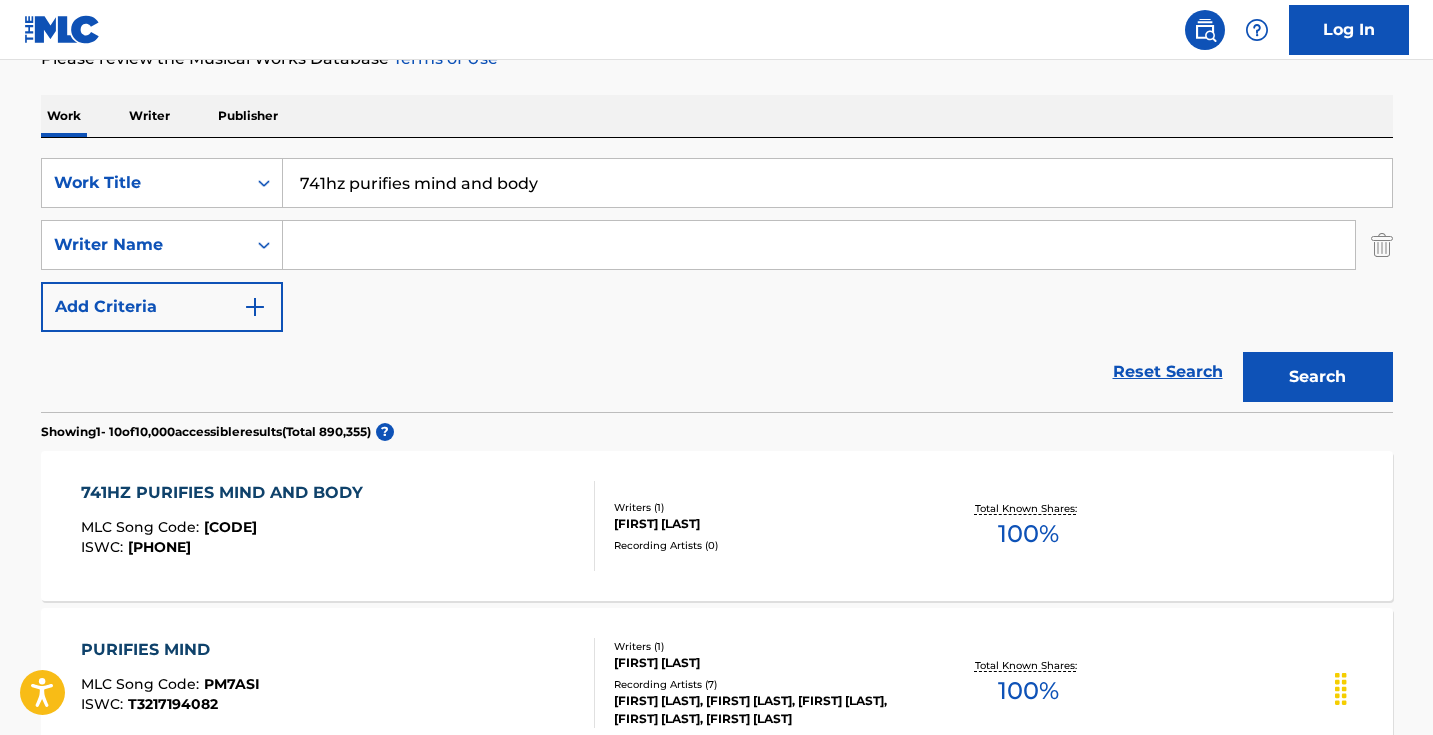 click on "741hz purifies mind and body" at bounding box center [837, 183] 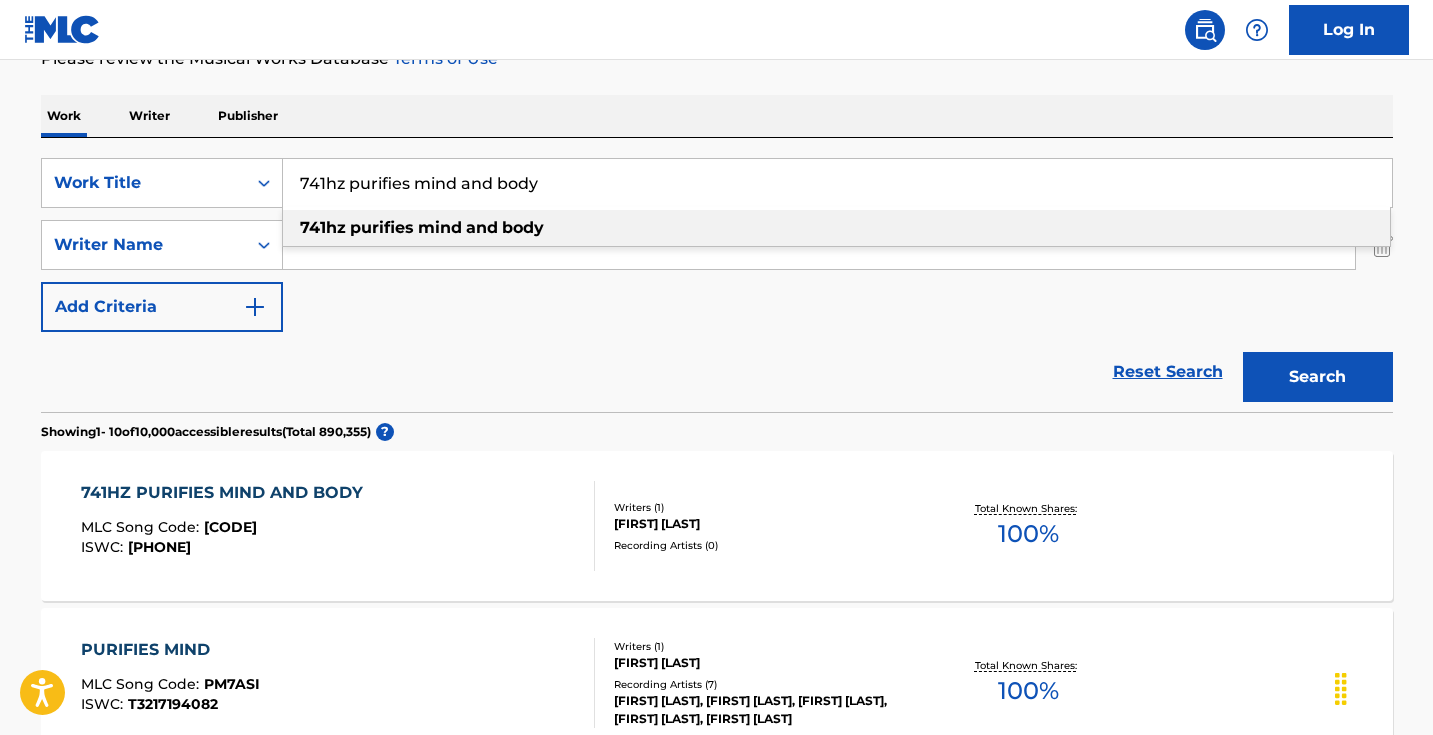 click on "741hz purifies mind and body" at bounding box center [837, 183] 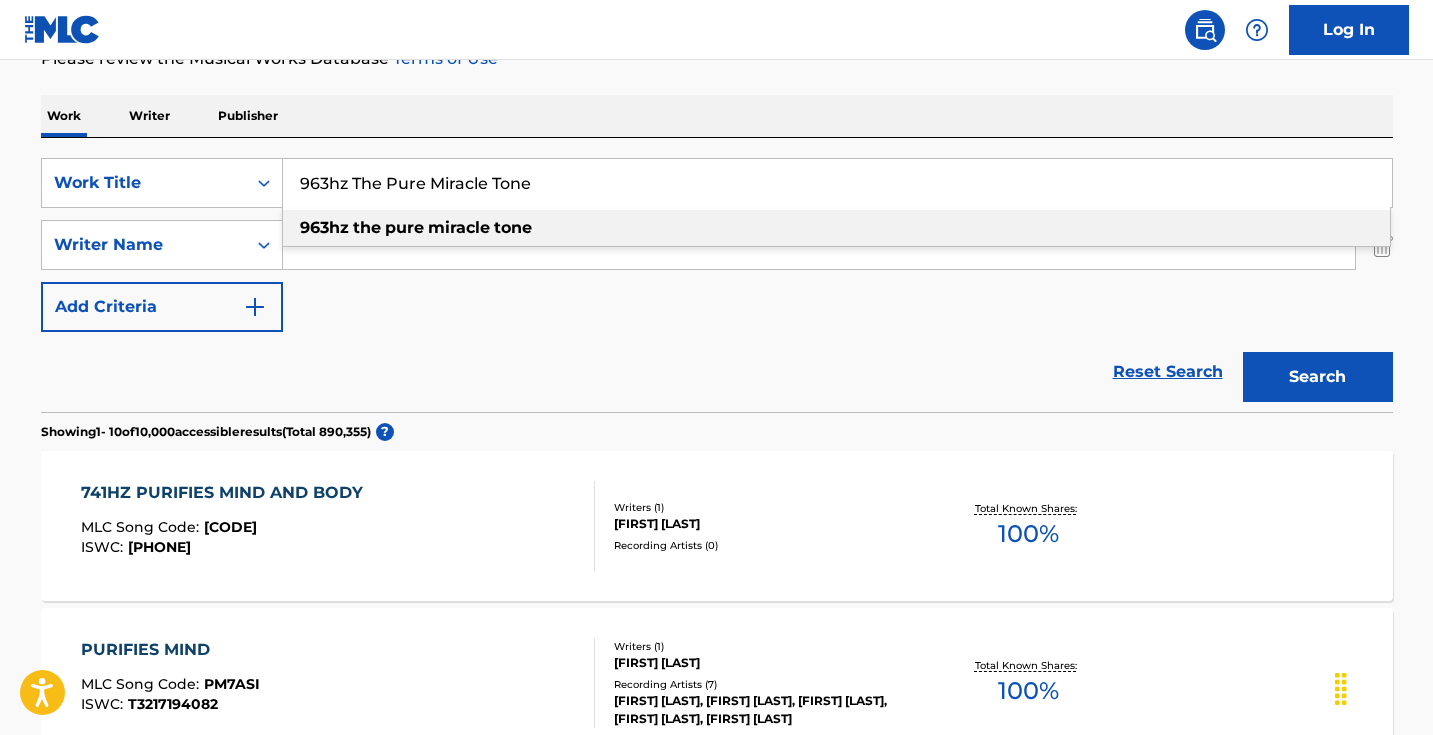 type on "963hz the pure miracle tone" 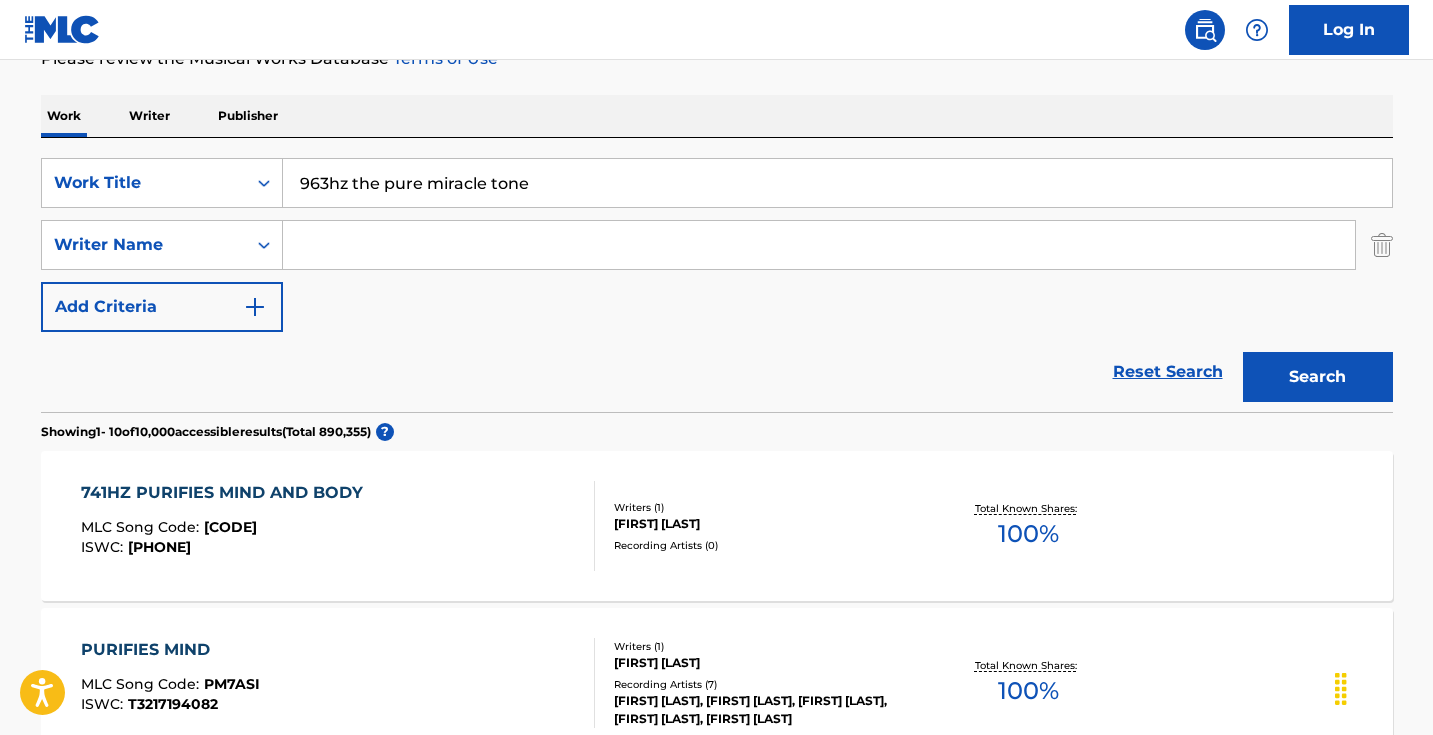 click on "Search" at bounding box center (1313, 372) 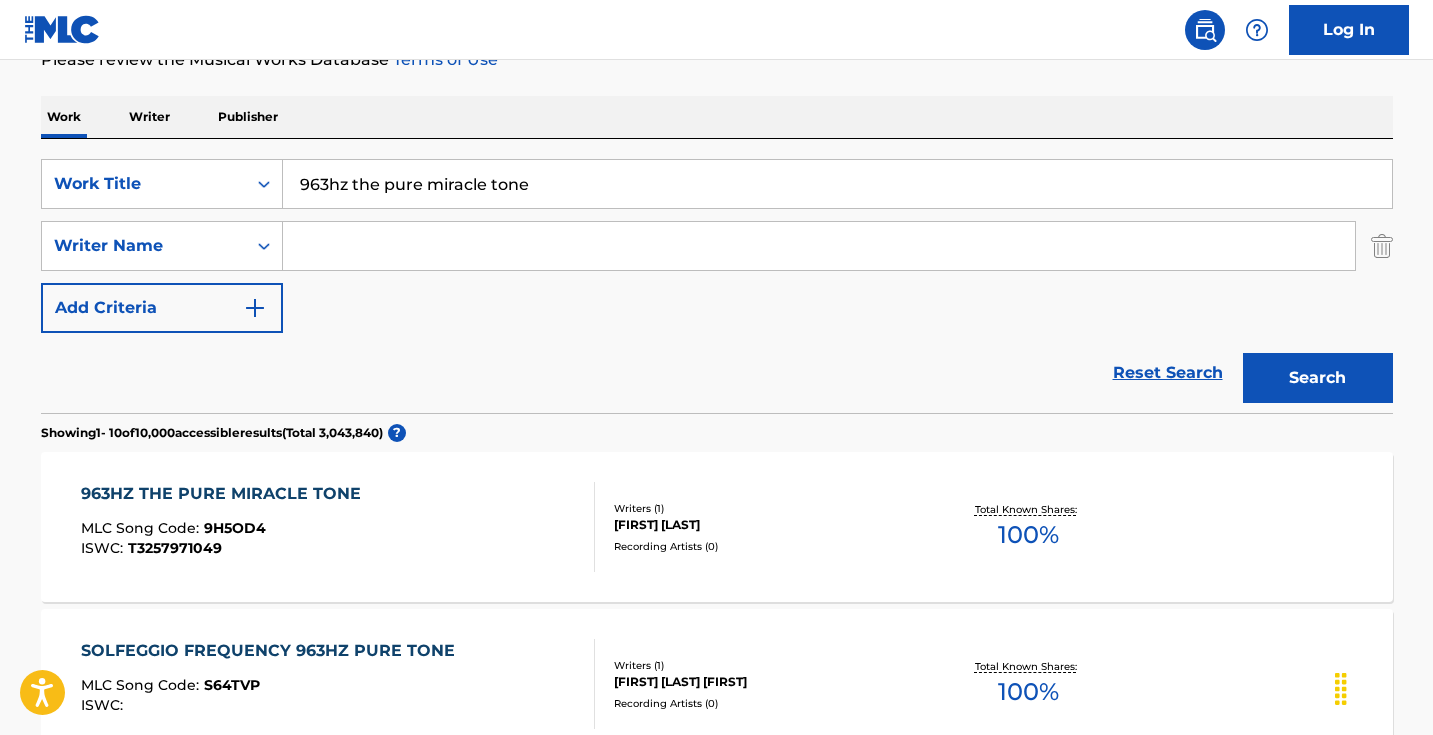 scroll, scrollTop: 285, scrollLeft: 0, axis: vertical 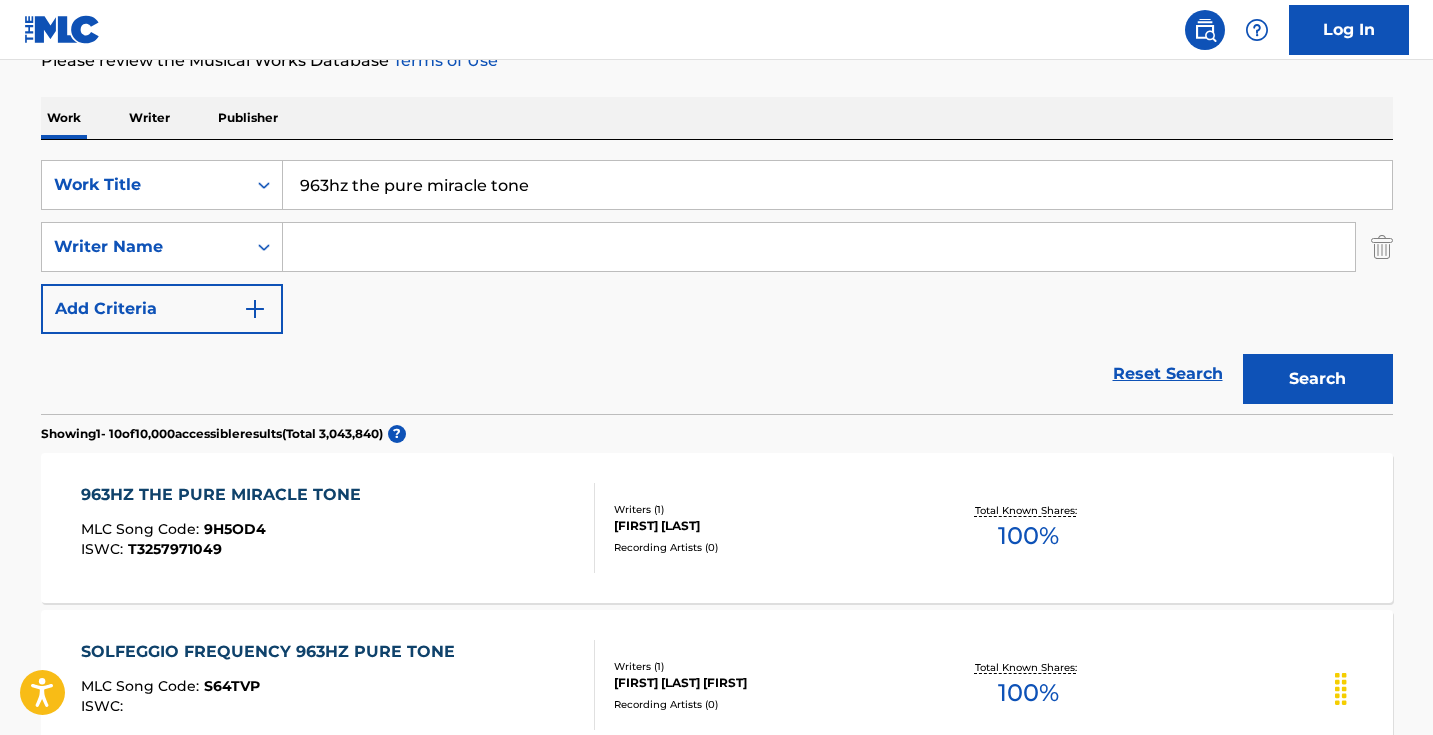 click on "963HZ THE PURE MIRACLE TONE MLC Song Code : 9H5OD4 ISWC : T3257971049" at bounding box center (338, 528) 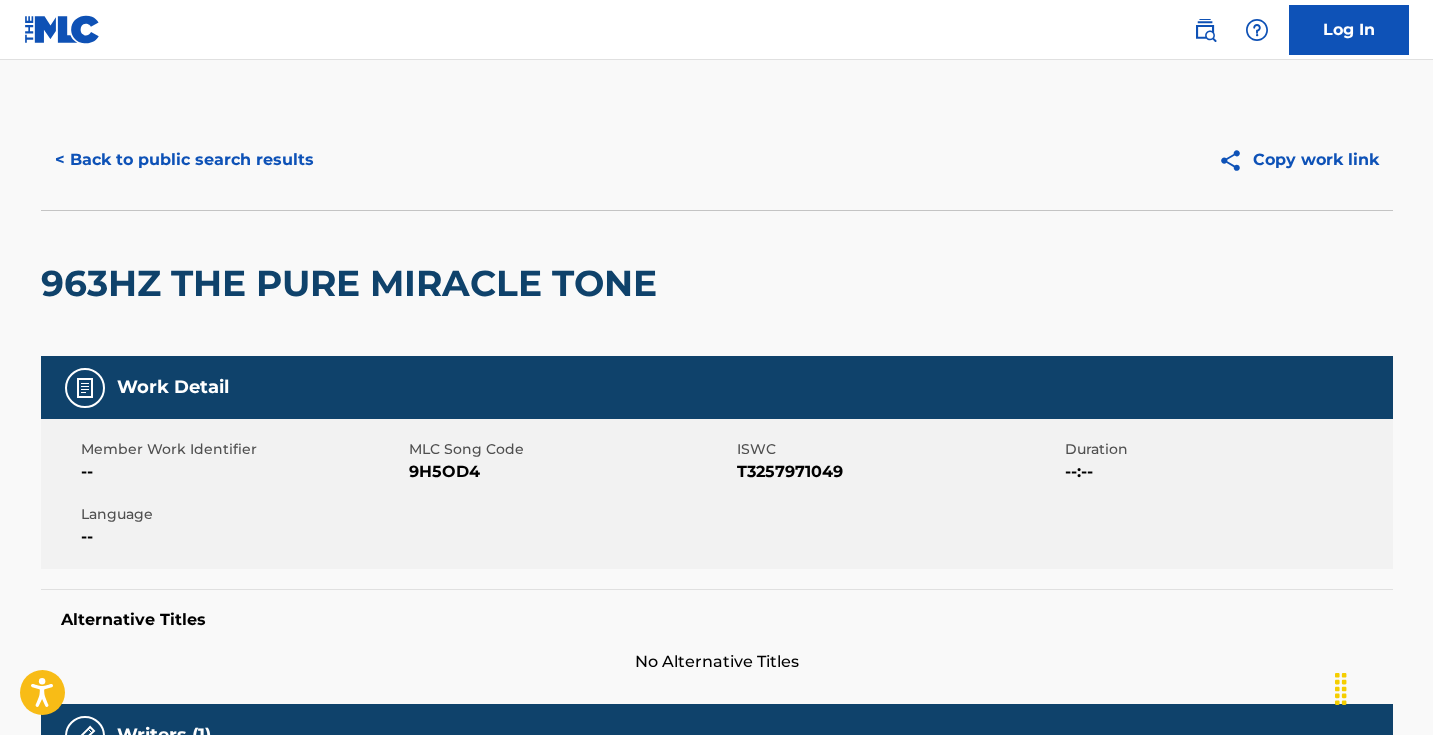 click on "9H5OD4" at bounding box center [570, 472] 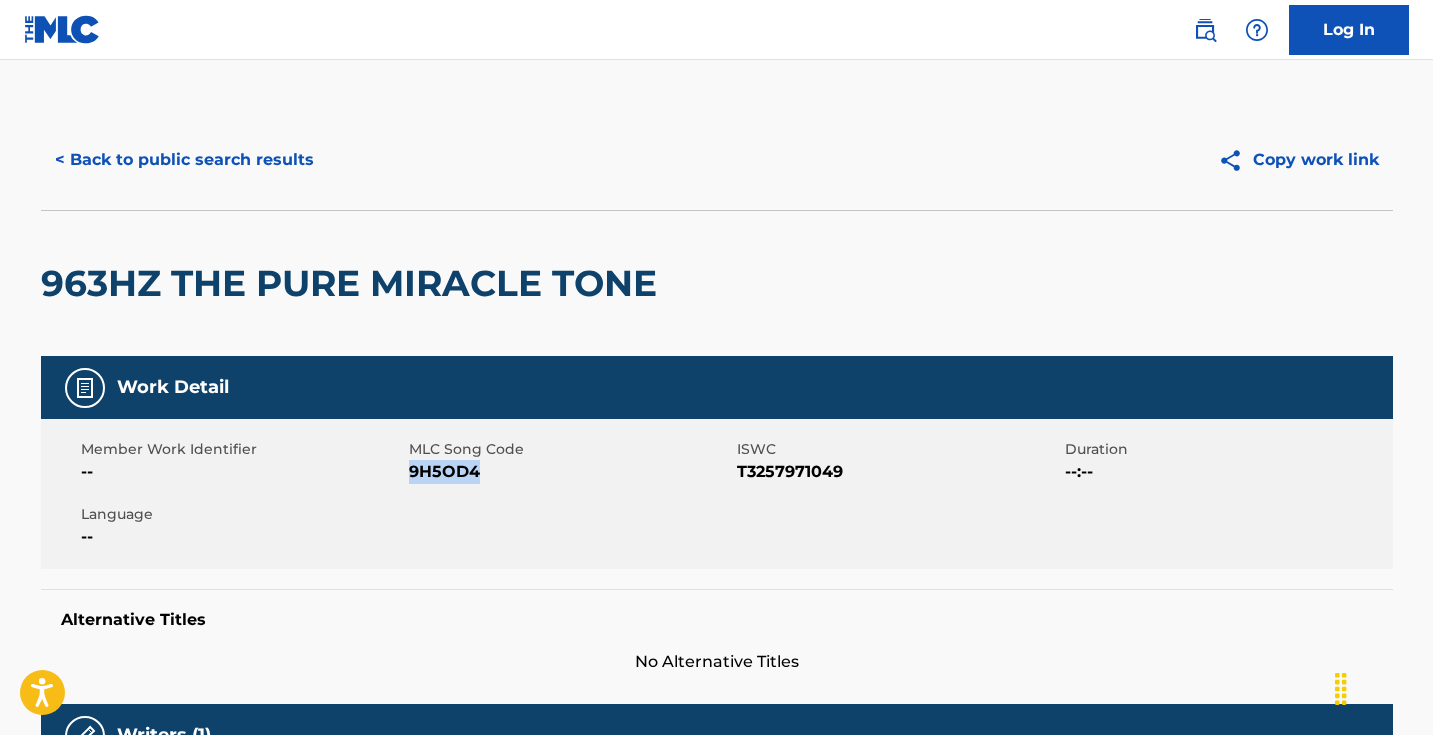 copy on "9H5OD4" 